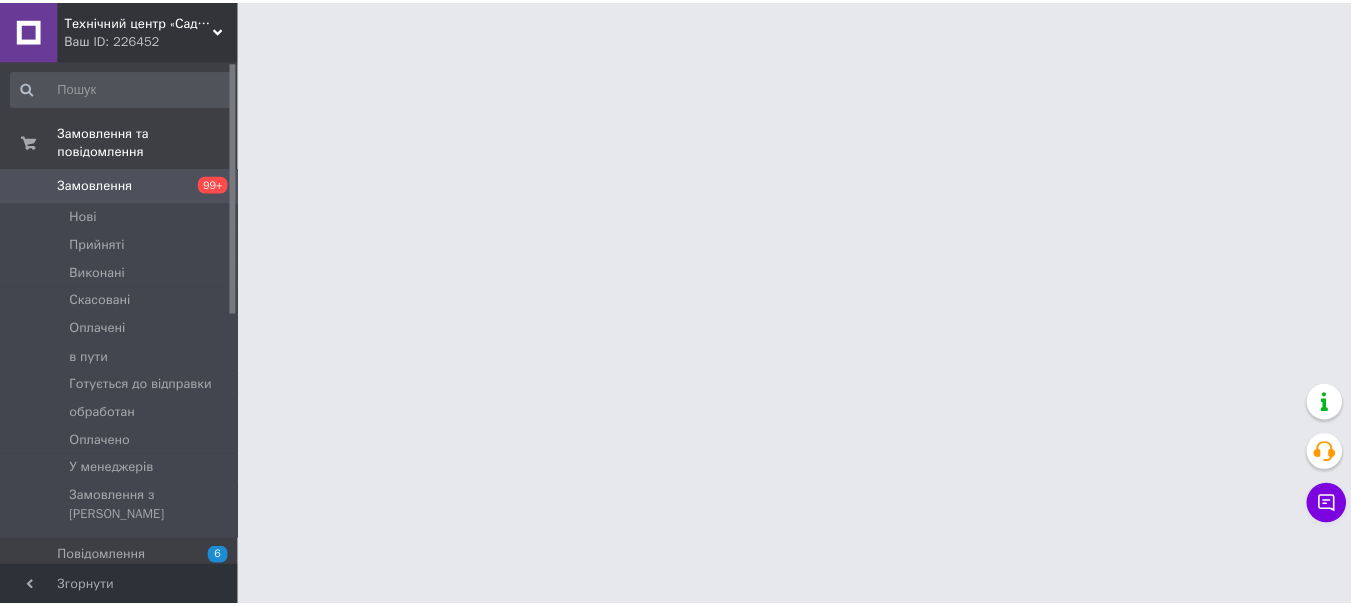 scroll, scrollTop: 0, scrollLeft: 0, axis: both 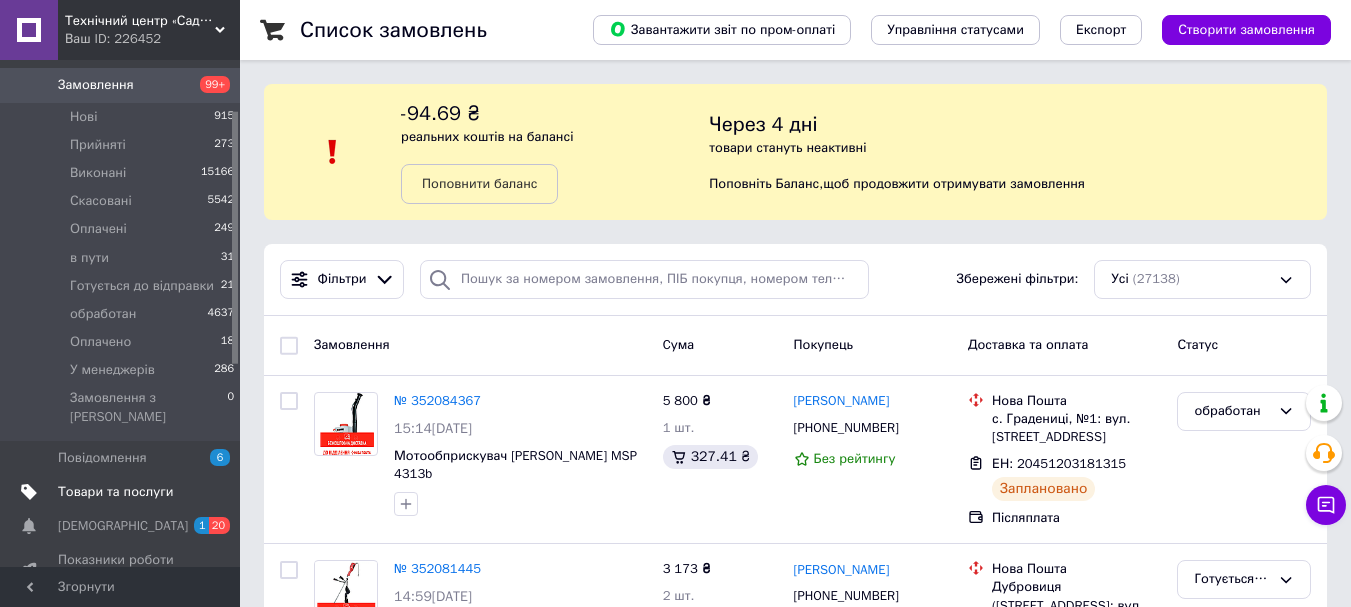 click on "Товари та послуги" at bounding box center [115, 492] 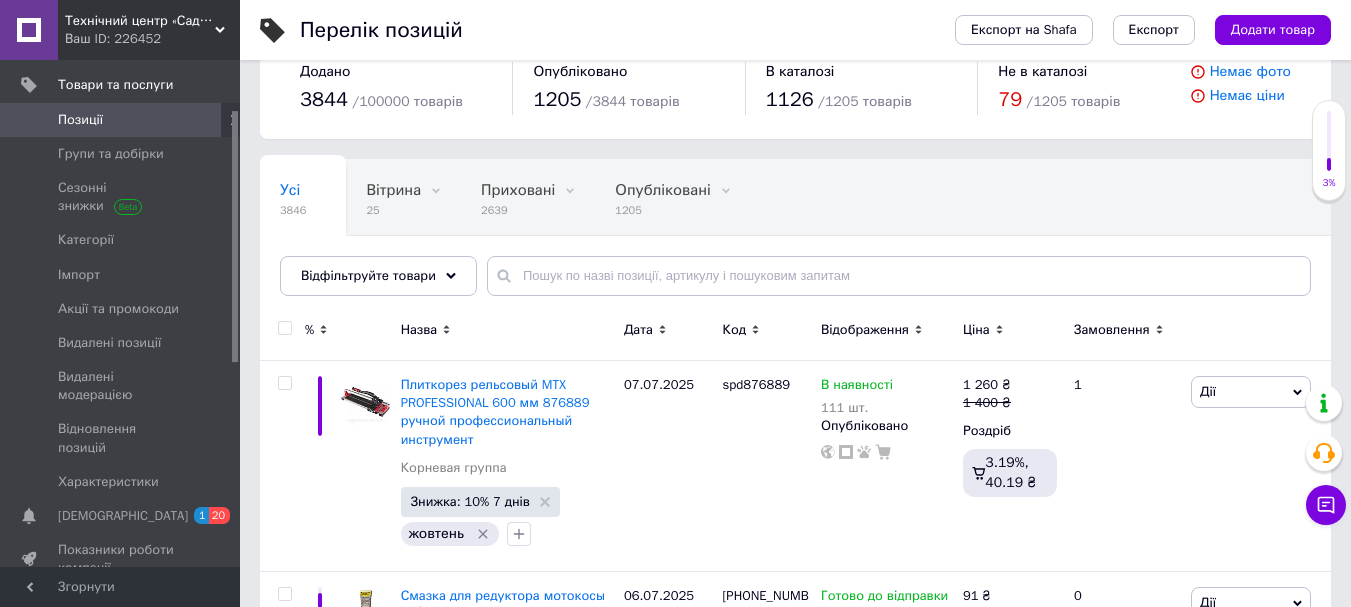 scroll, scrollTop: 0, scrollLeft: 0, axis: both 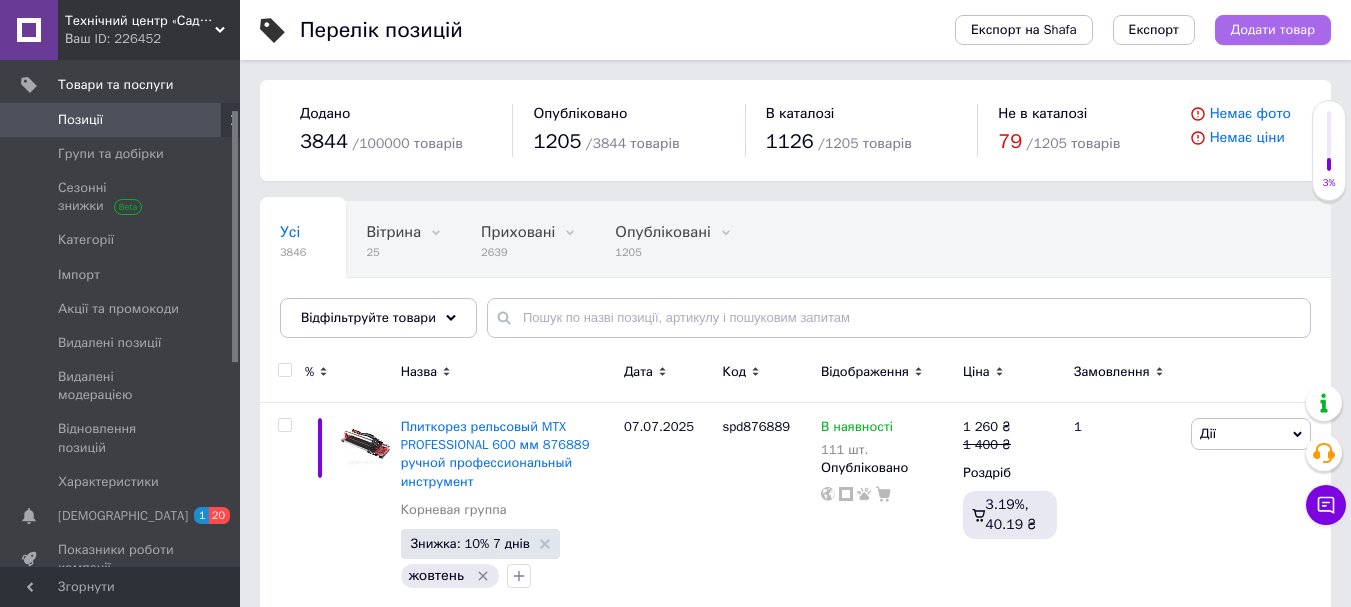 click on "Додати товар" at bounding box center (1273, 30) 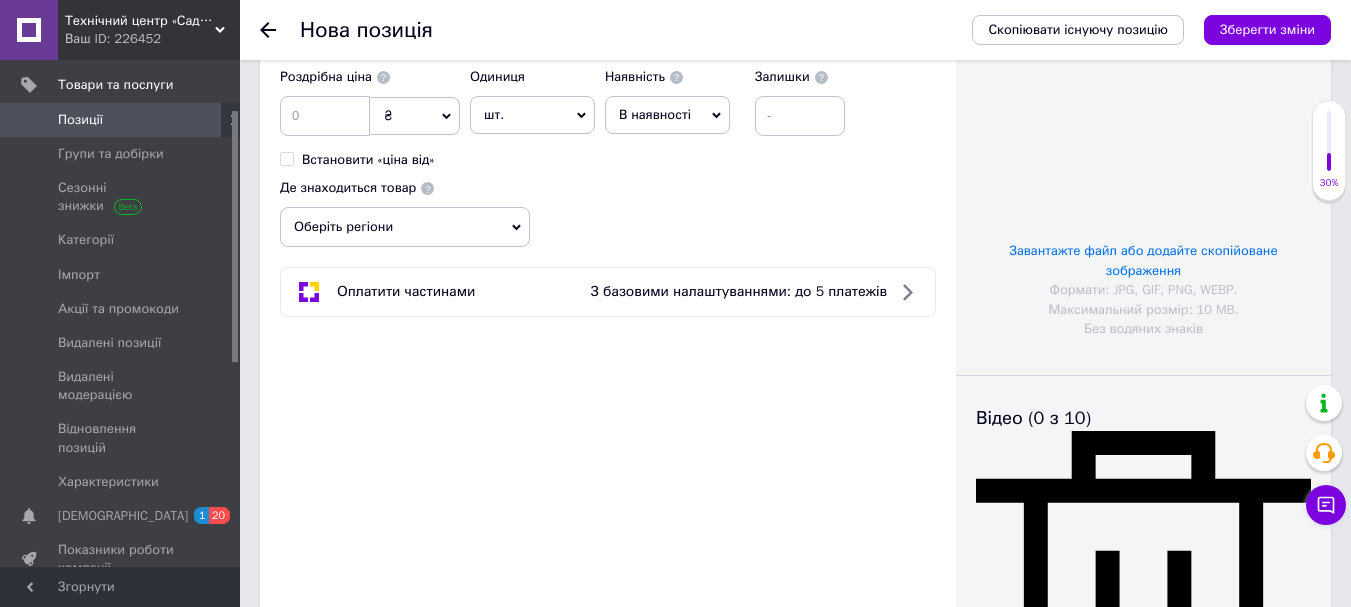 scroll, scrollTop: 1000, scrollLeft: 0, axis: vertical 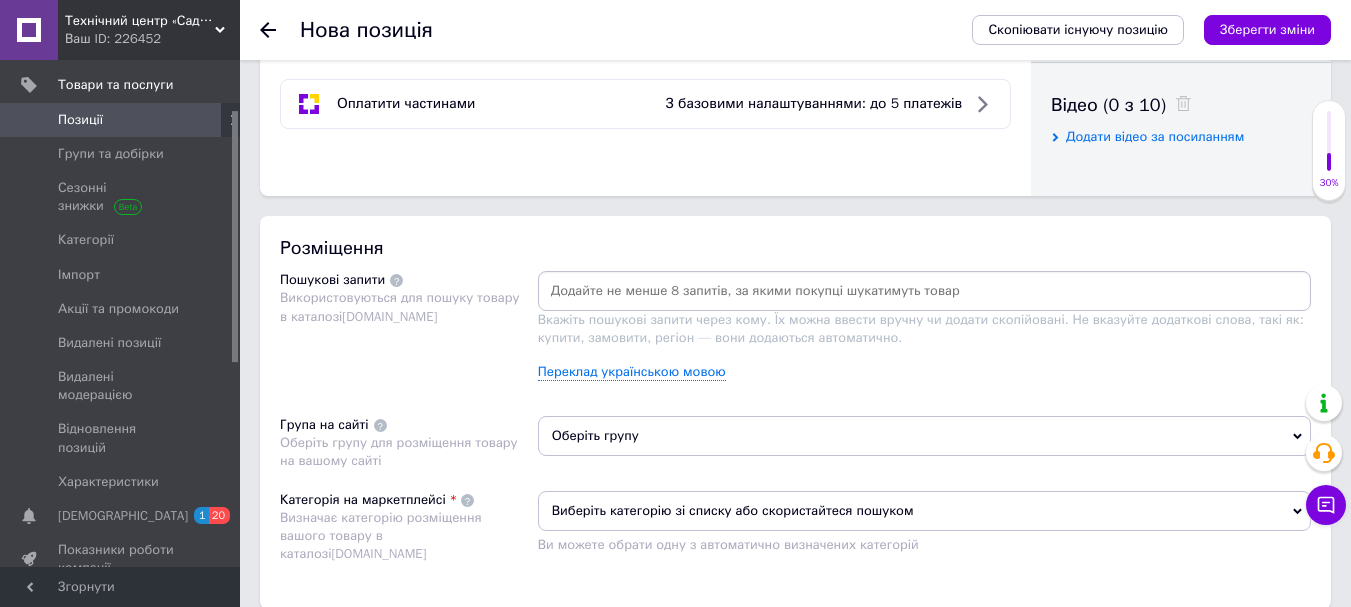 click at bounding box center [924, 291] 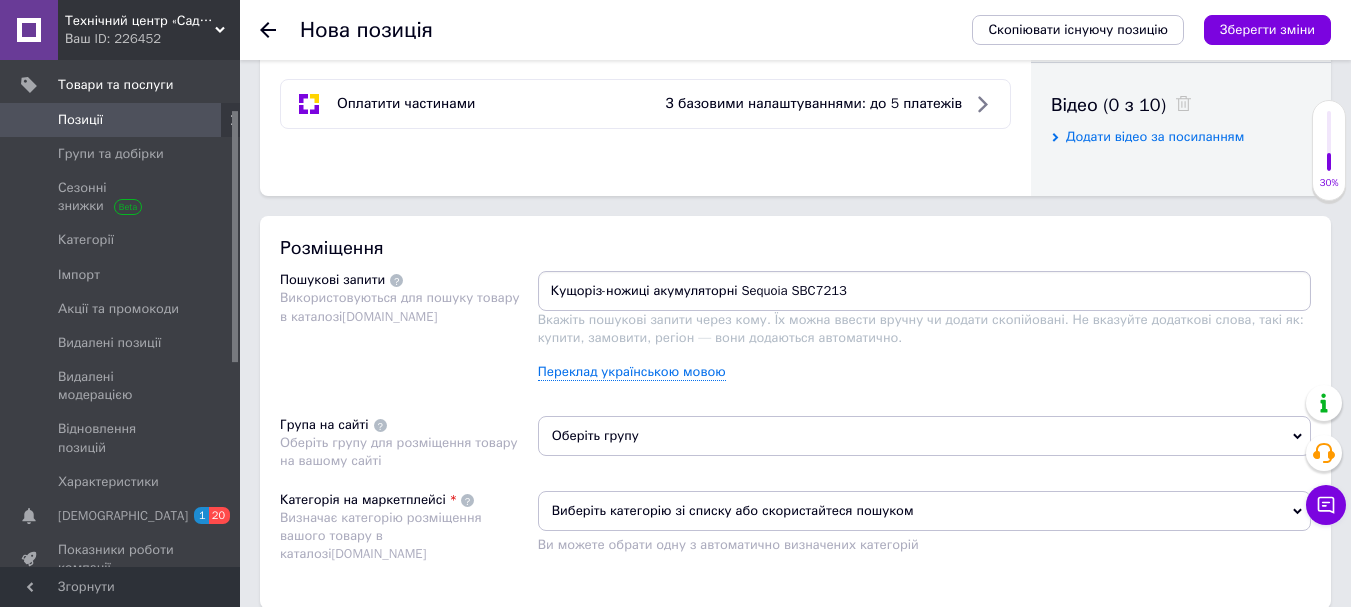 type 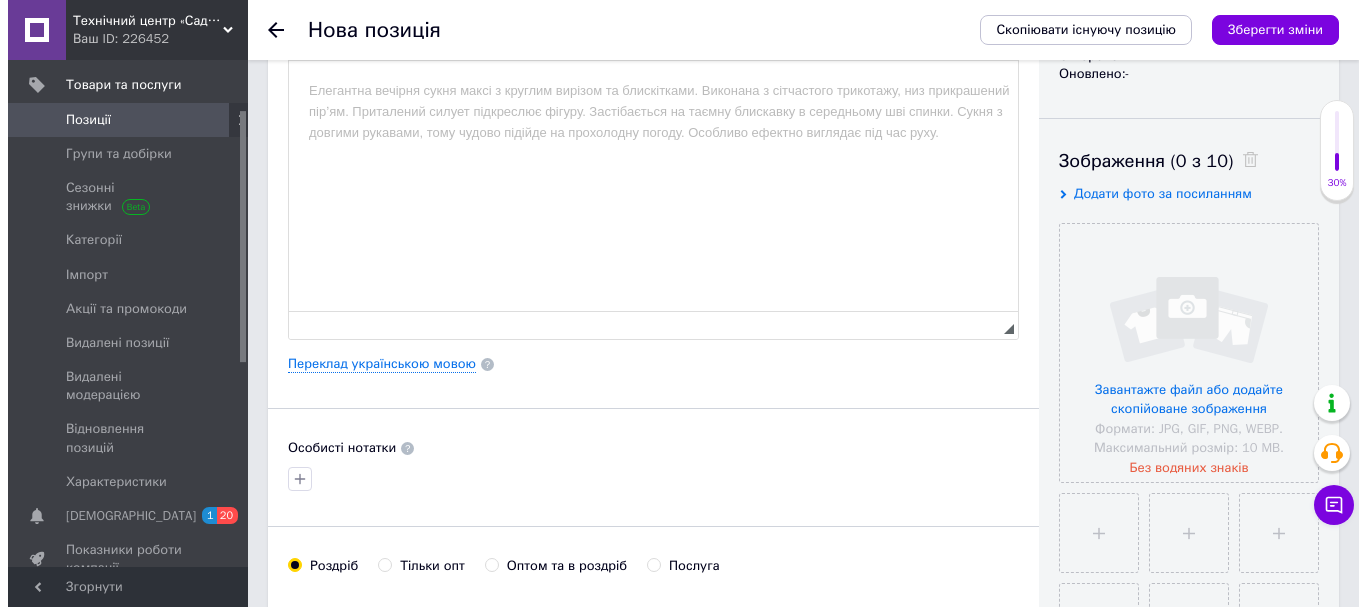 scroll, scrollTop: 400, scrollLeft: 0, axis: vertical 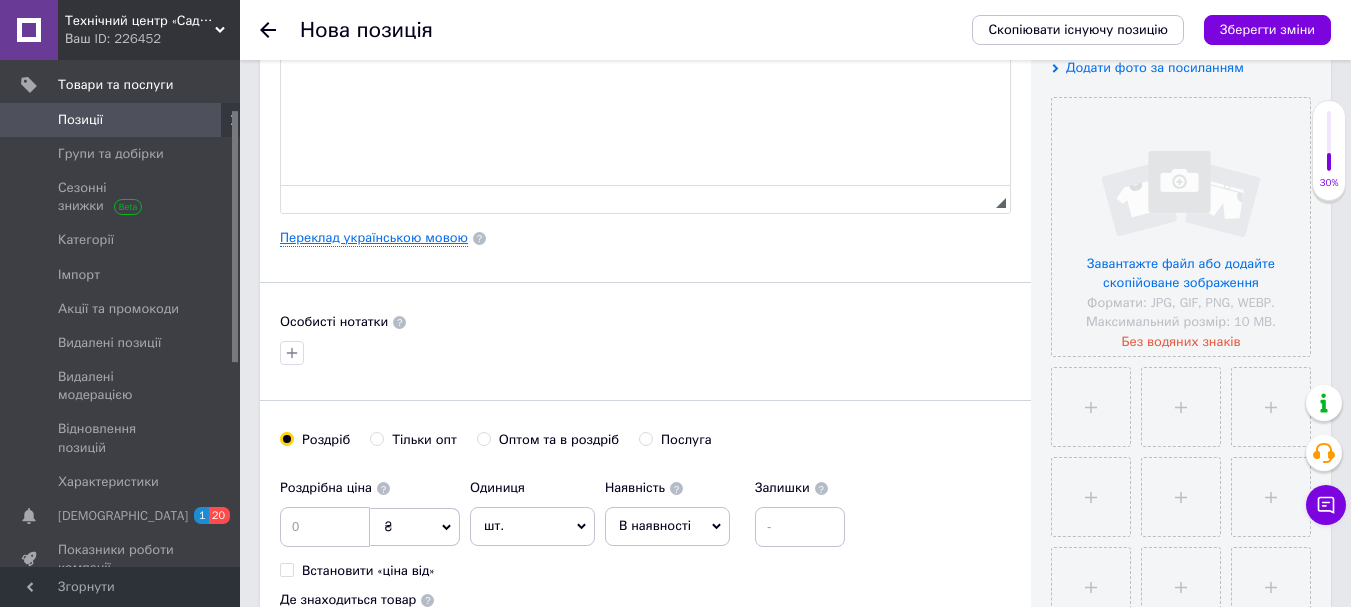 click on "Переклад українською мовою" at bounding box center [374, 238] 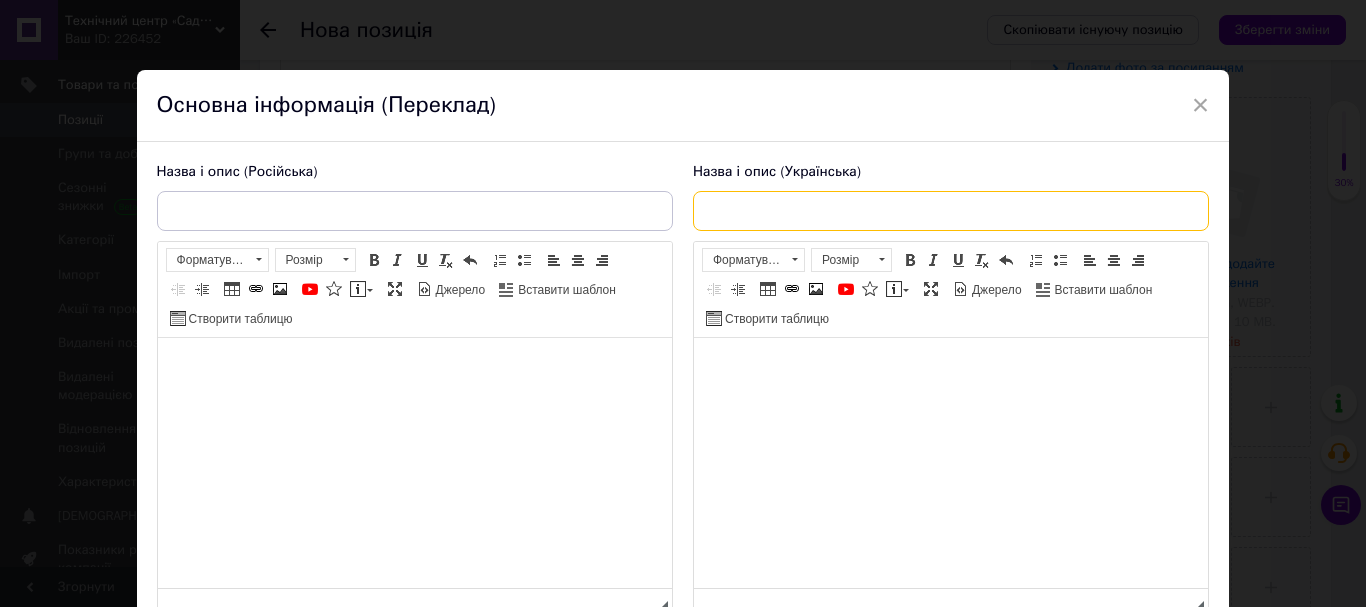click at bounding box center [951, 211] 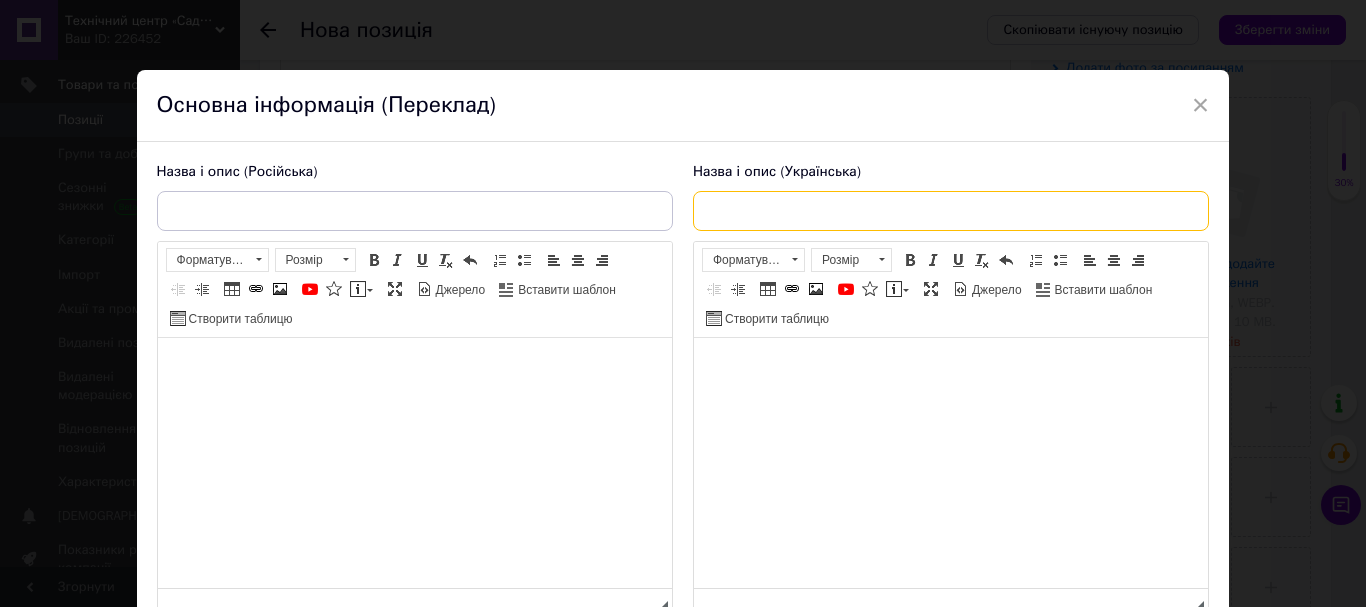 paste on "Кущоріз-ножиці акумуляторні Sequoia SBC7213" 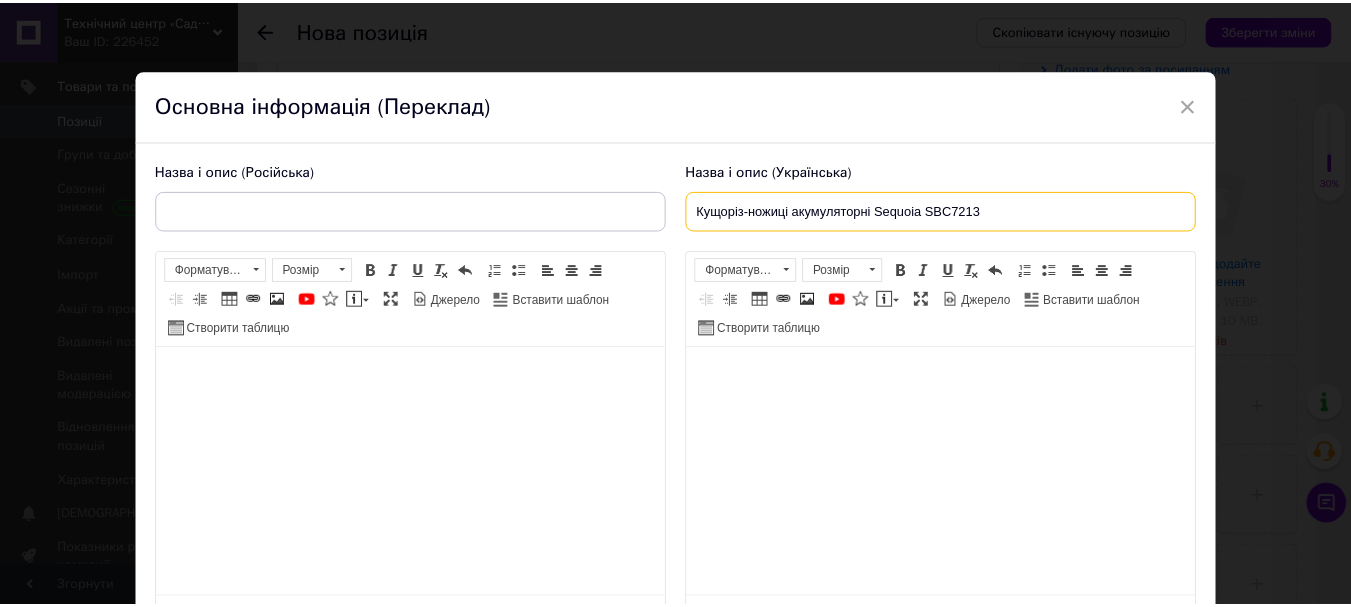 scroll, scrollTop: 185, scrollLeft: 0, axis: vertical 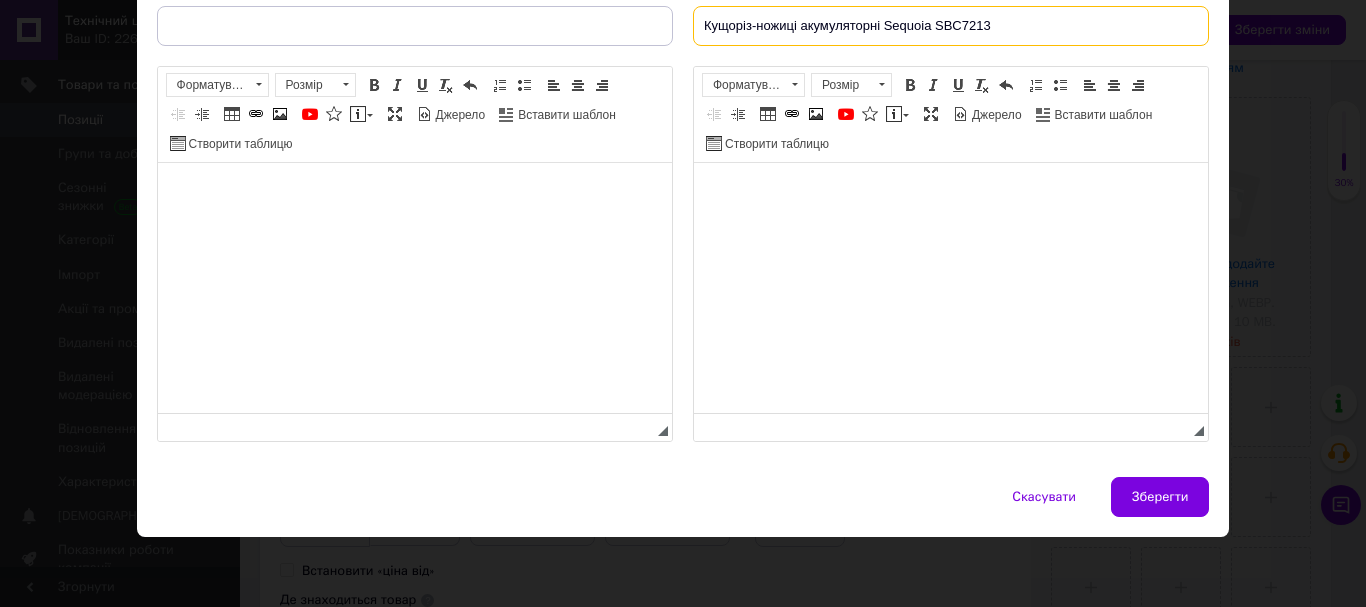type on "Кущоріз-ножиці акумуляторні Sequoia SBC7213" 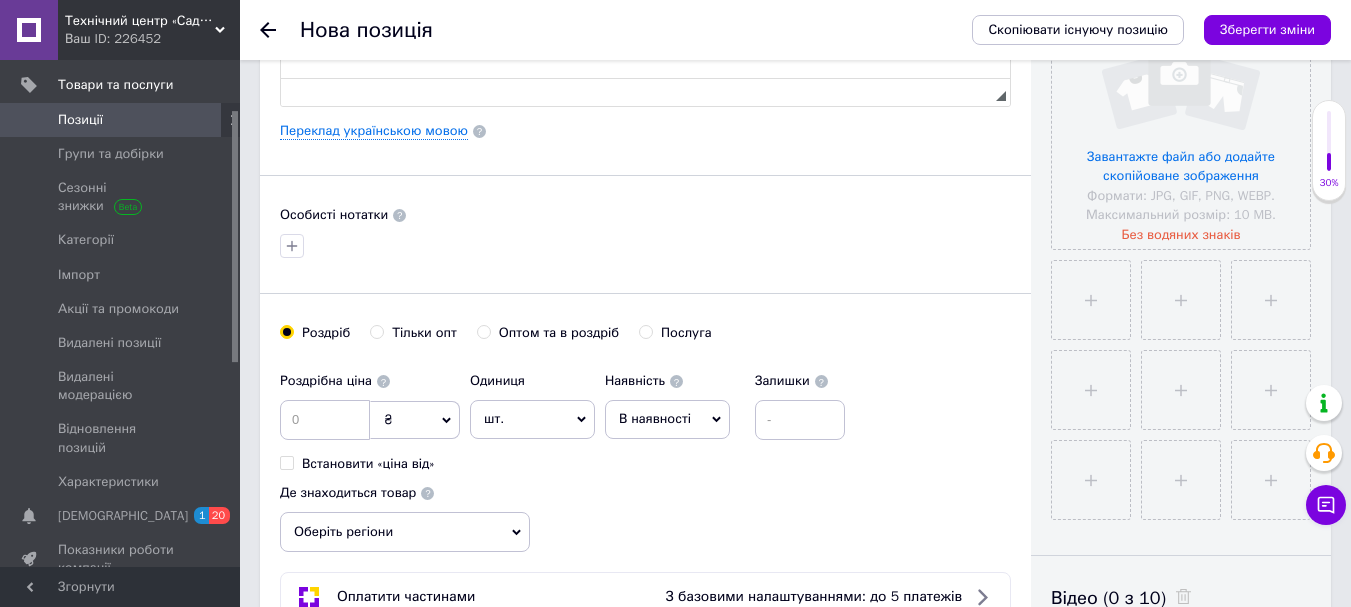 scroll, scrollTop: 800, scrollLeft: 0, axis: vertical 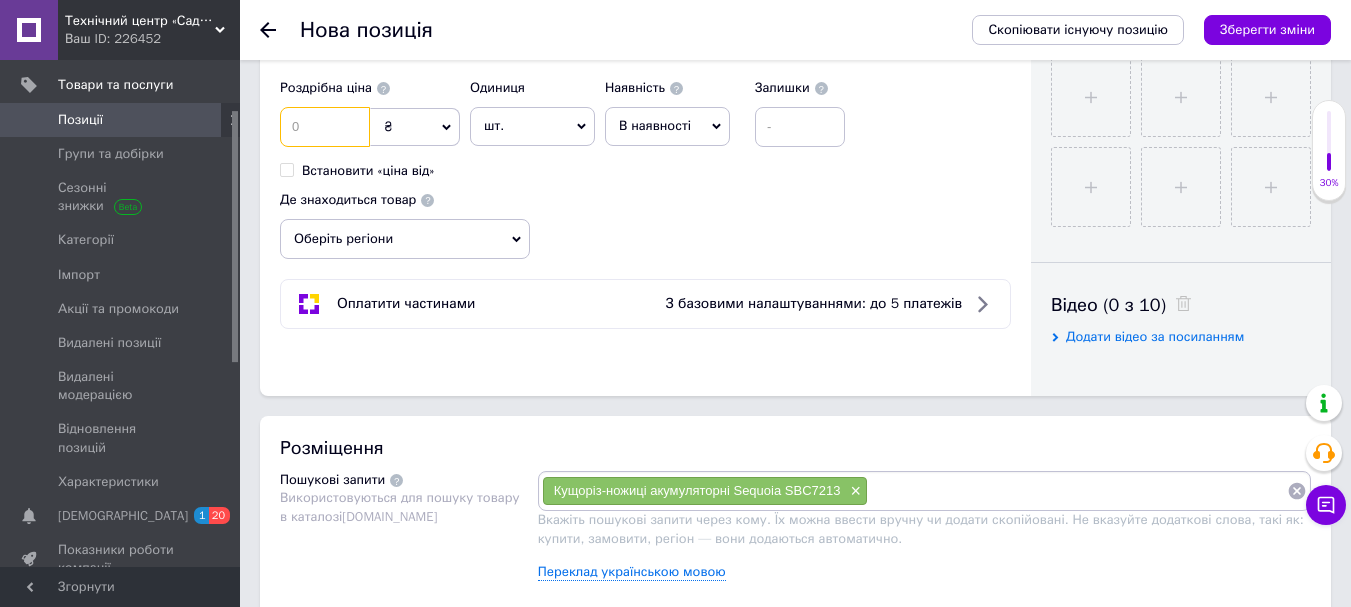 click at bounding box center [325, 127] 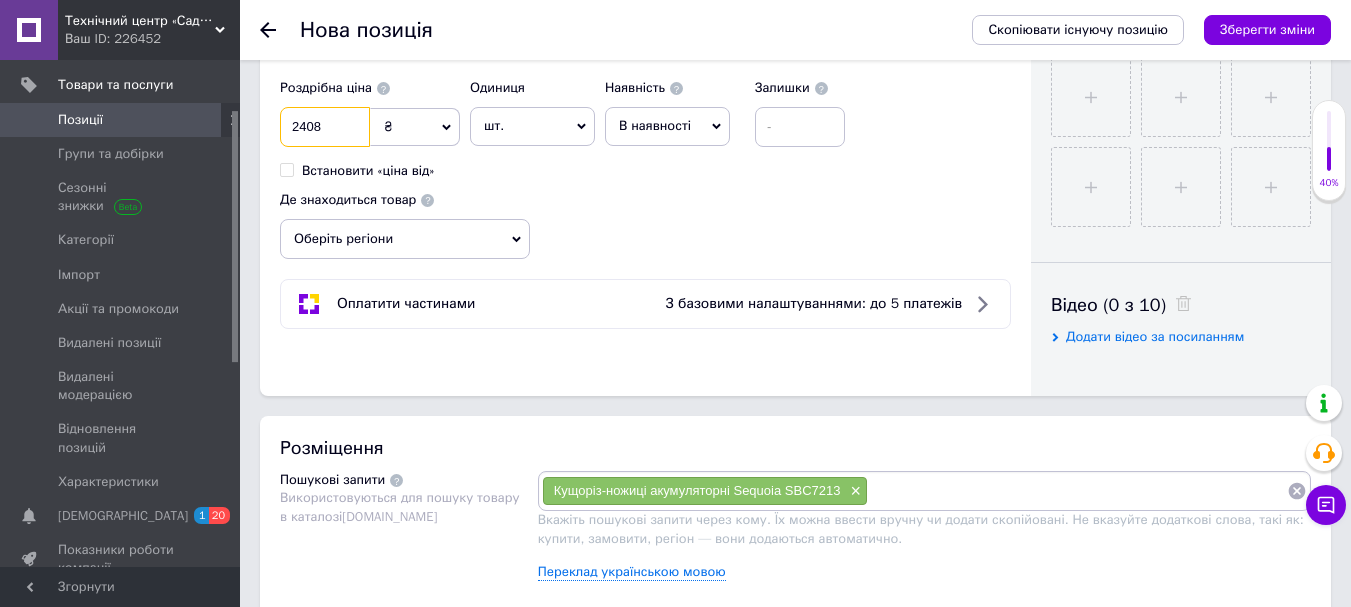type on "2408" 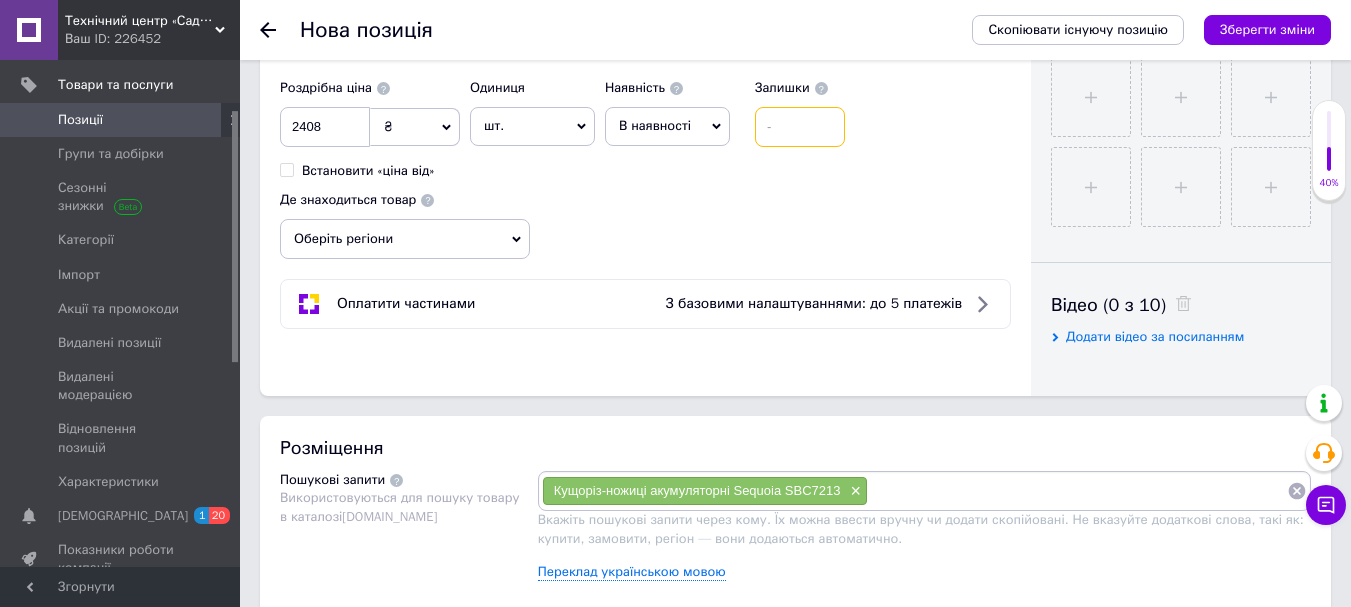 click at bounding box center (800, 127) 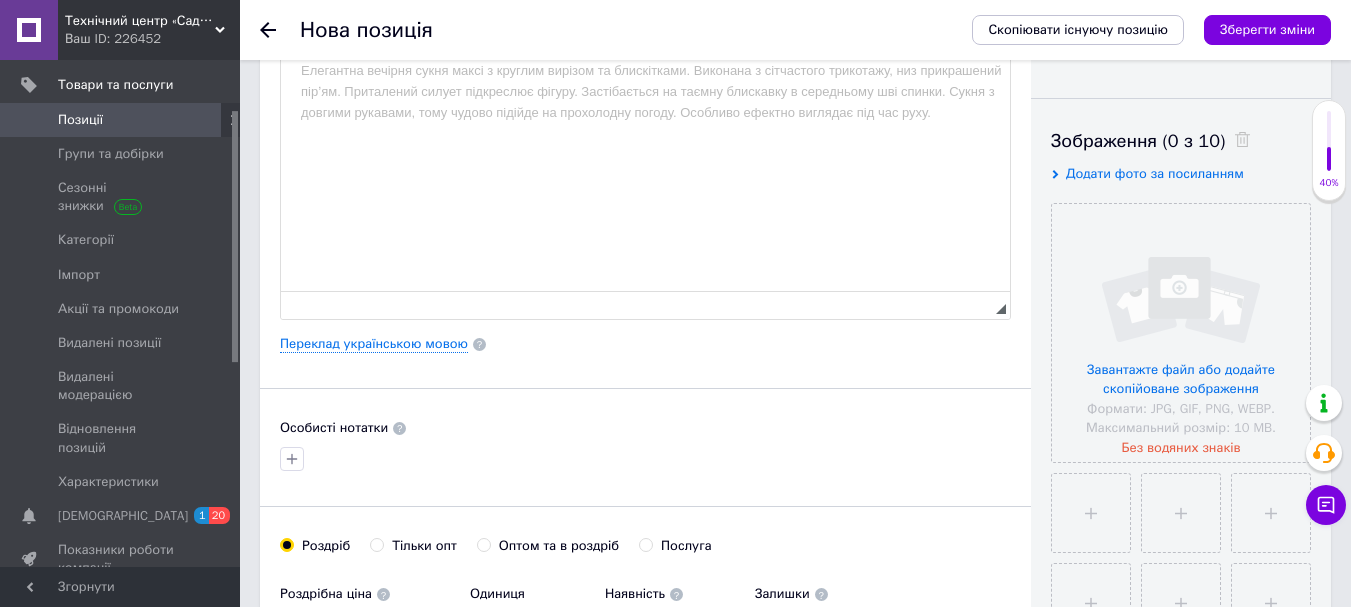 scroll, scrollTop: 400, scrollLeft: 0, axis: vertical 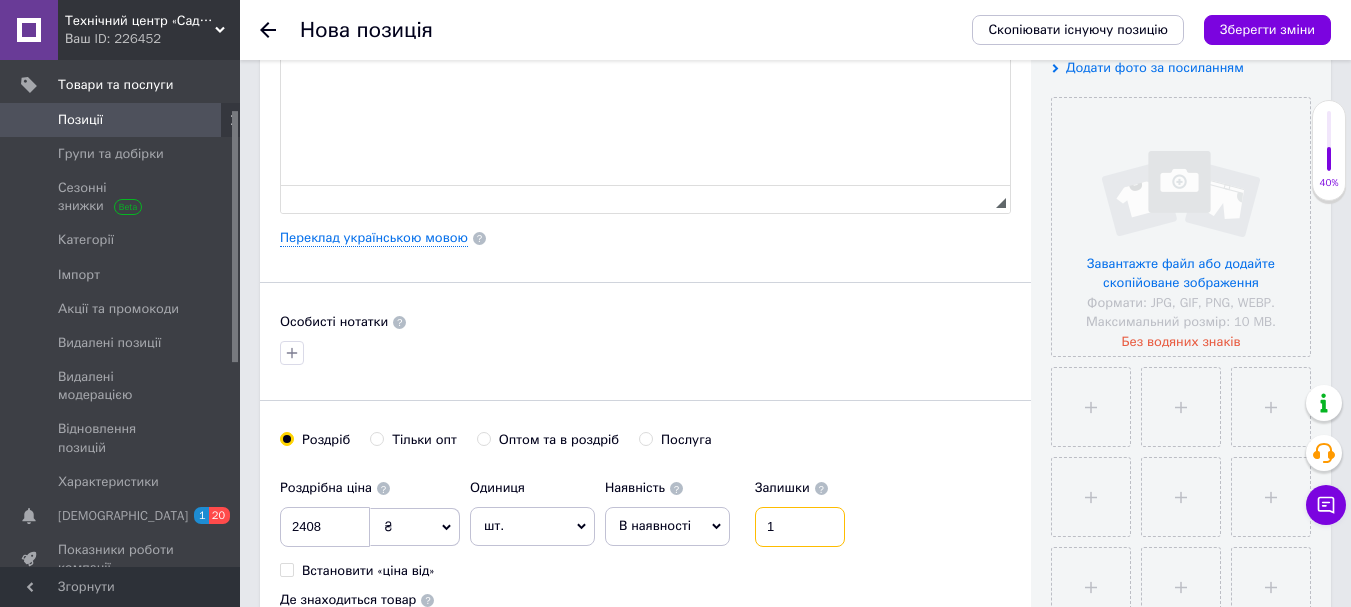 type on "1" 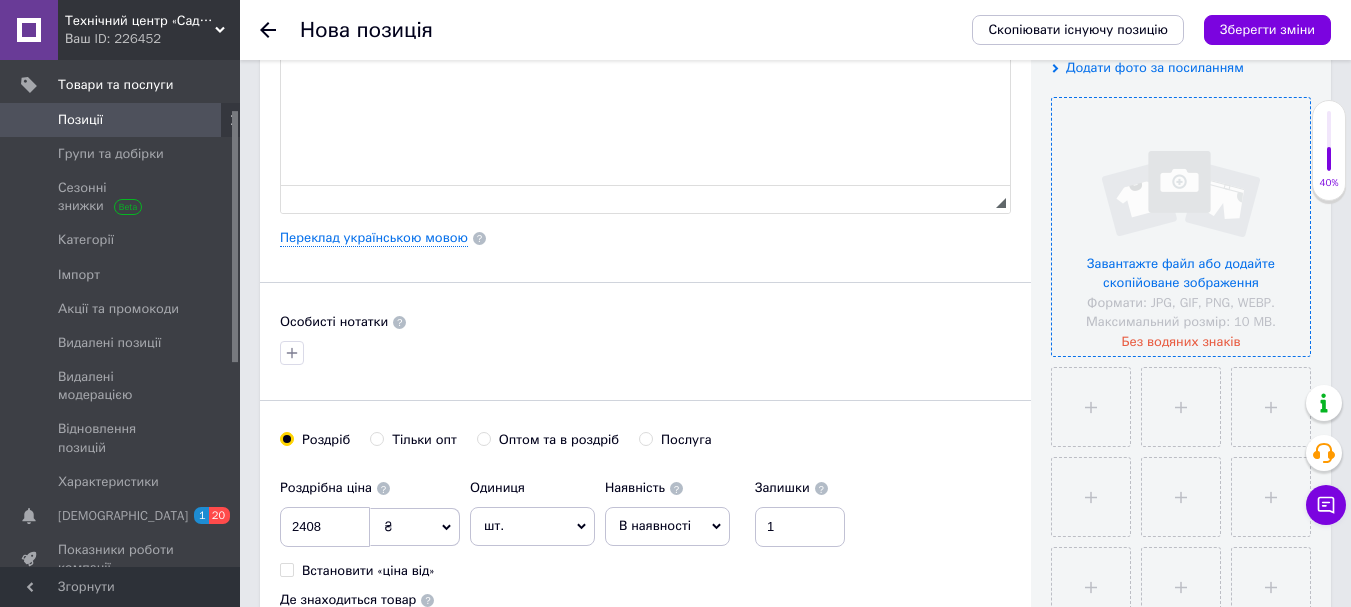 click at bounding box center [1181, 227] 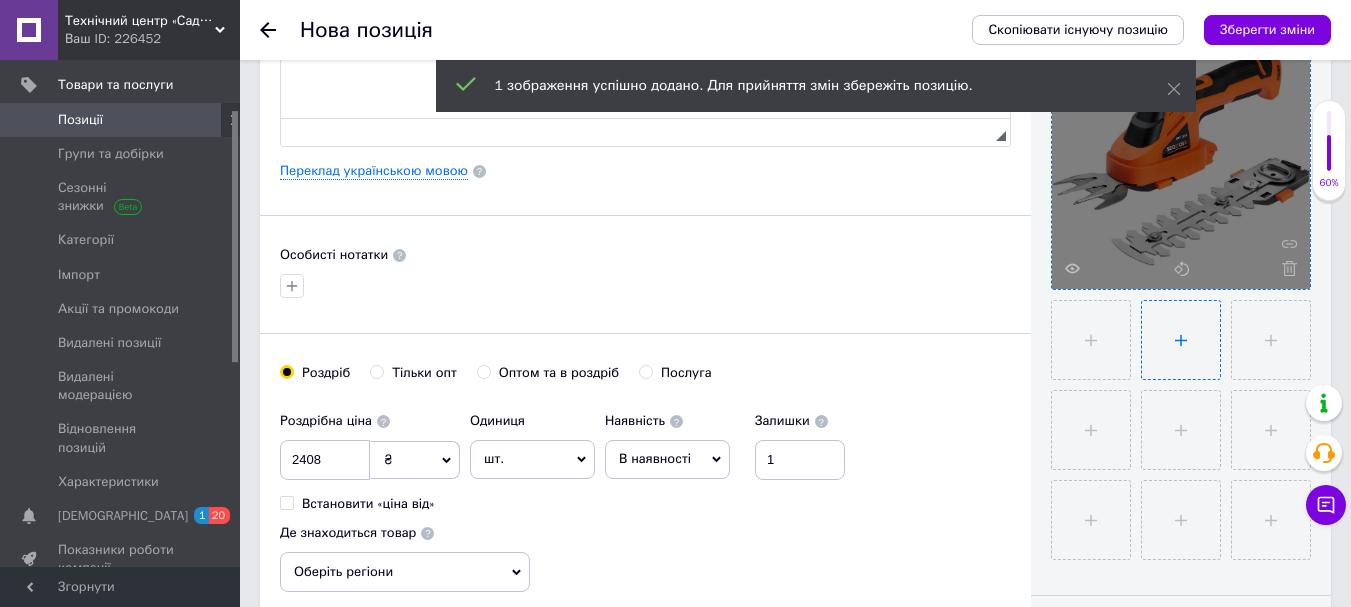 scroll, scrollTop: 500, scrollLeft: 0, axis: vertical 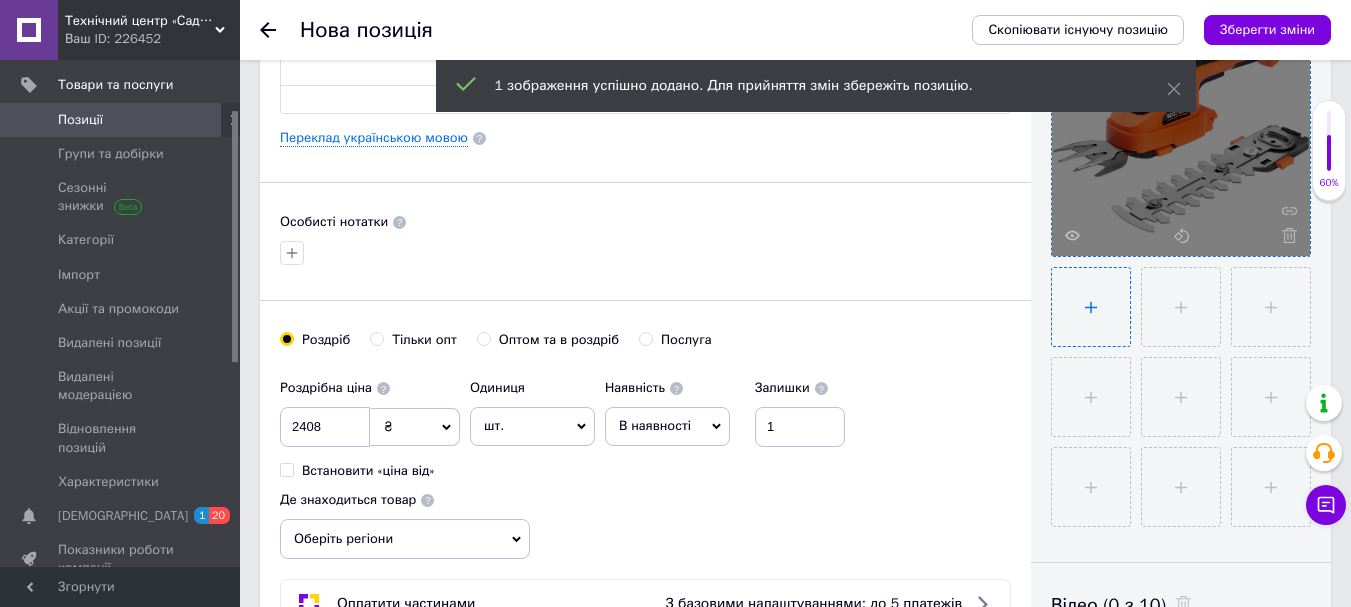 click at bounding box center (1091, 307) 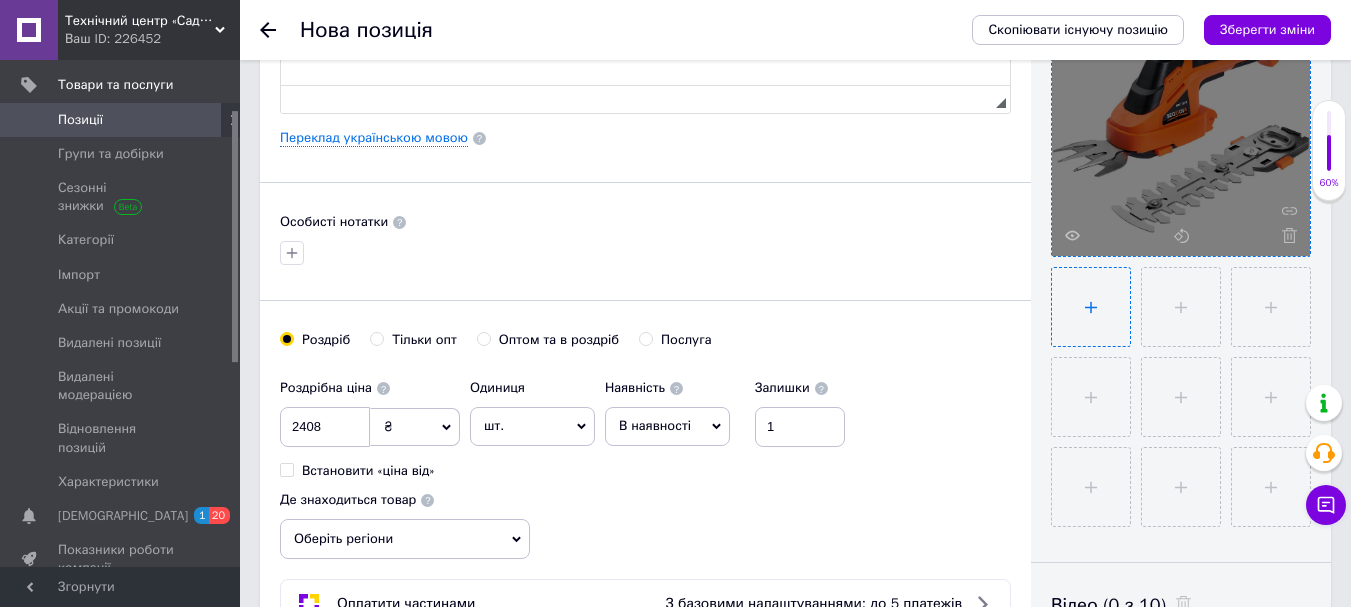 type on "C:\fakepath\315226642.webp" 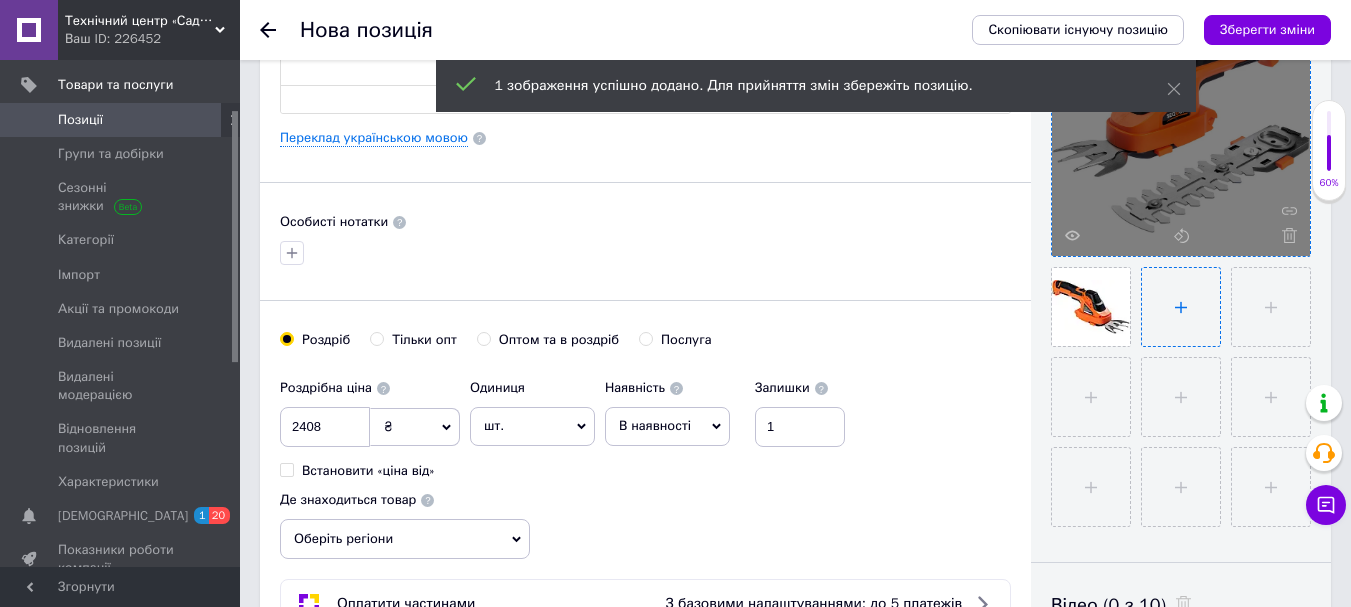 click at bounding box center [1181, 307] 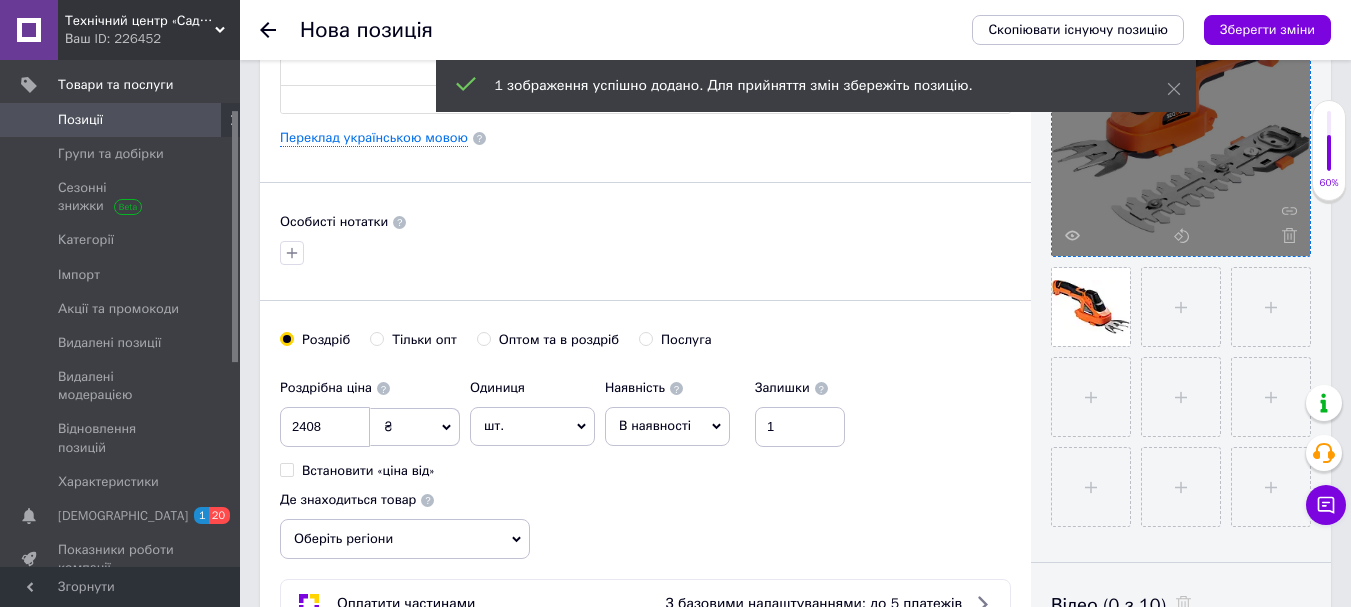 type 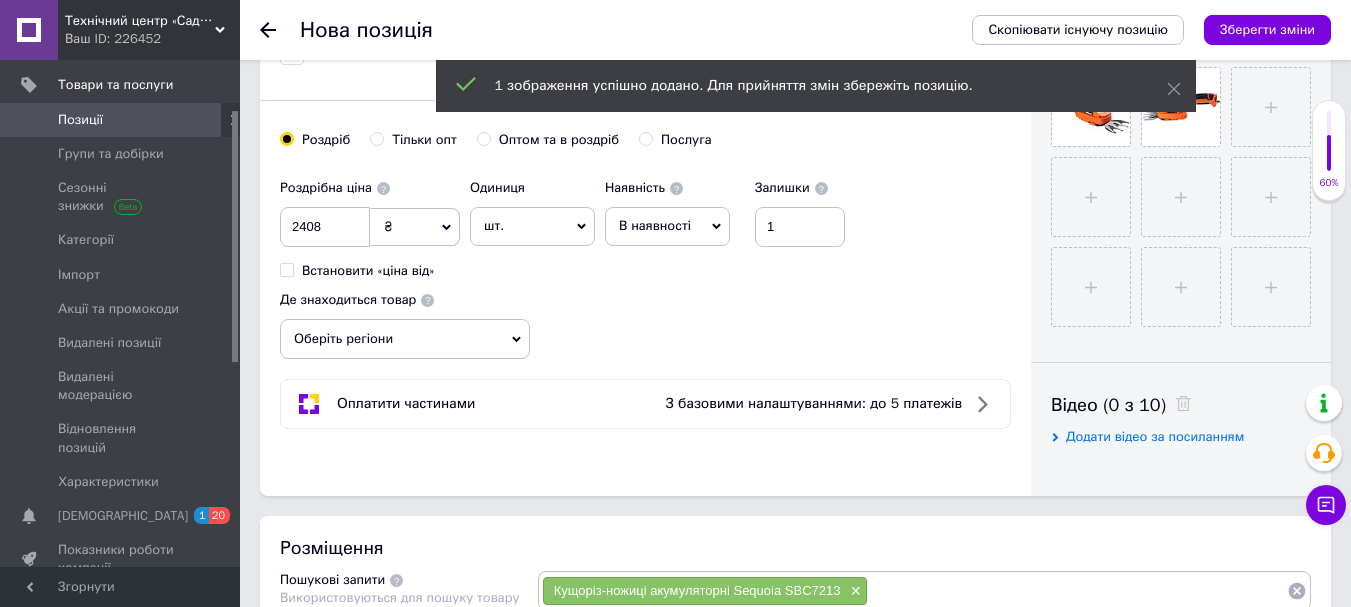 scroll, scrollTop: 800, scrollLeft: 0, axis: vertical 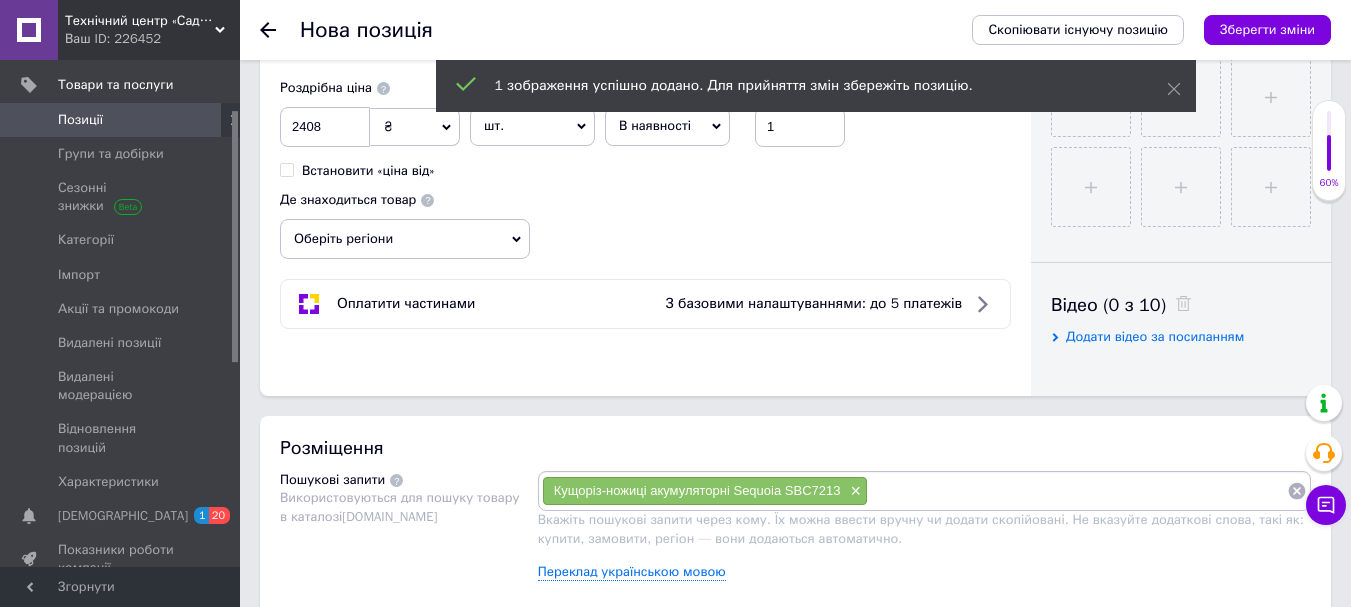 click on "Оберіть регіони" at bounding box center [405, 239] 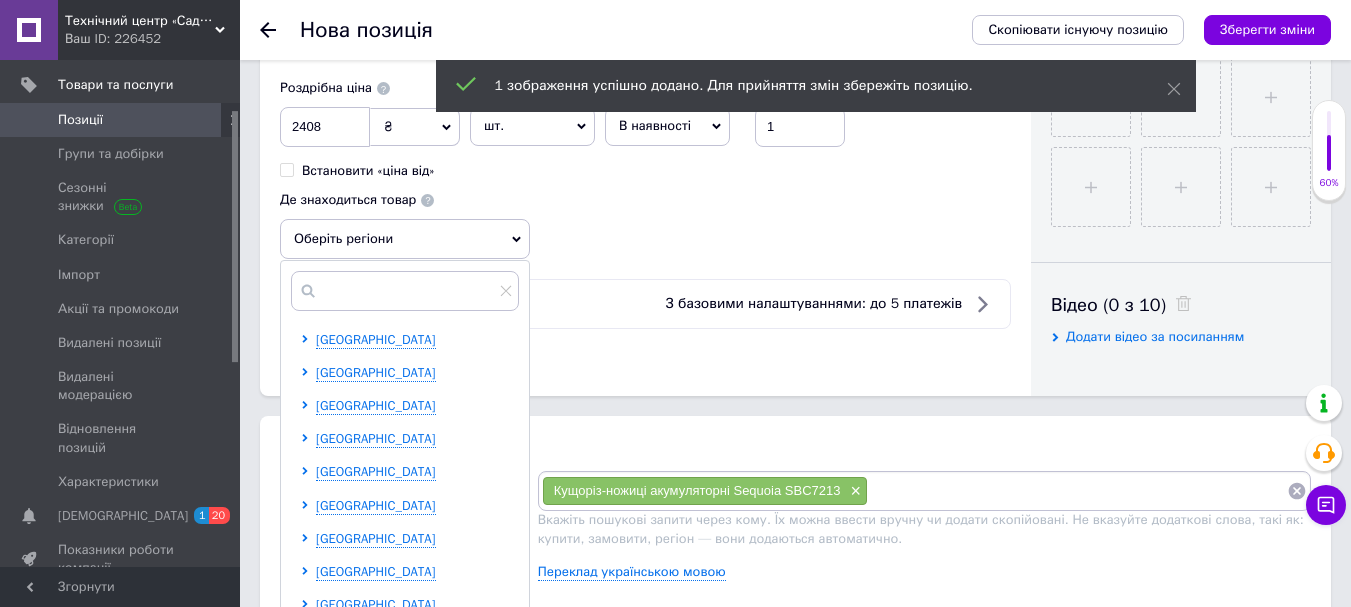 click on "[GEOGRAPHIC_DATA] [GEOGRAPHIC_DATA] [GEOGRAPHIC_DATA] [GEOGRAPHIC_DATA] [GEOGRAPHIC_DATA] [GEOGRAPHIC_DATA] [GEOGRAPHIC_DATA] [GEOGRAPHIC_DATA] [GEOGRAPHIC_DATA] [GEOGRAPHIC_DATA] [GEOGRAPHIC_DATA] [GEOGRAPHIC_DATA] [GEOGRAPHIC_DATA] [GEOGRAPHIC_DATA] [GEOGRAPHIC_DATA] [GEOGRAPHIC_DATA] [GEOGRAPHIC_DATA] [GEOGRAPHIC_DATA] [GEOGRAPHIC_DATA] [GEOGRAPHIC_DATA] [GEOGRAPHIC_DATA] [GEOGRAPHIC_DATA] [GEOGRAPHIC_DATA] [GEOGRAPHIC_DATA]" at bounding box center [409, 722] 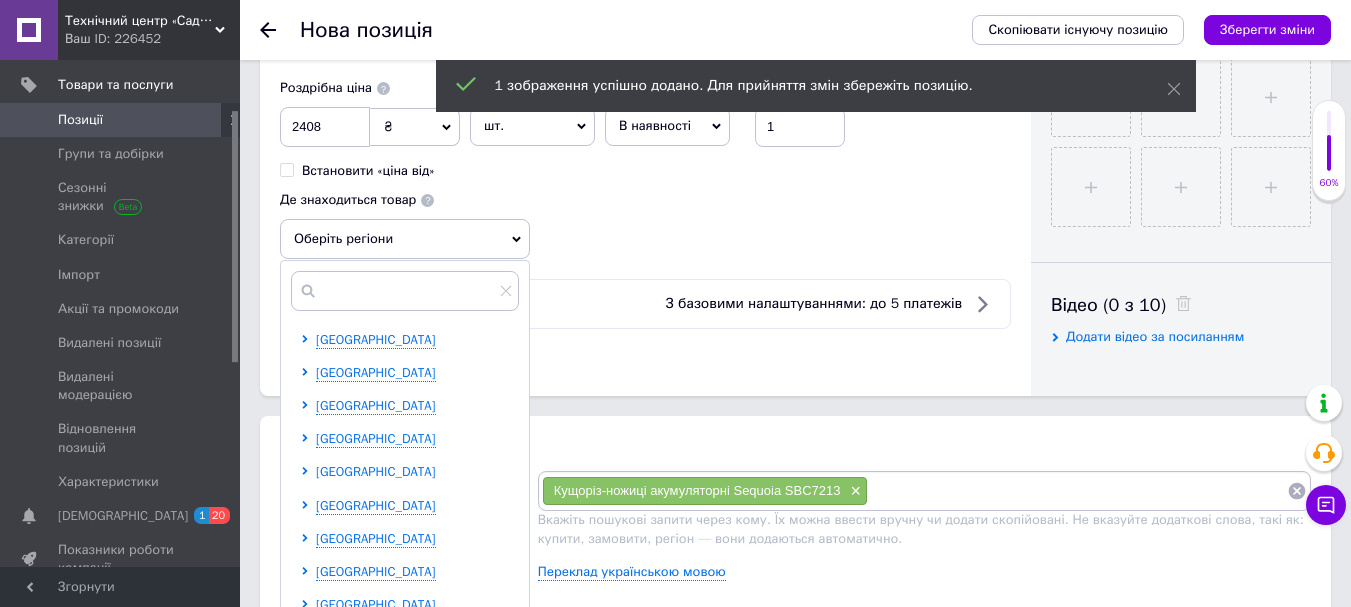 click on "[GEOGRAPHIC_DATA]" at bounding box center [376, 471] 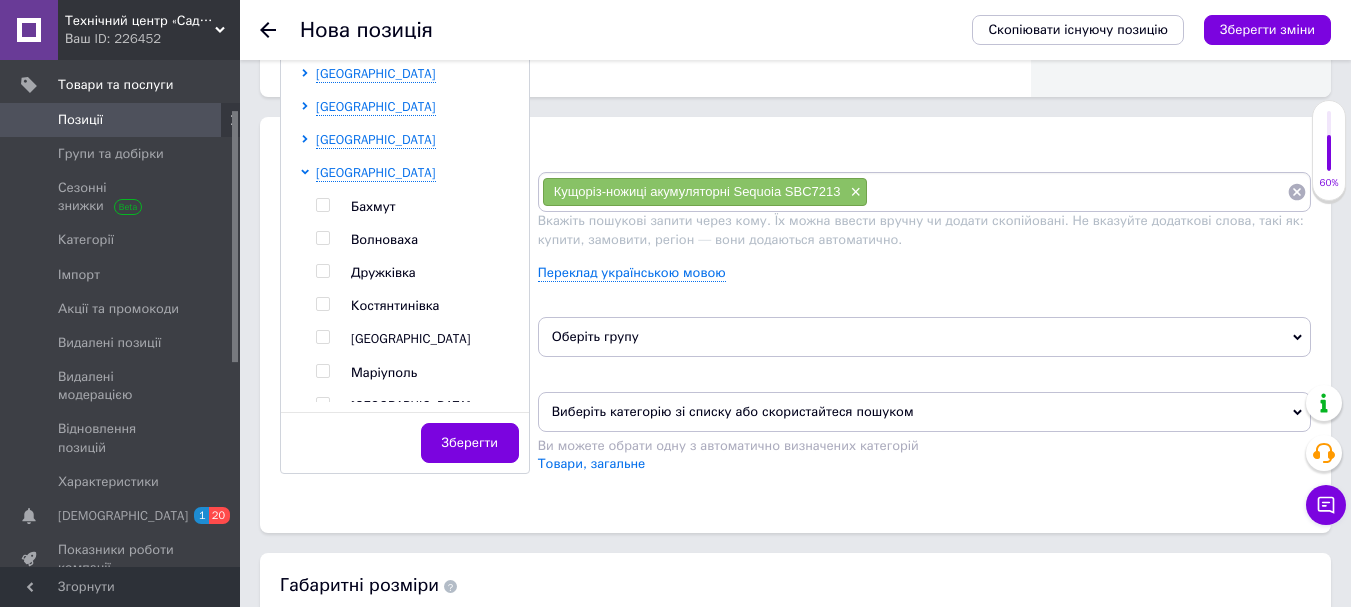 scroll, scrollTop: 1100, scrollLeft: 0, axis: vertical 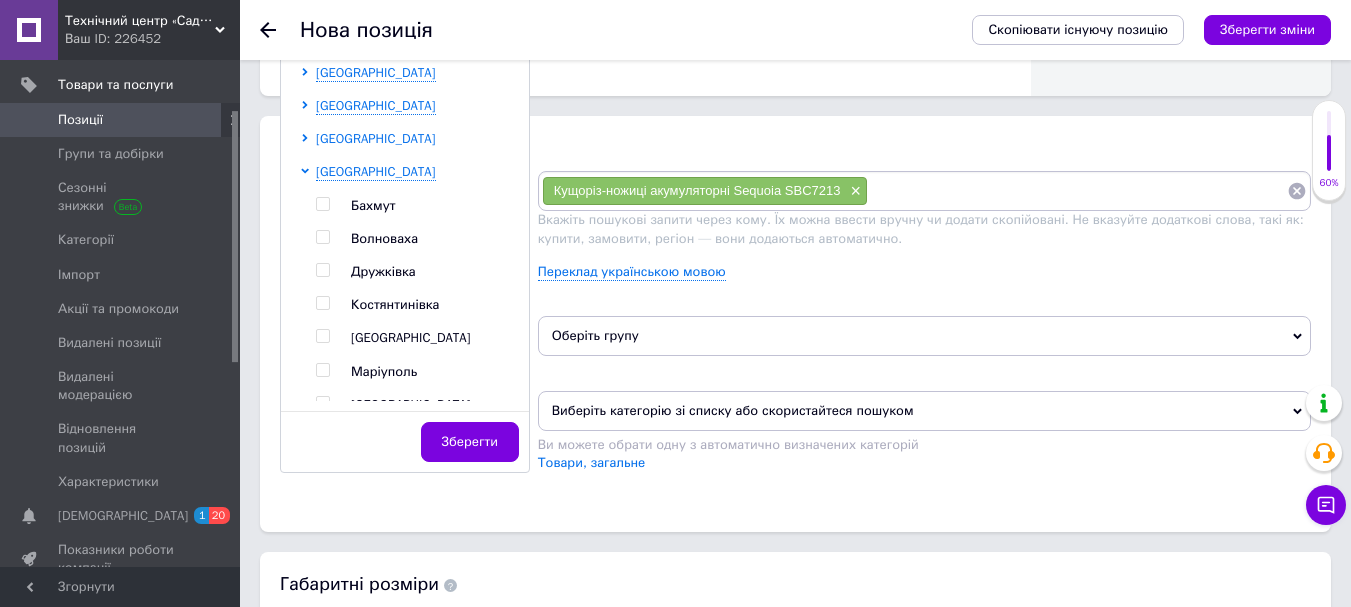 click on "[GEOGRAPHIC_DATA]" at bounding box center [376, 138] 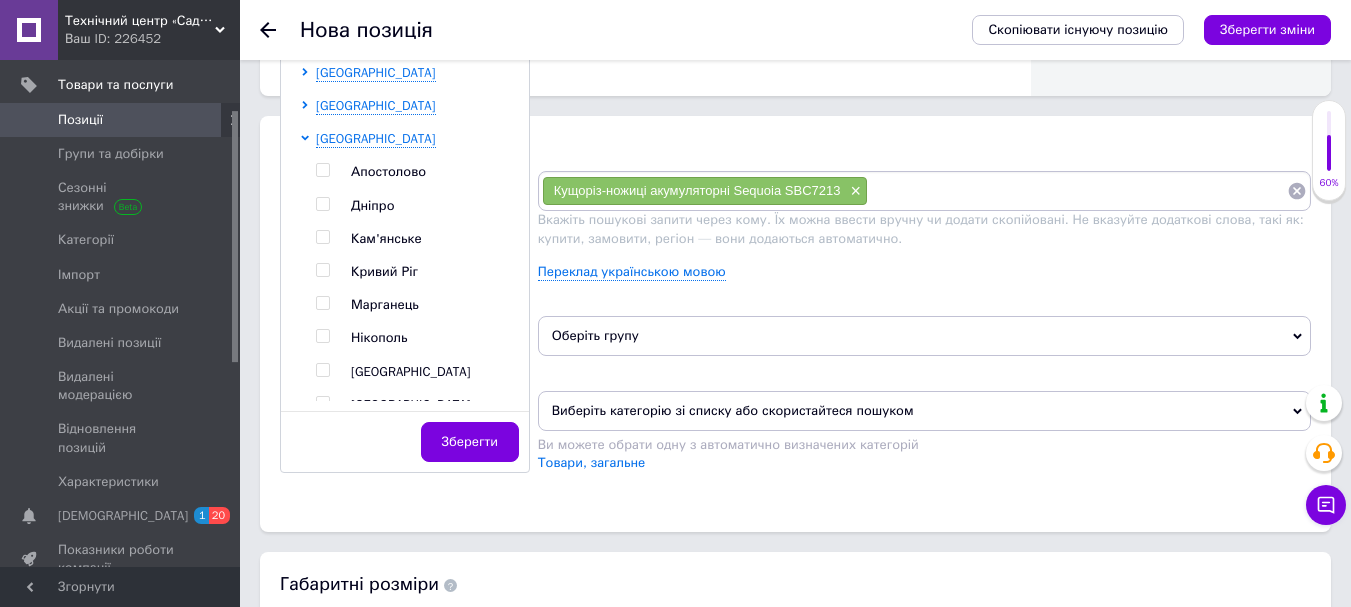 click at bounding box center [326, 206] 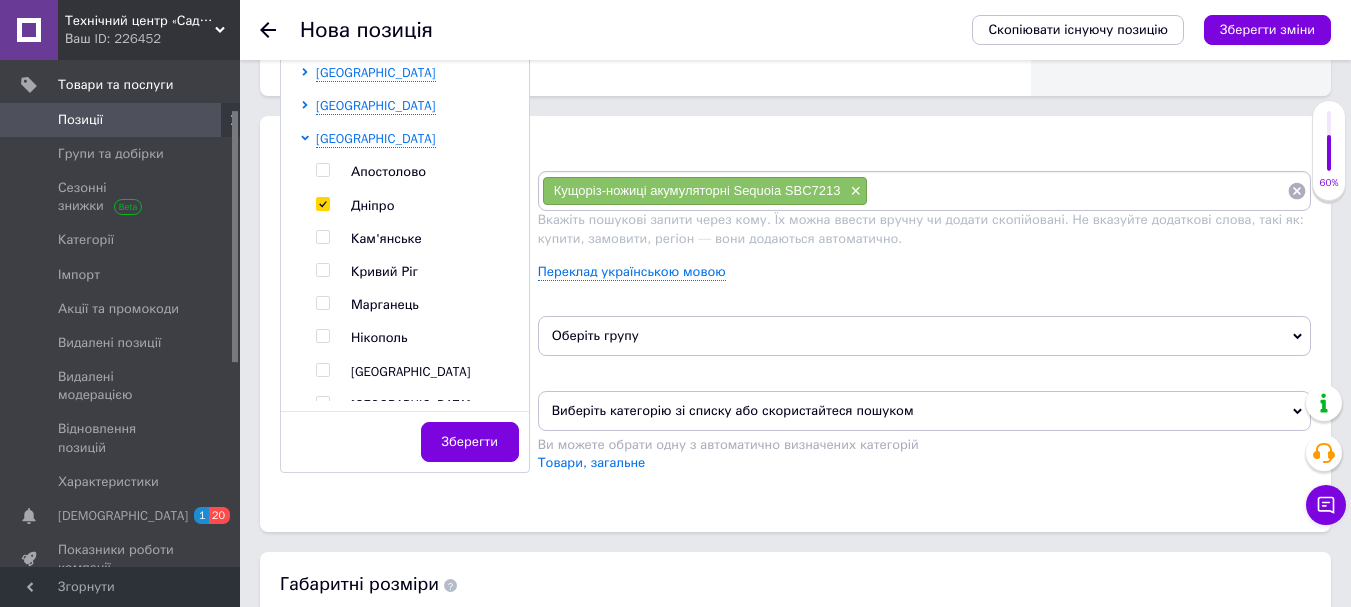 checkbox on "true" 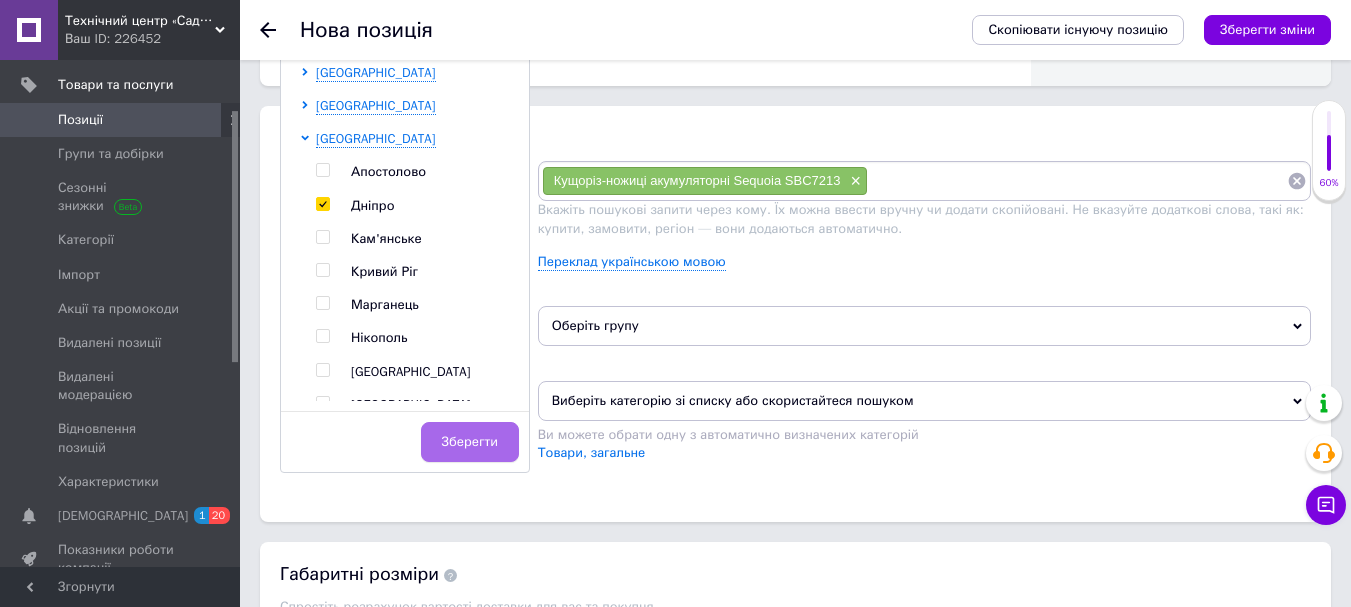 click on "Зберегти" at bounding box center (470, 442) 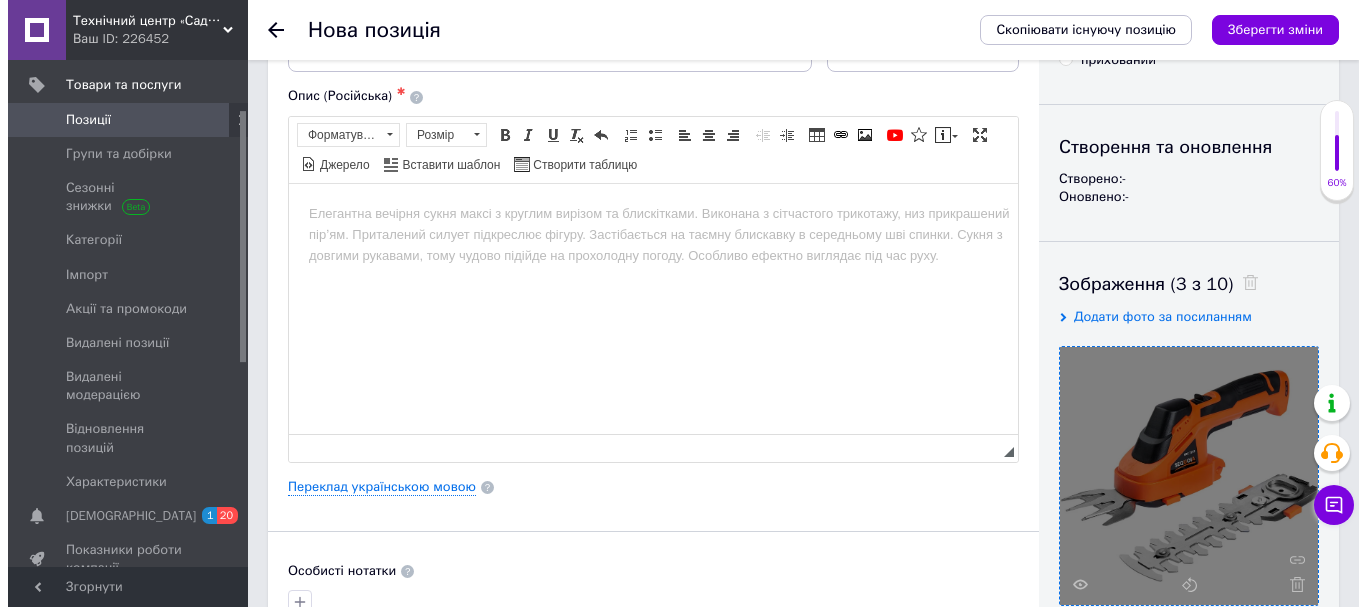 scroll, scrollTop: 300, scrollLeft: 0, axis: vertical 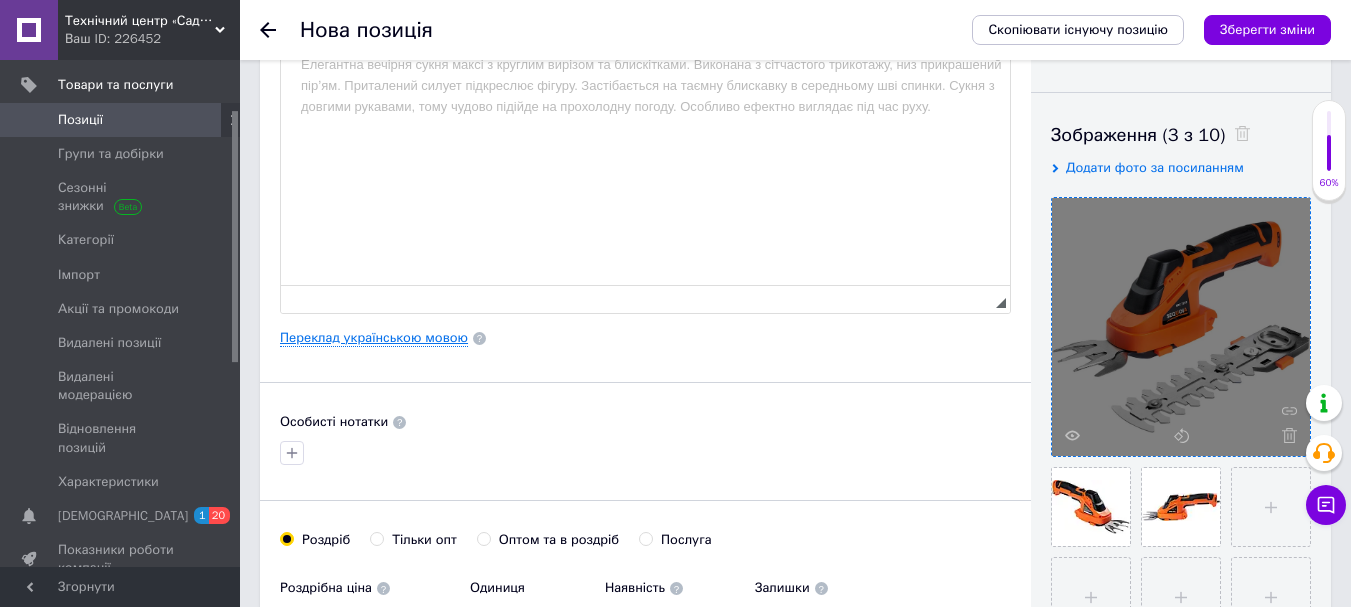 click on "Переклад українською мовою" at bounding box center [374, 338] 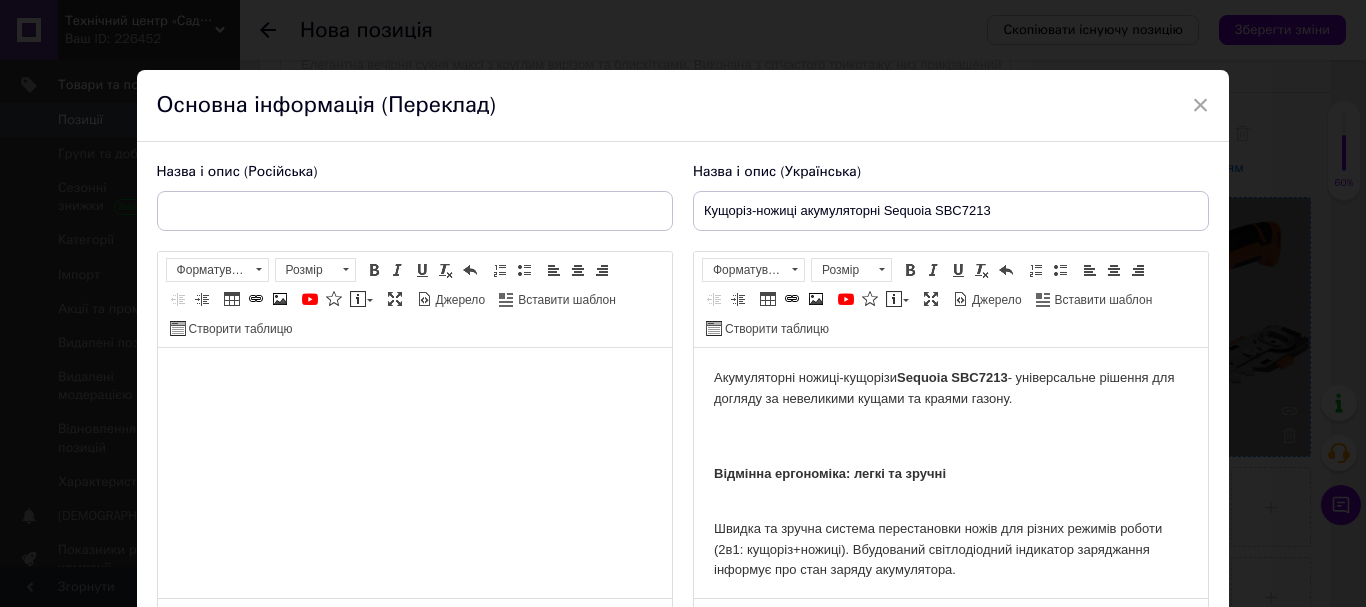 scroll, scrollTop: 0, scrollLeft: 0, axis: both 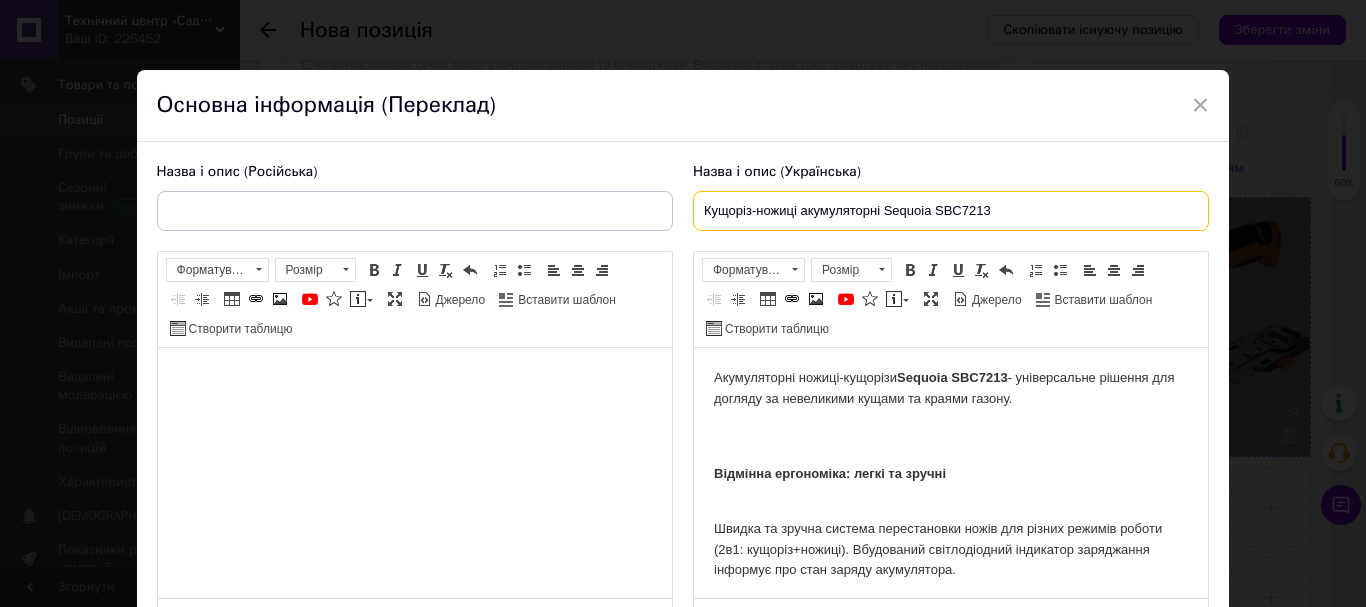 click on "Кущоріз-ножиці акумуляторні Sequoia SBC7213" at bounding box center [951, 211] 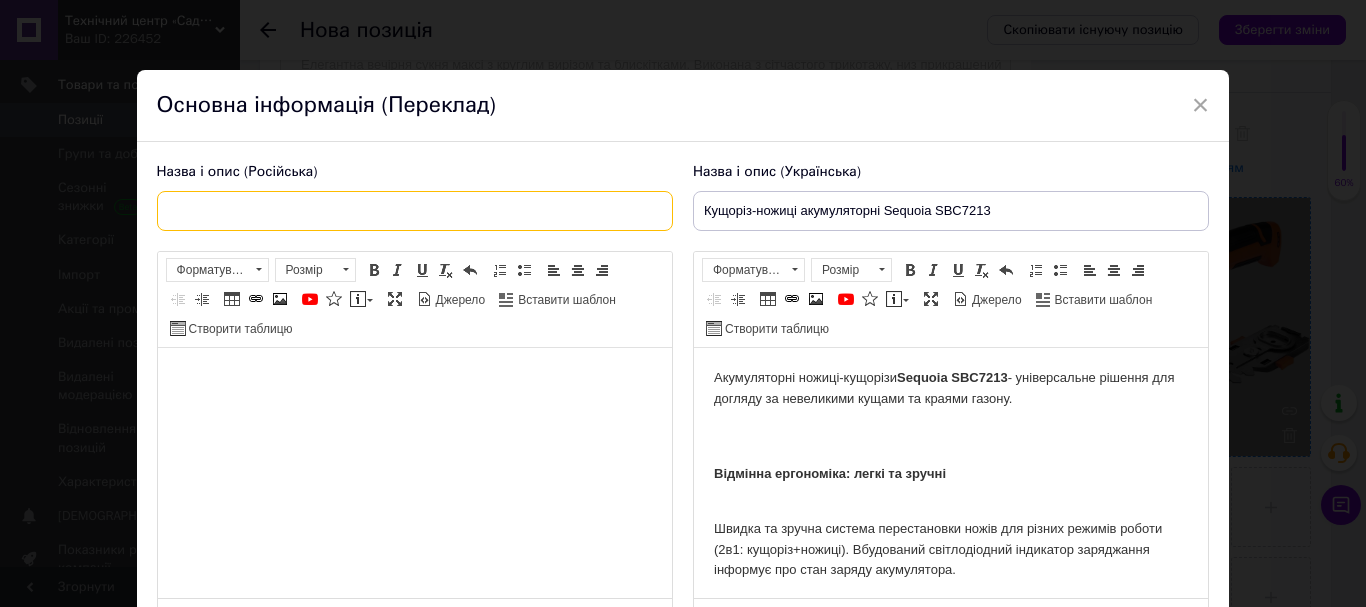 click at bounding box center [415, 211] 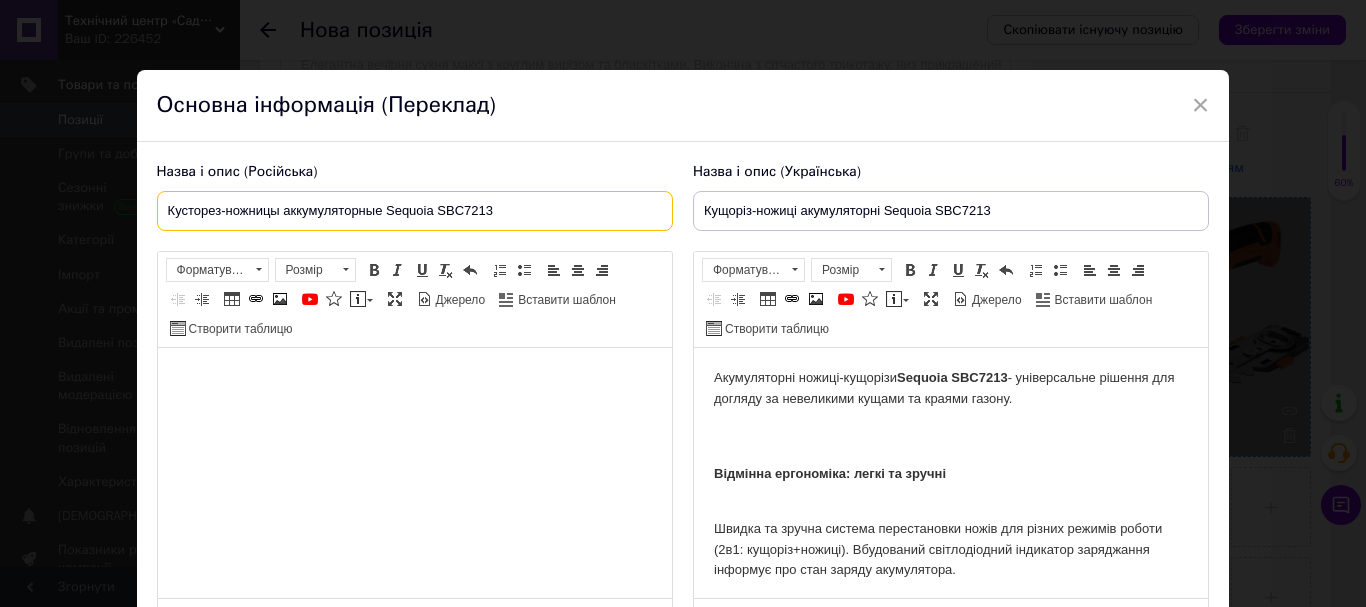 type on "Кусторез-ножницы аккумуляторные Sequoia SBC7213" 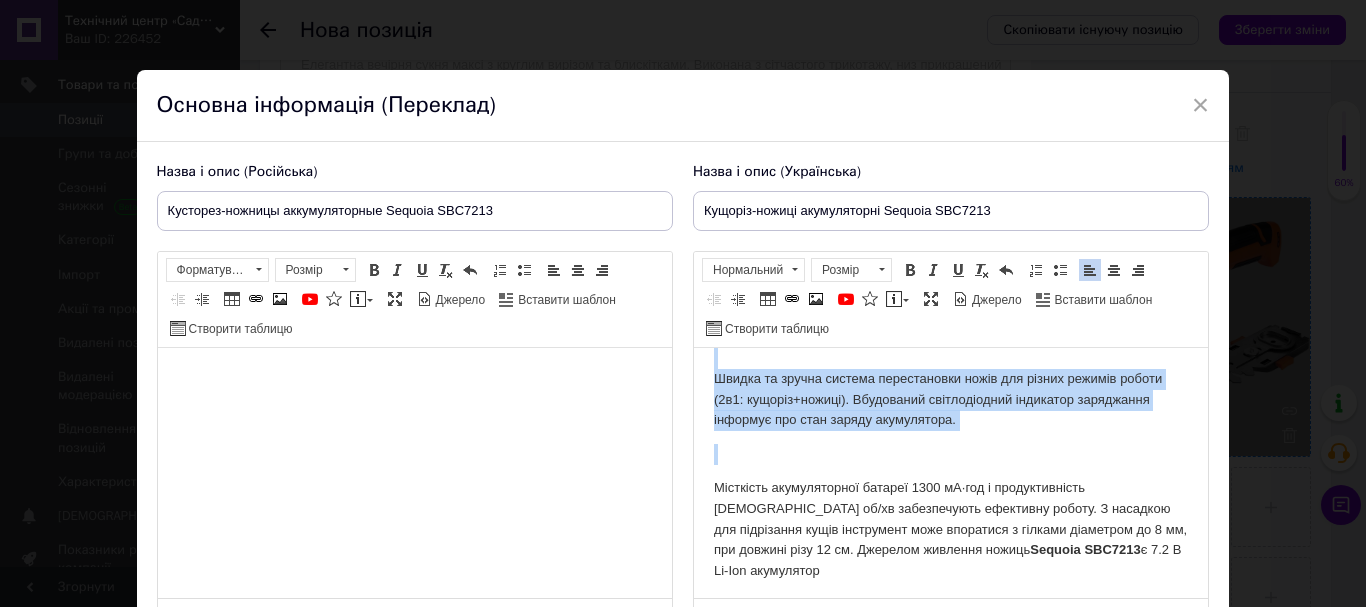 scroll, scrollTop: 154, scrollLeft: 0, axis: vertical 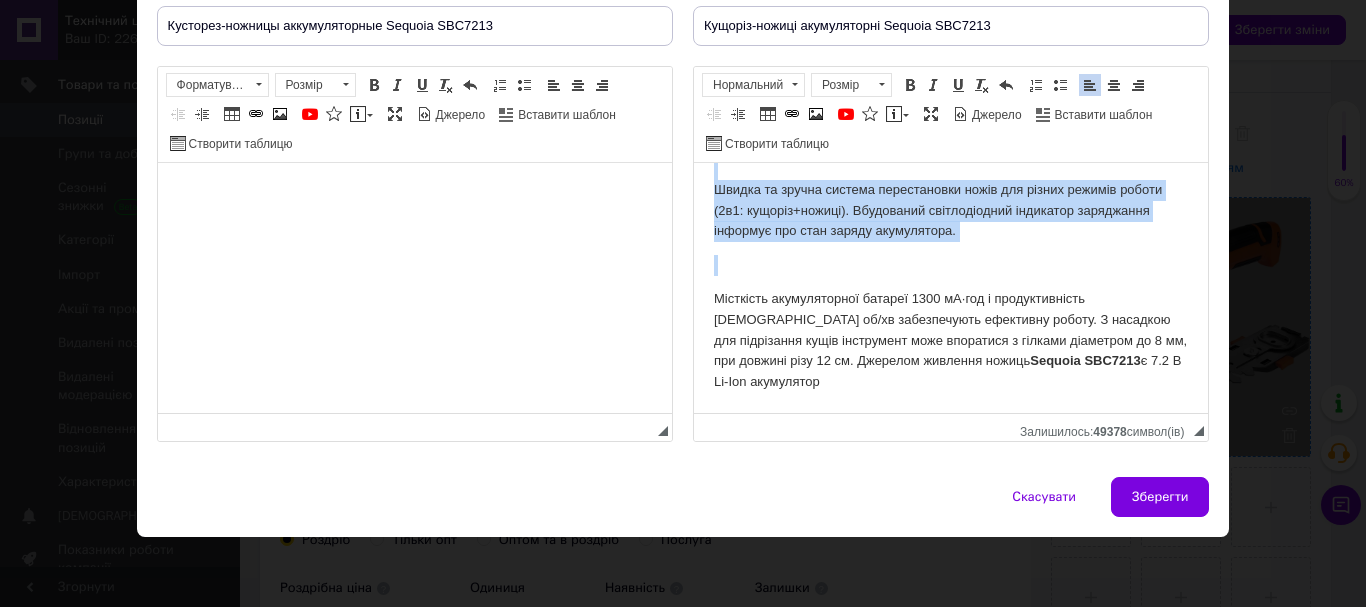 drag, startPoint x: 713, startPoint y: 187, endPoint x: 1606, endPoint y: 579, distance: 975.25024 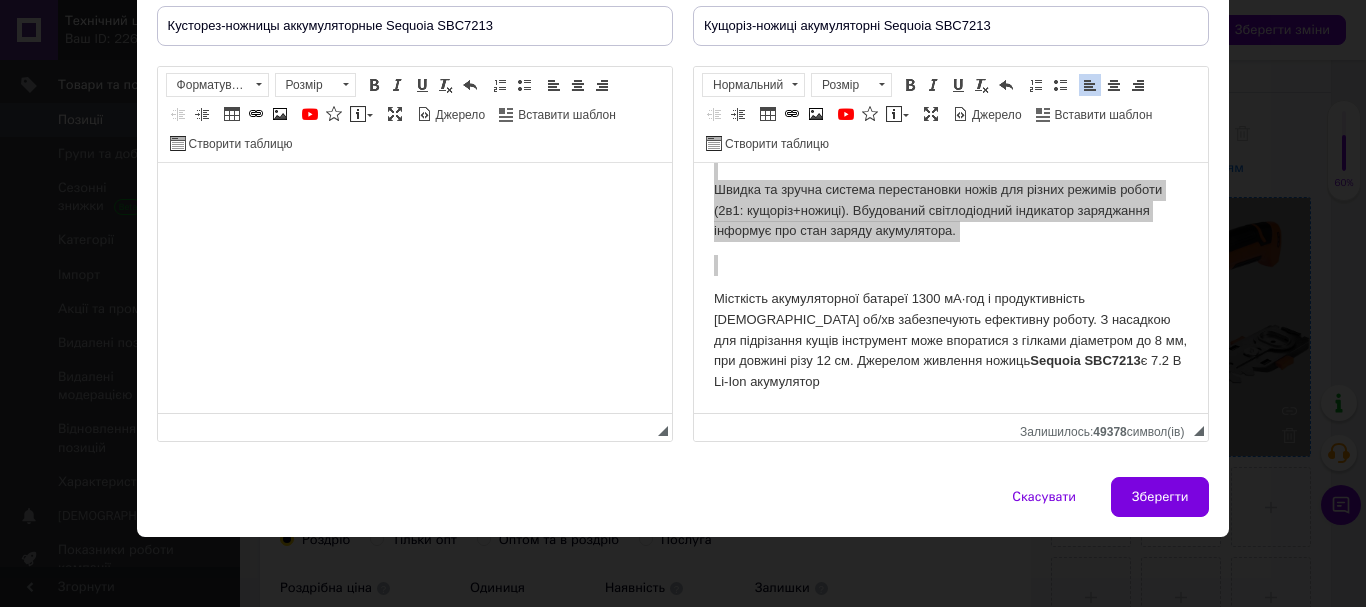 scroll, scrollTop: 0, scrollLeft: 0, axis: both 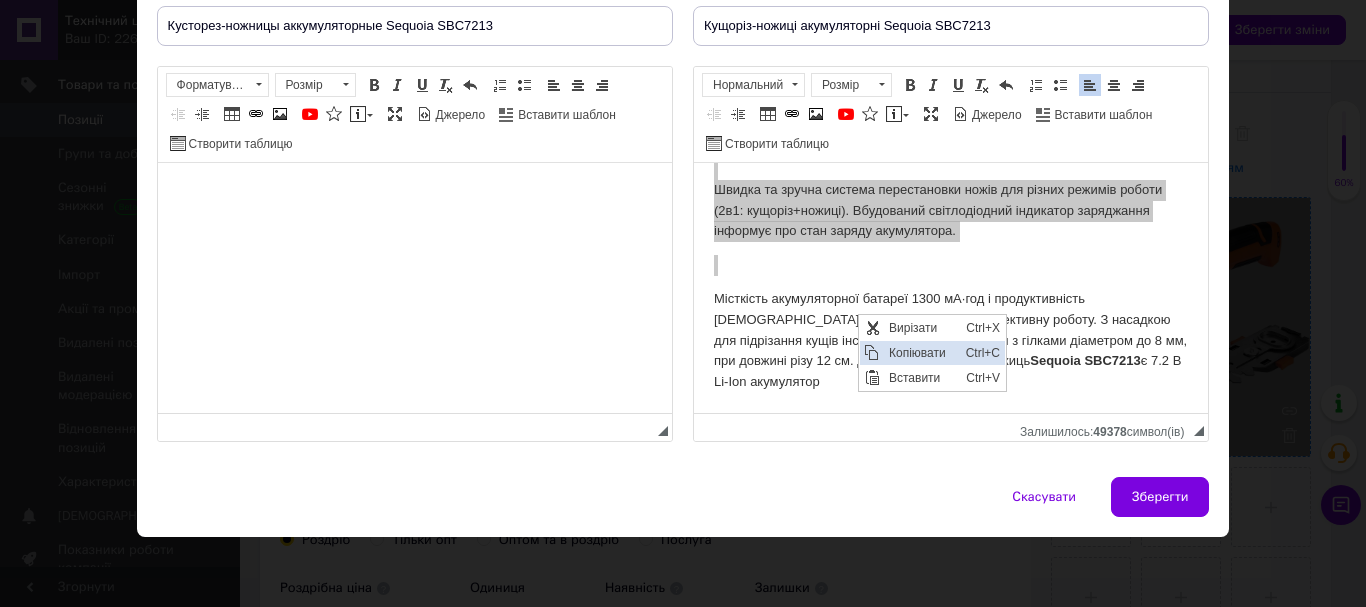 click on "Копіювати" at bounding box center [922, 353] 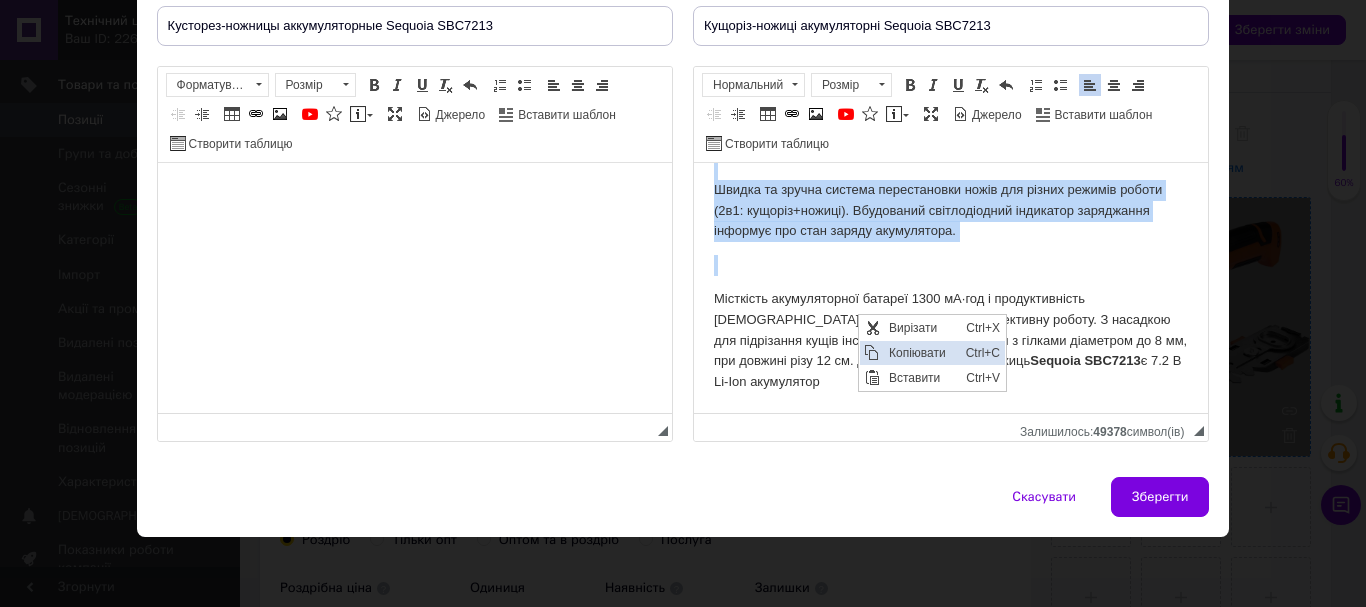 copy on "Loremipsumdo sitame-consecte  Adipisc ELI0414  - seddoeiusmod tempori utl etdolor ma aliquaenim admini ve quisno exerci. Ullamcol nisialiqui: exeac co duisau Irurei re volupt velites cillumfugiat nulla par except sintocc cupida (9n7: proiden+suntcu). Quiofficia deseruntmolli animidest laborumper undeomni ist natu errorv accusantium. Doloremqu laudantiumtot remaper 4245 eA·ips q abilloinventor 3858 ve/qu architectobe vitaedict explic. N enimipsa qui voluptasas autod fugitconse magn doloreseo r sequine nequeporr qu 4 do, adi numquam eius 99 mo. Temporai magnamqu etiamm  Solutan ELI5363  o 9.6 C Ni-Imp quoplaceat..." 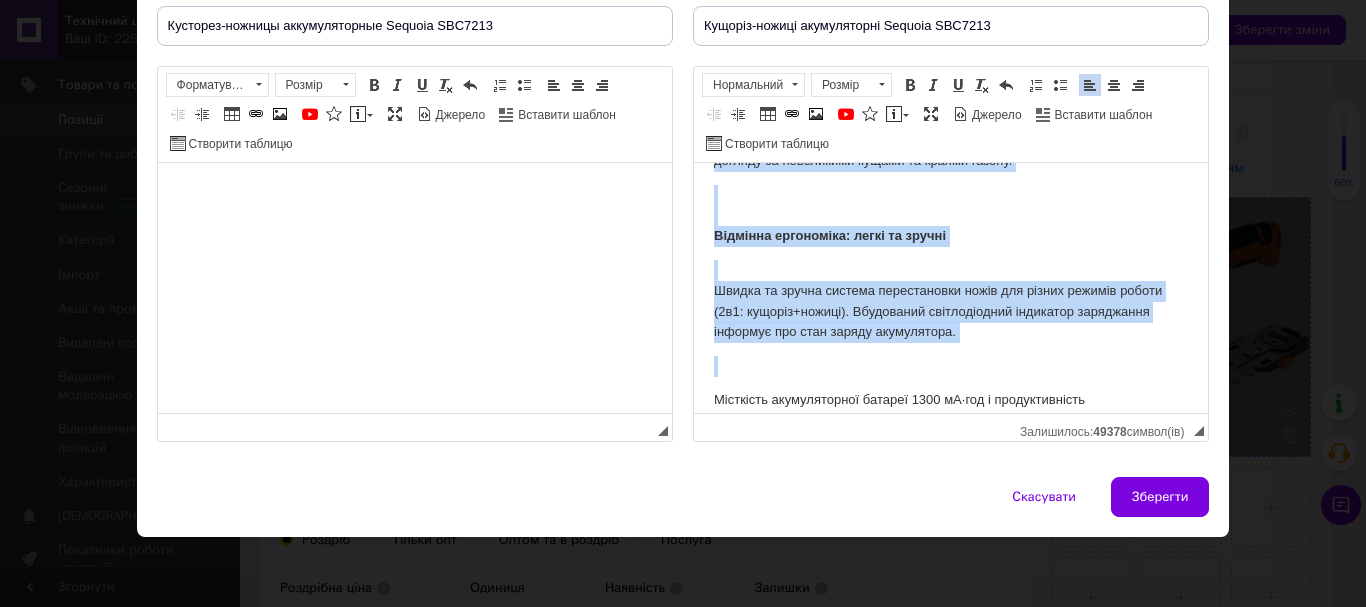scroll, scrollTop: 0, scrollLeft: 0, axis: both 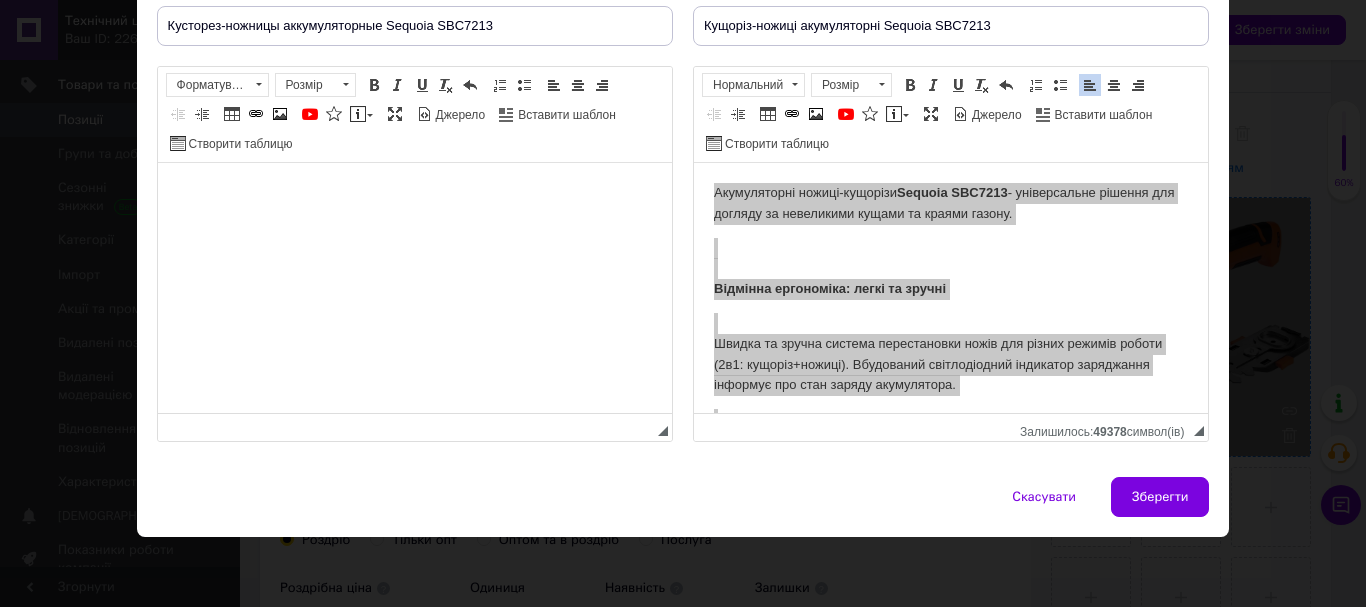 click on "Панель інструментів редактора Форматування Форматування Розмір Розмір   Жирний  Сполучення клавіш Ctrl+B   Курсив  Сполучення клавіш Ctrl+I   Підкреслений  Сполучення клавіш Ctrl+U   Видалити форматування   Повернути  Сполучення клавіш Ctrl+Z   Вставити/видалити нумерований список   Вставити/видалити маркований список   По лівому краю   По центру   По правому краю   Зменшити відступ   Збільшити відступ   Таблиця   Вставити/Редагувати посилання  Сполучення клавіш Ctrl+L   Зображення   YouTube   {label}   Вставити повідомлення   Максимізувати   [PERSON_NAME]   Вставити шаблон" at bounding box center [415, 115] 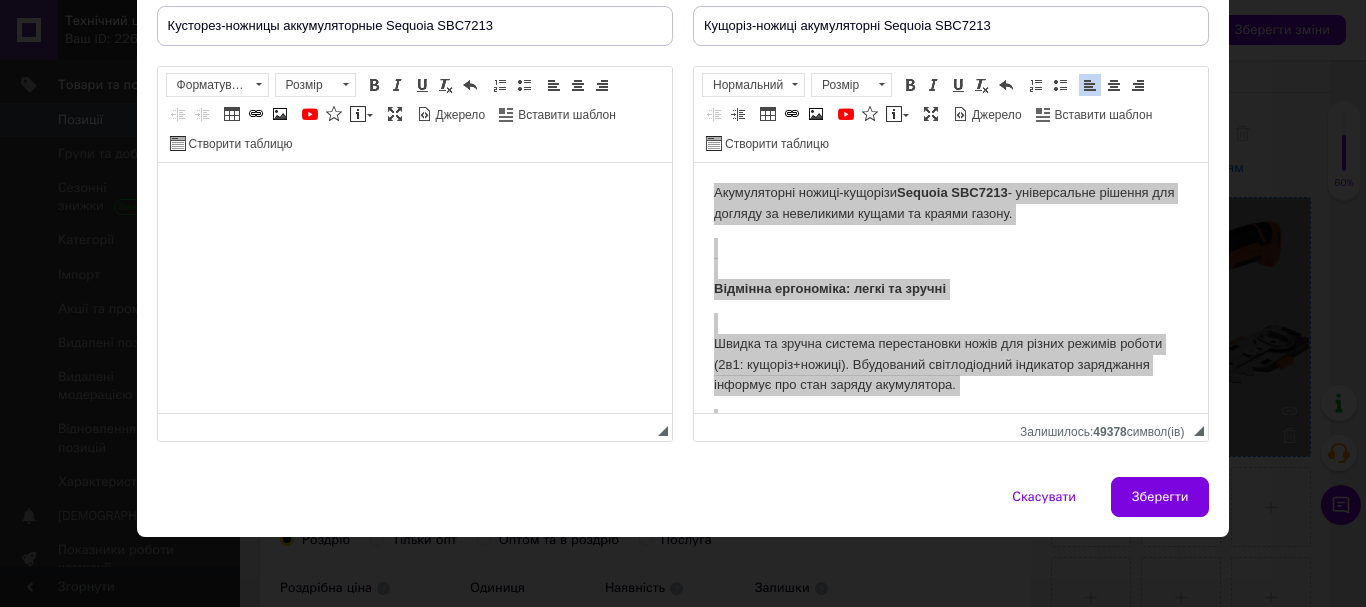 scroll, scrollTop: 0, scrollLeft: 0, axis: both 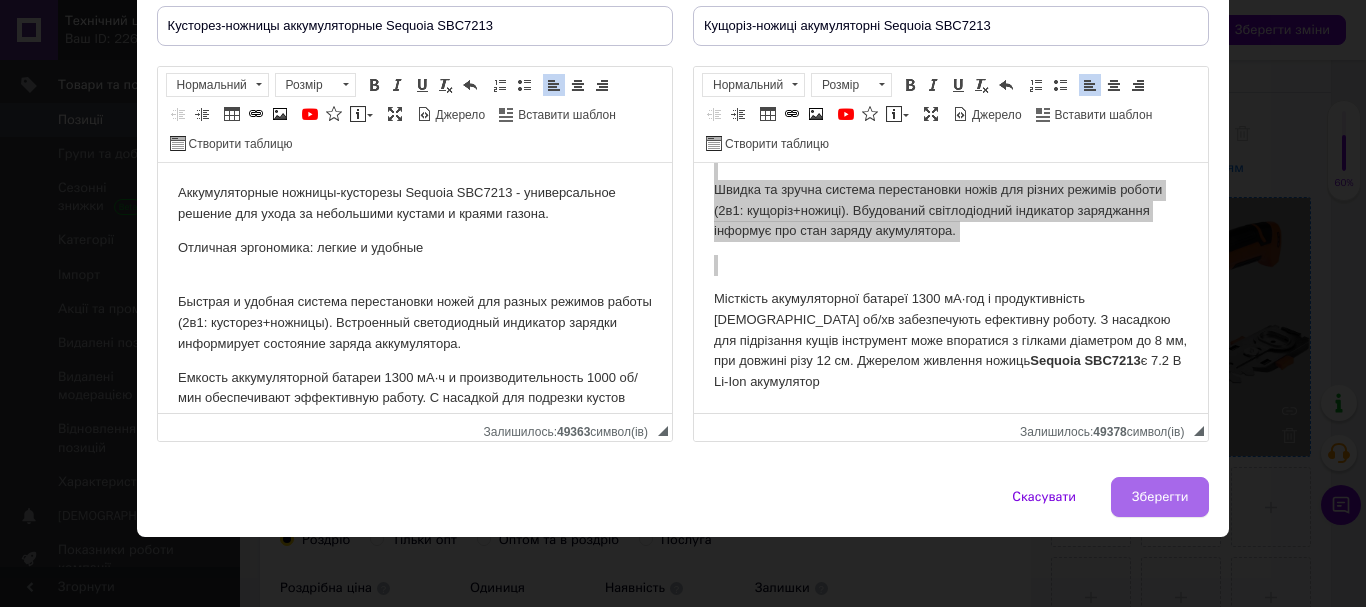 click on "Зберегти" at bounding box center [1160, 497] 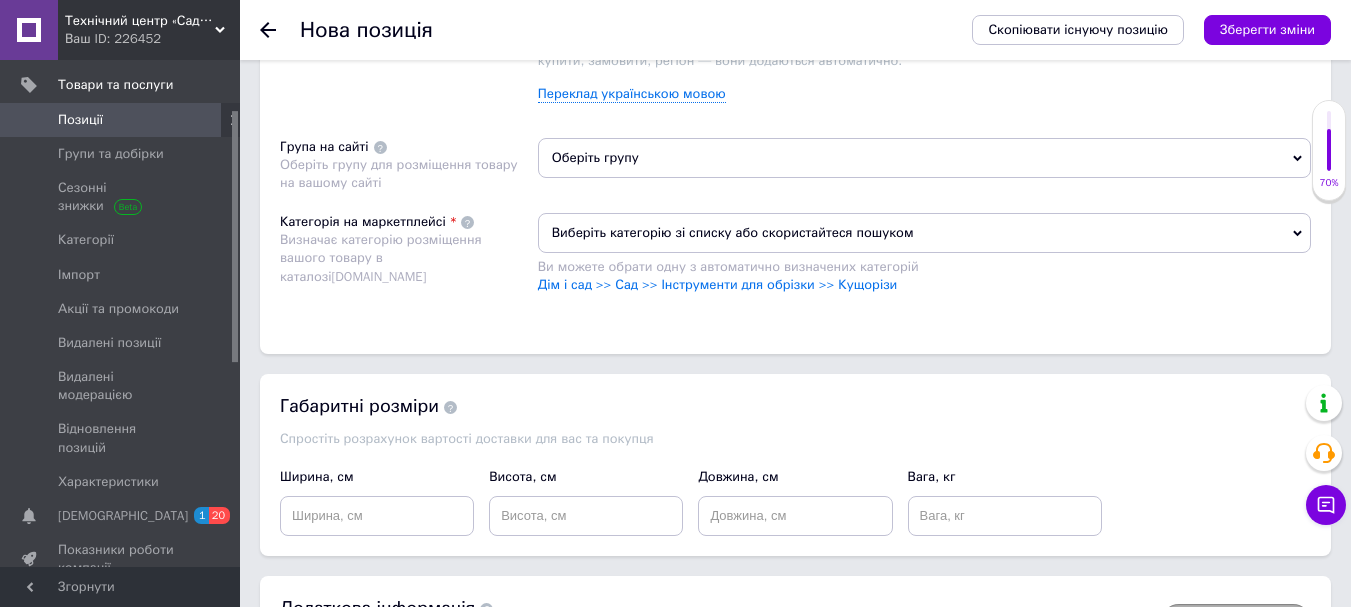 scroll, scrollTop: 1300, scrollLeft: 0, axis: vertical 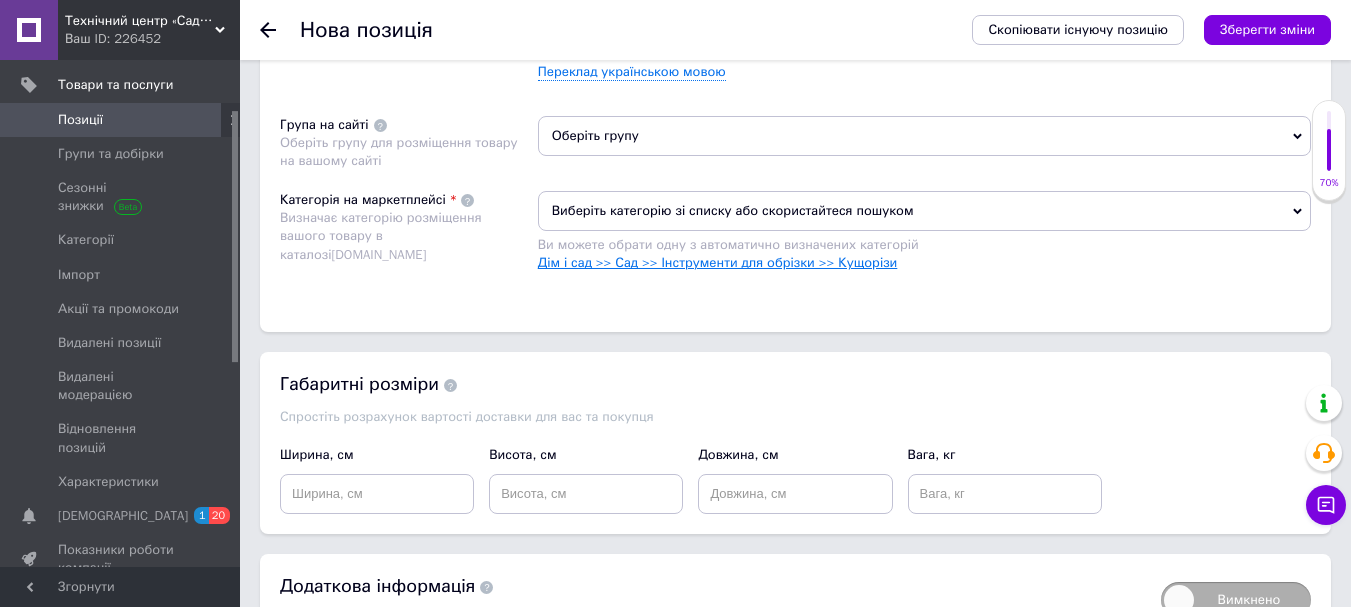click on "Дім і сад >> Сад >> Інструменти для обрізки >> Кущорізи" at bounding box center (718, 262) 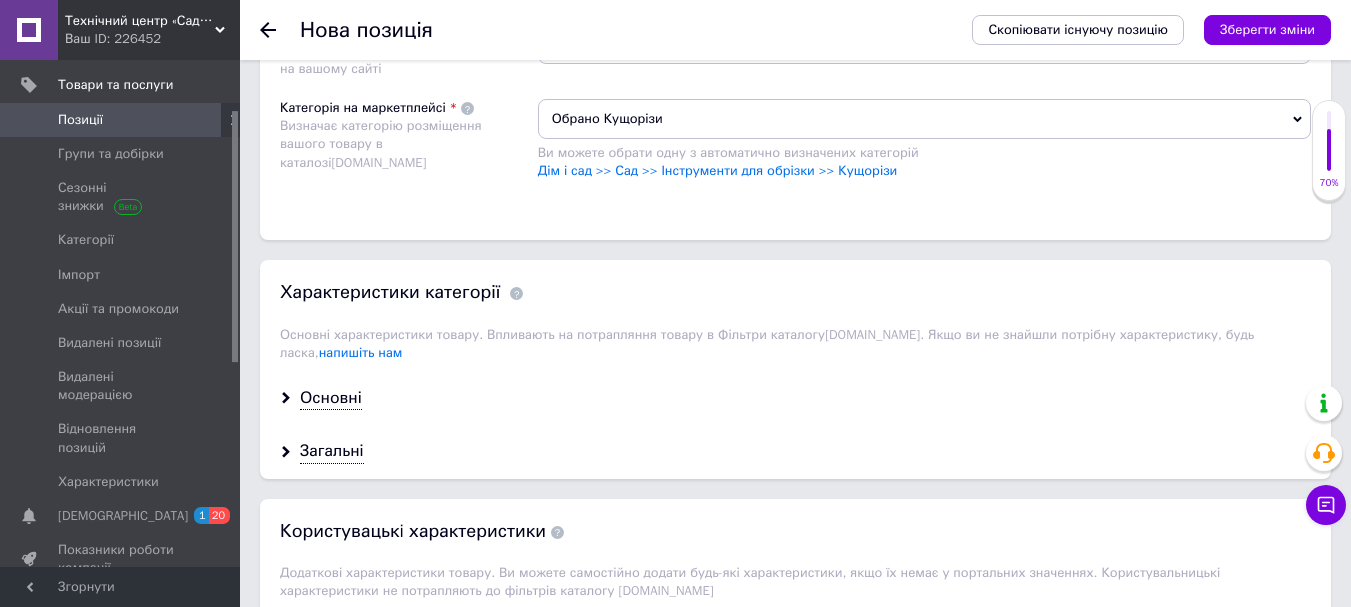 scroll, scrollTop: 1500, scrollLeft: 0, axis: vertical 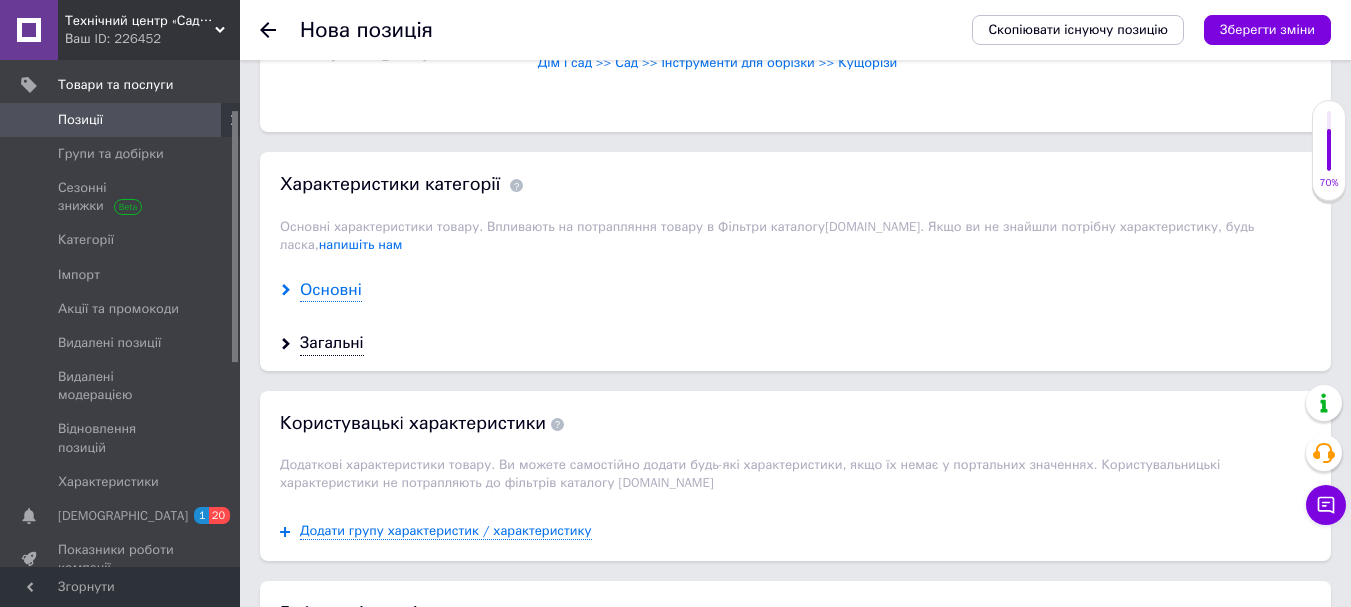 click on "Основні" at bounding box center [331, 290] 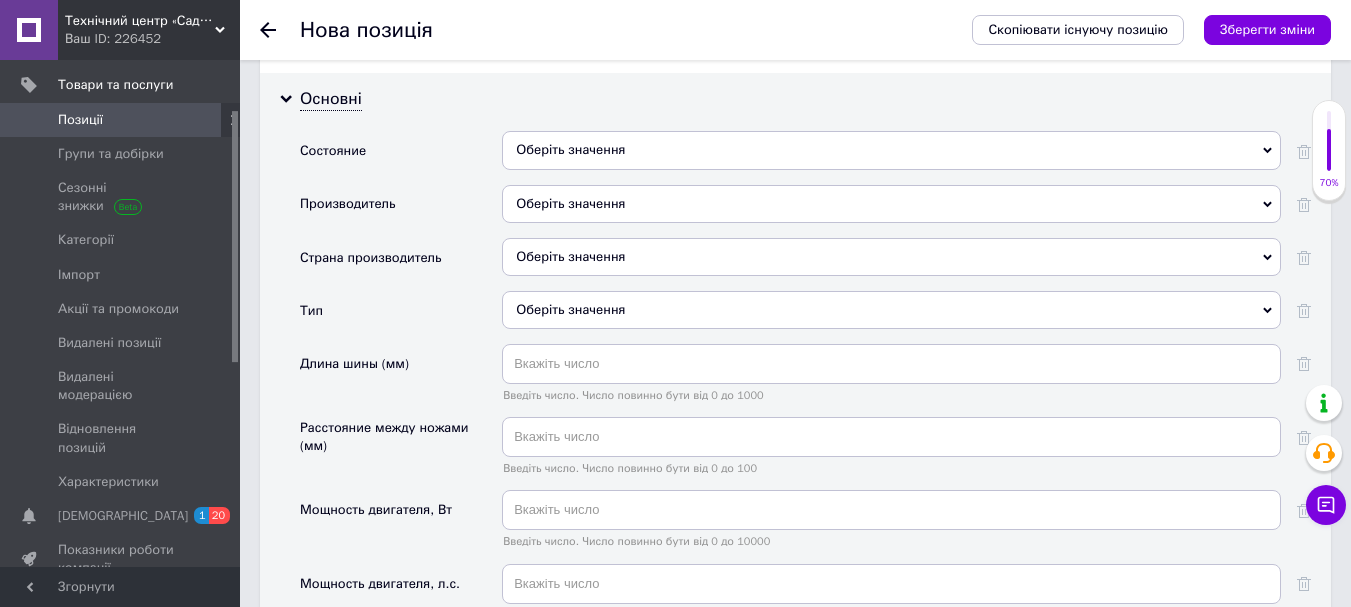 scroll, scrollTop: 1700, scrollLeft: 0, axis: vertical 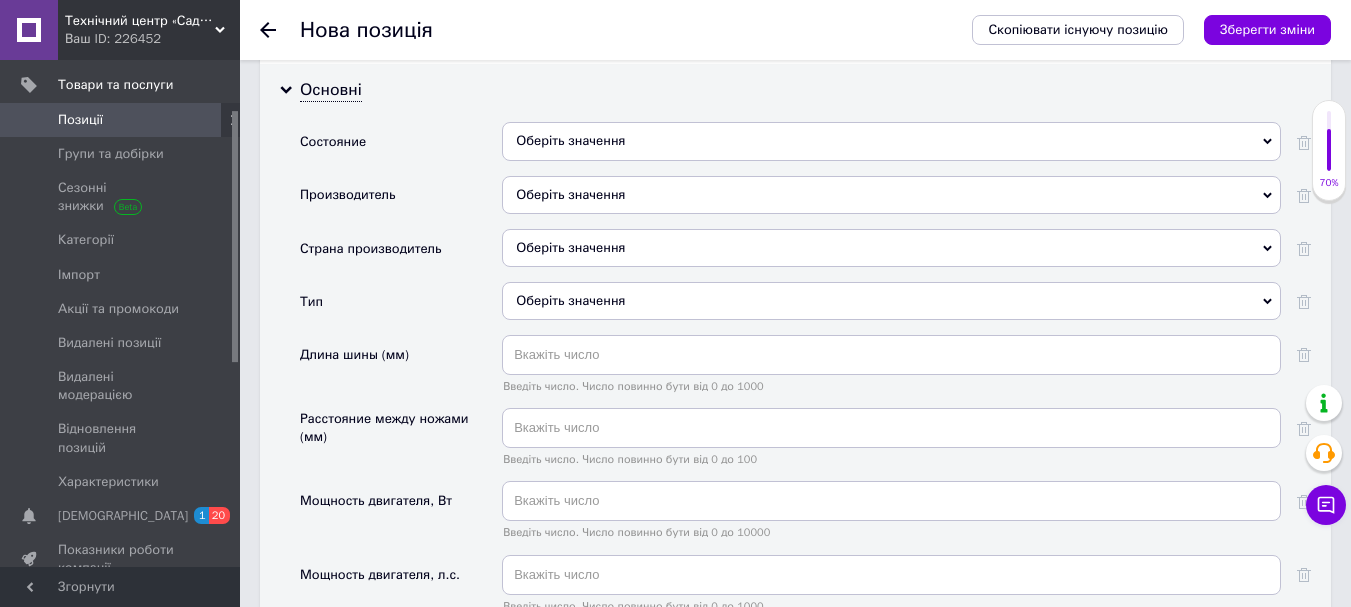 click on "Оберіть значення" at bounding box center [891, 141] 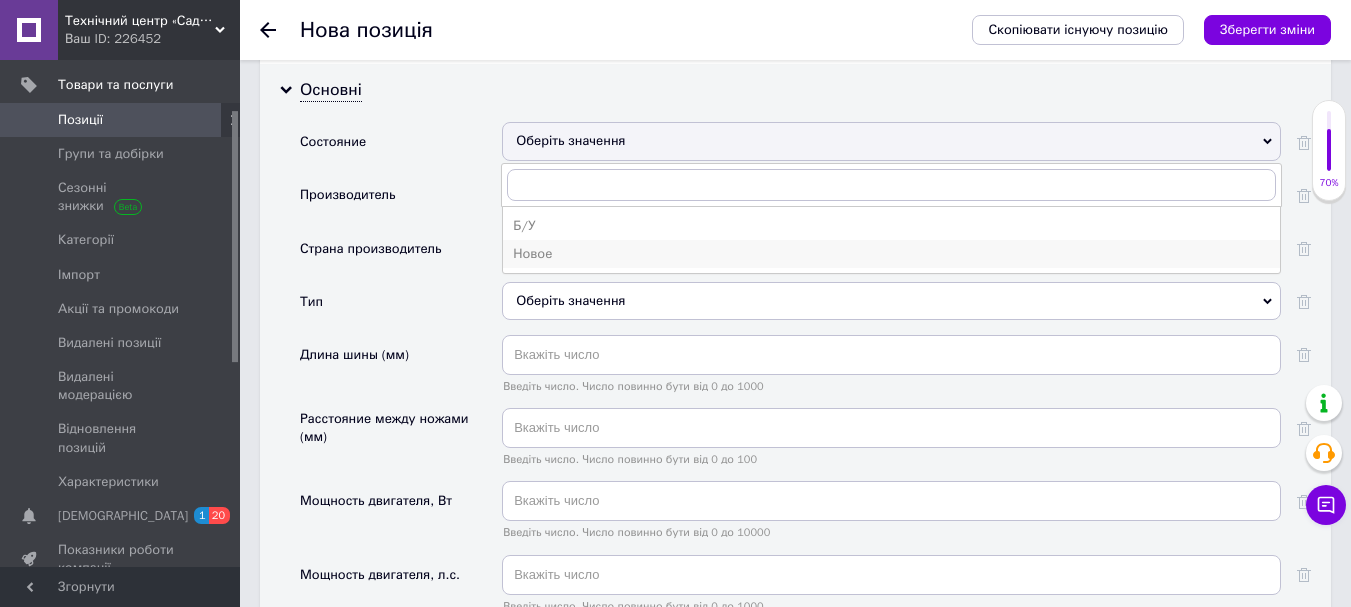 click on "Новое" at bounding box center [891, 254] 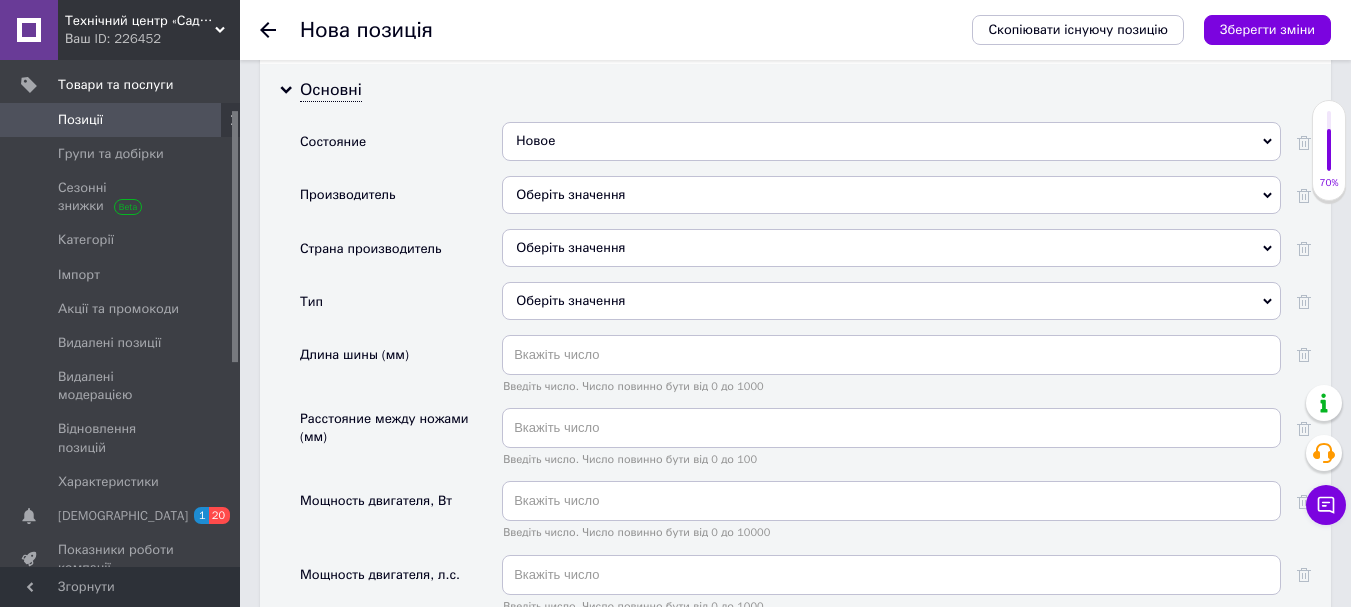 click on "Оберіть значення" at bounding box center [891, 195] 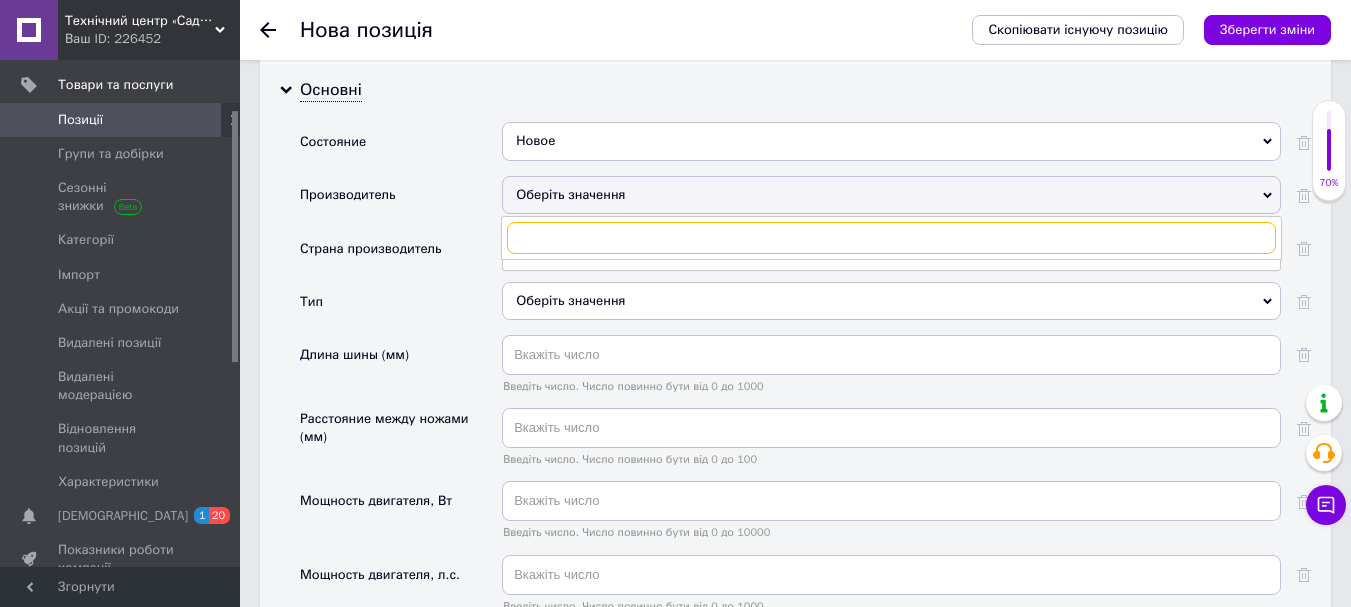 paste on "Sequoia" 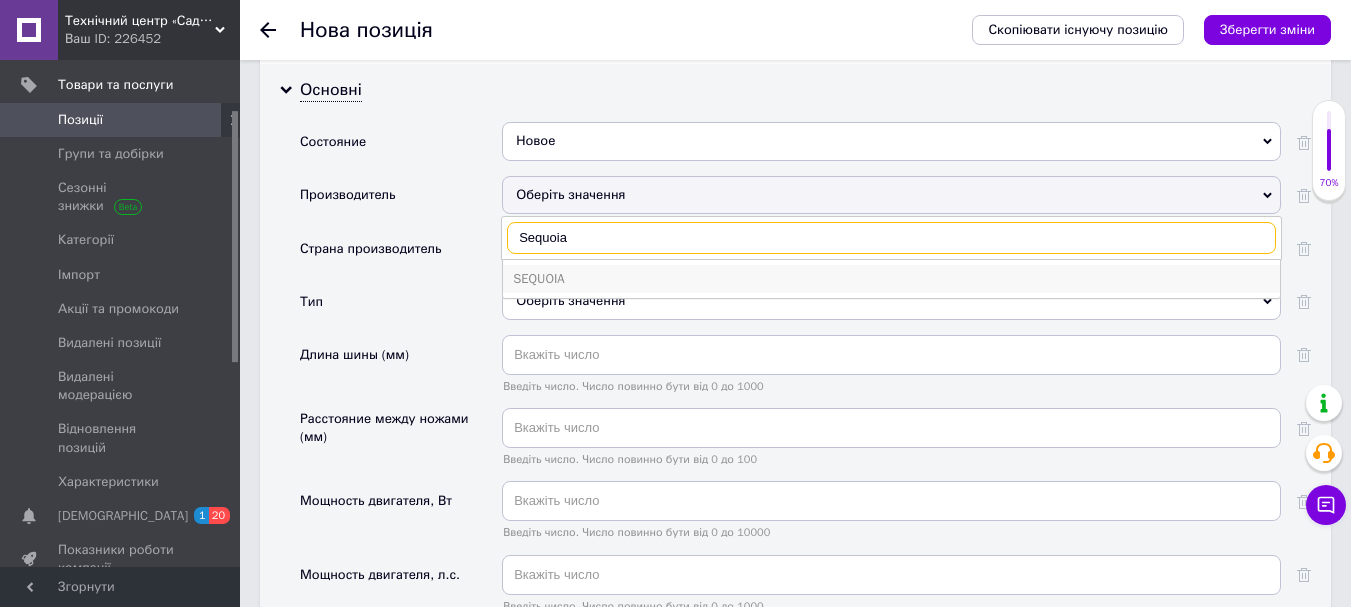 type on "Sequoia" 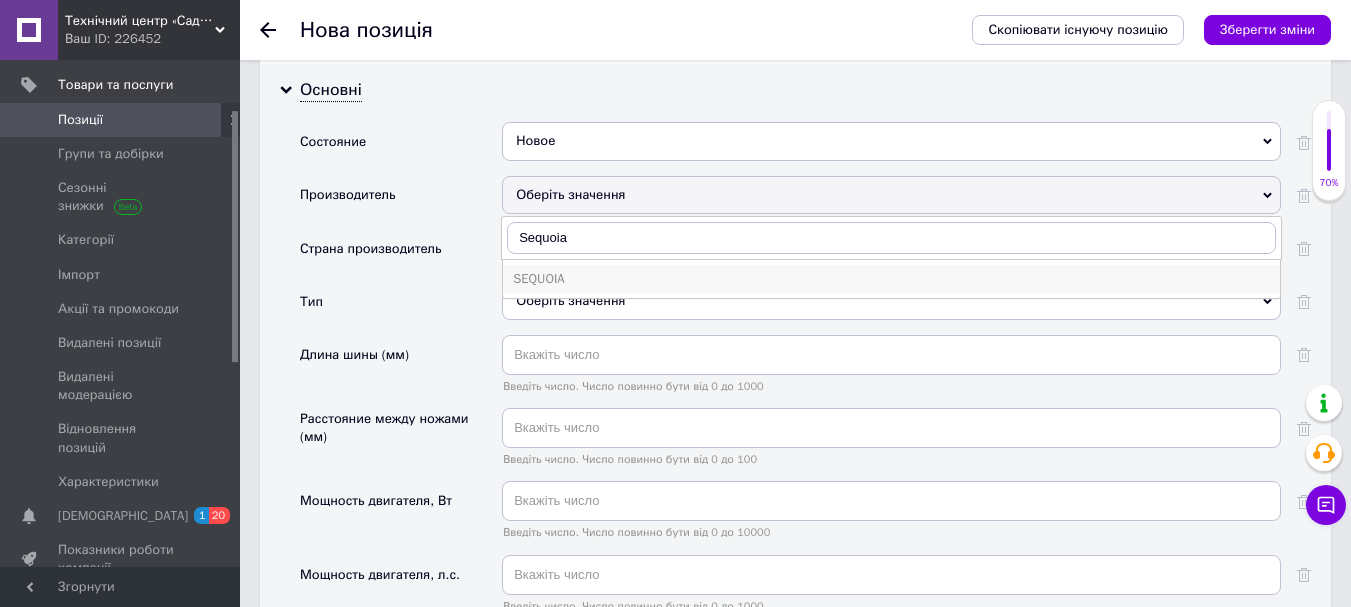 click on "SEQUOIA" at bounding box center [891, 279] 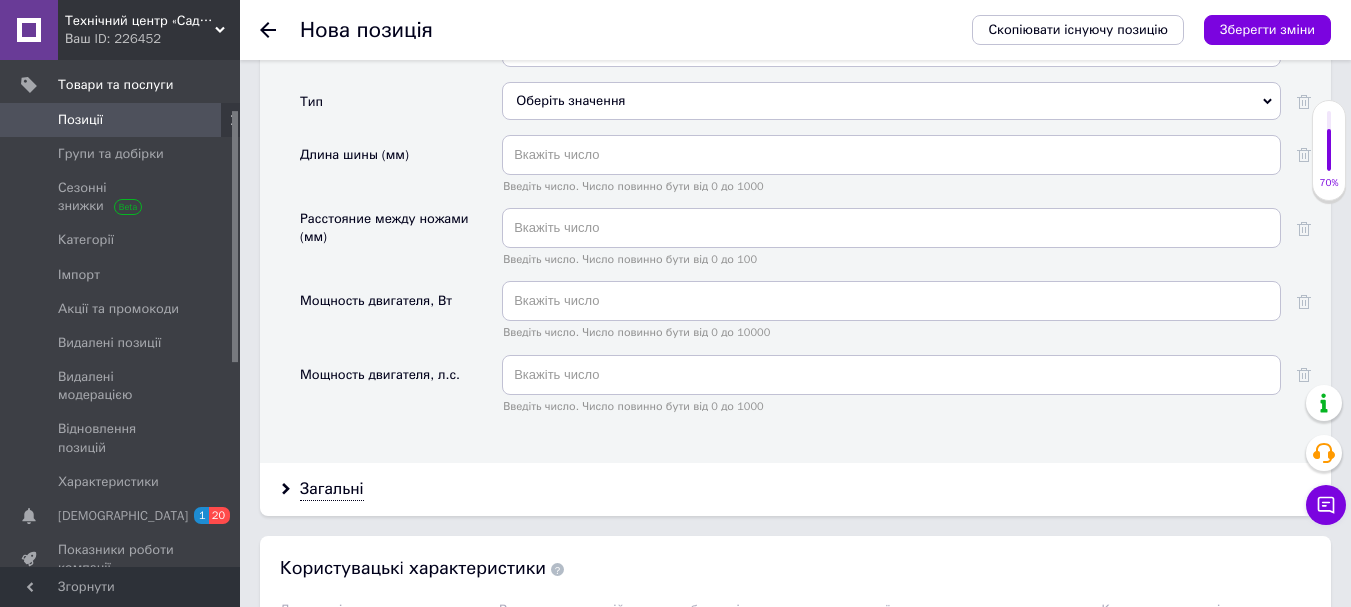 scroll, scrollTop: 2000, scrollLeft: 0, axis: vertical 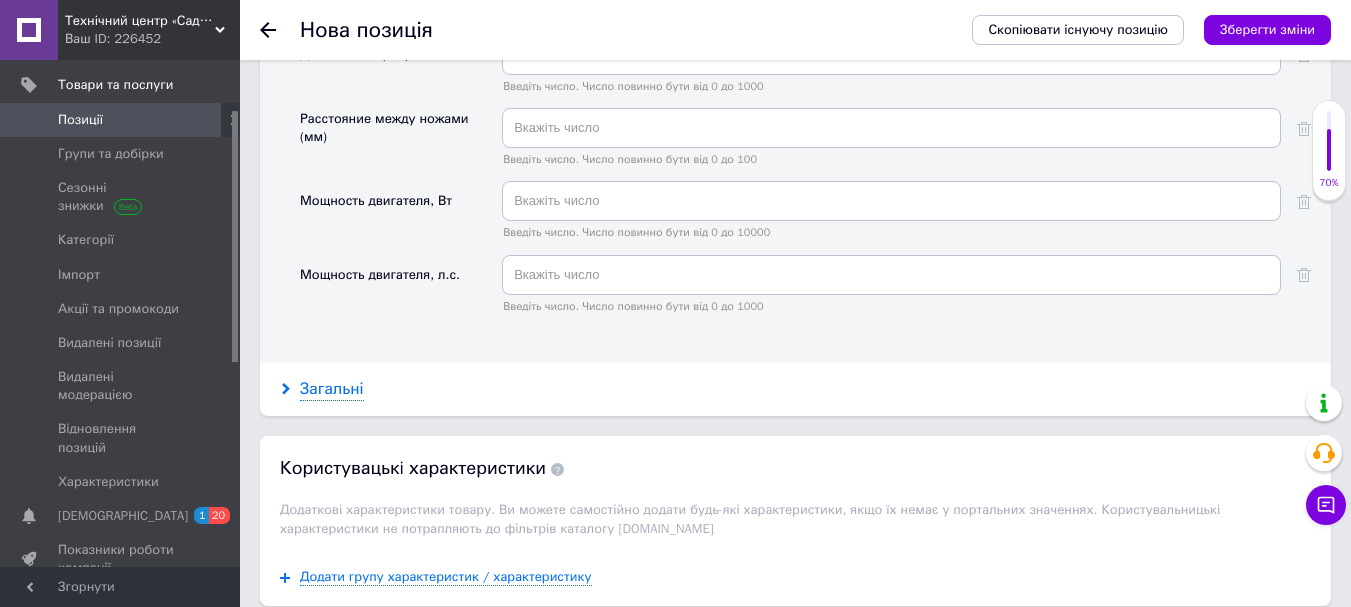 click on "Загальні" at bounding box center (332, 389) 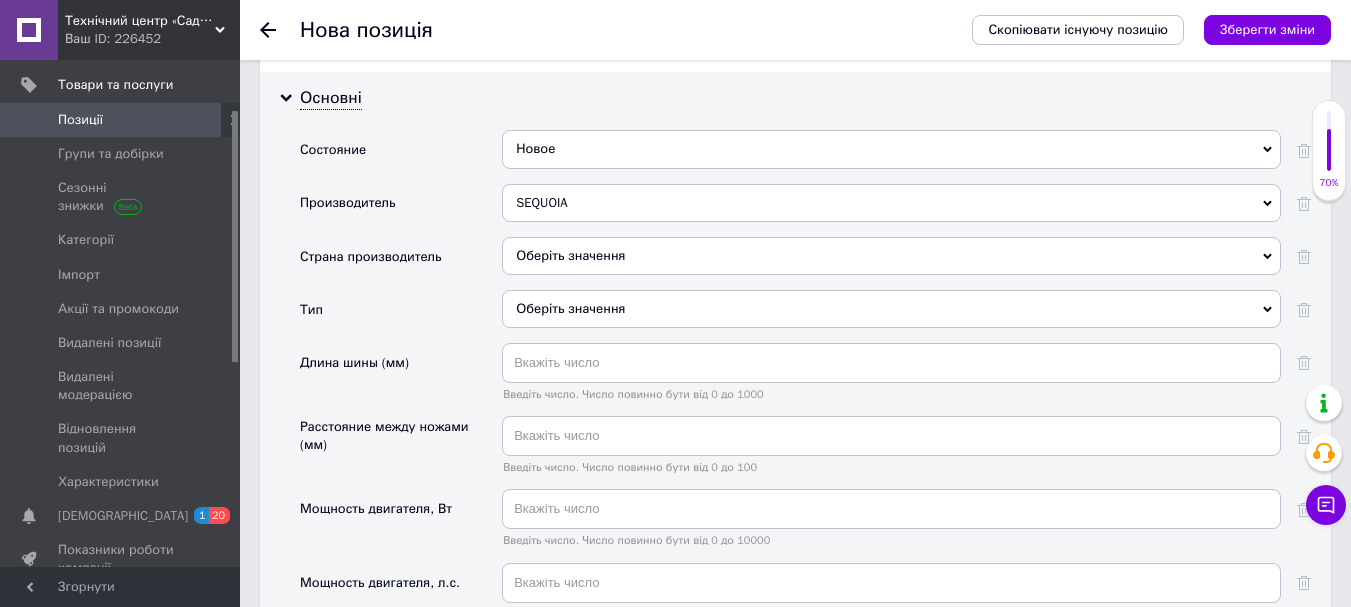 scroll, scrollTop: 1700, scrollLeft: 0, axis: vertical 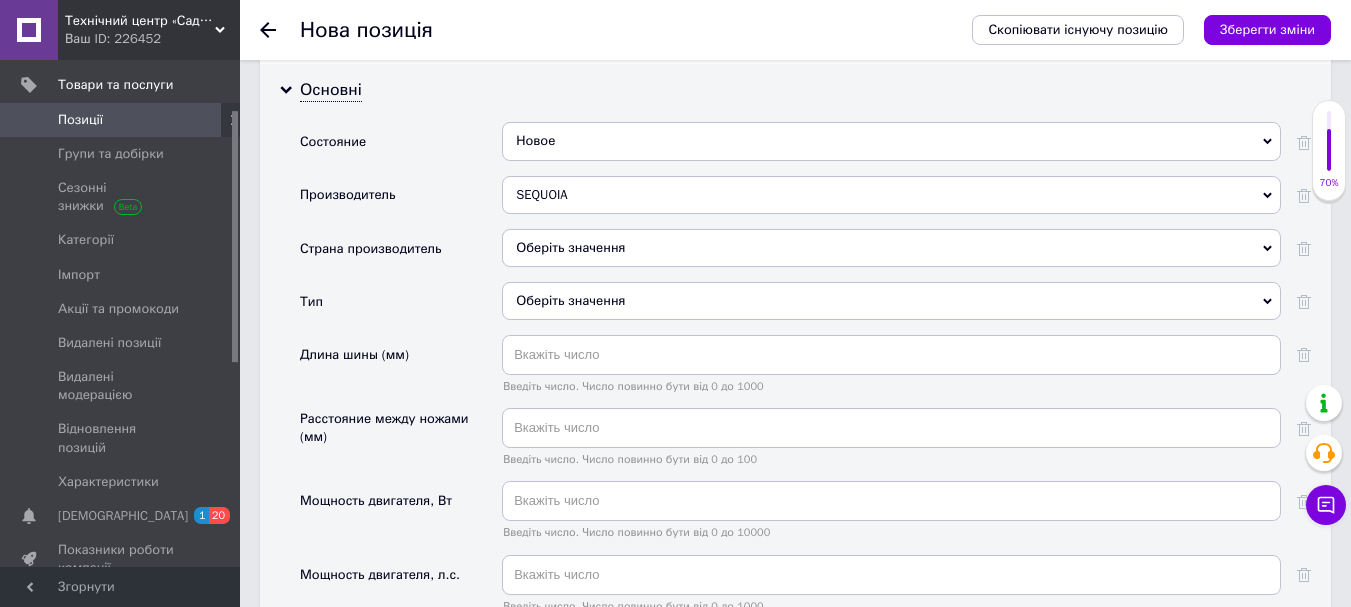 click on "Оберіть значення" at bounding box center (891, 248) 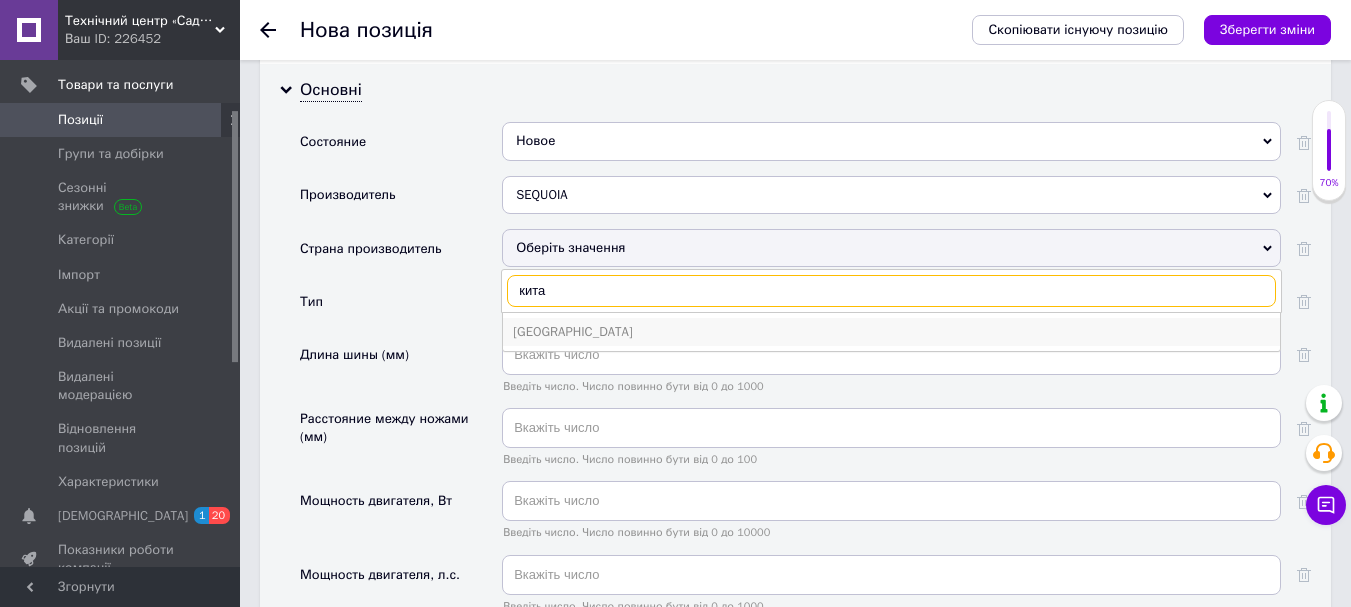 type on "кита" 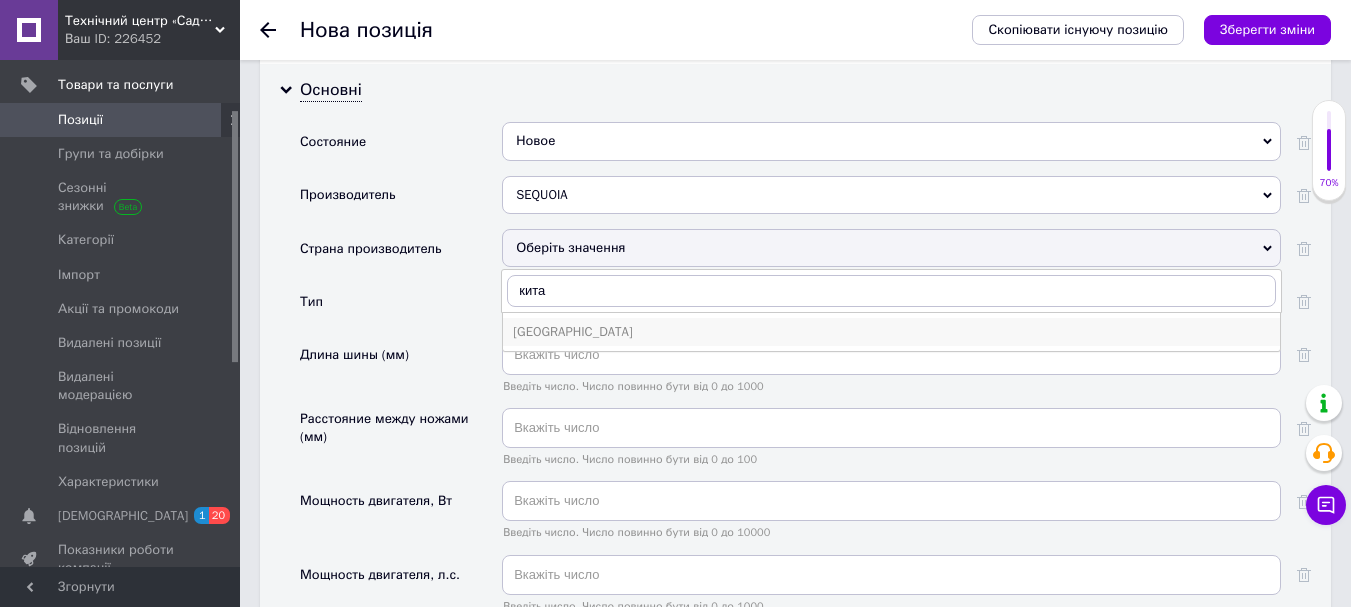 click on "[GEOGRAPHIC_DATA]" at bounding box center (891, 332) 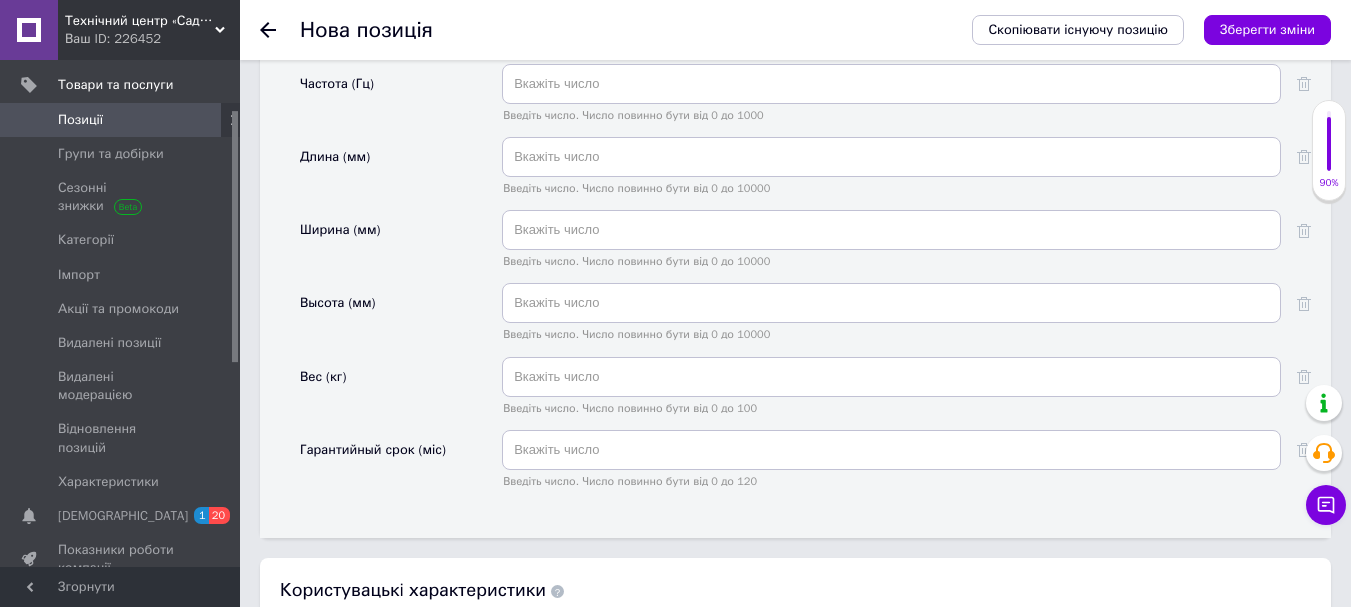scroll, scrollTop: 2600, scrollLeft: 0, axis: vertical 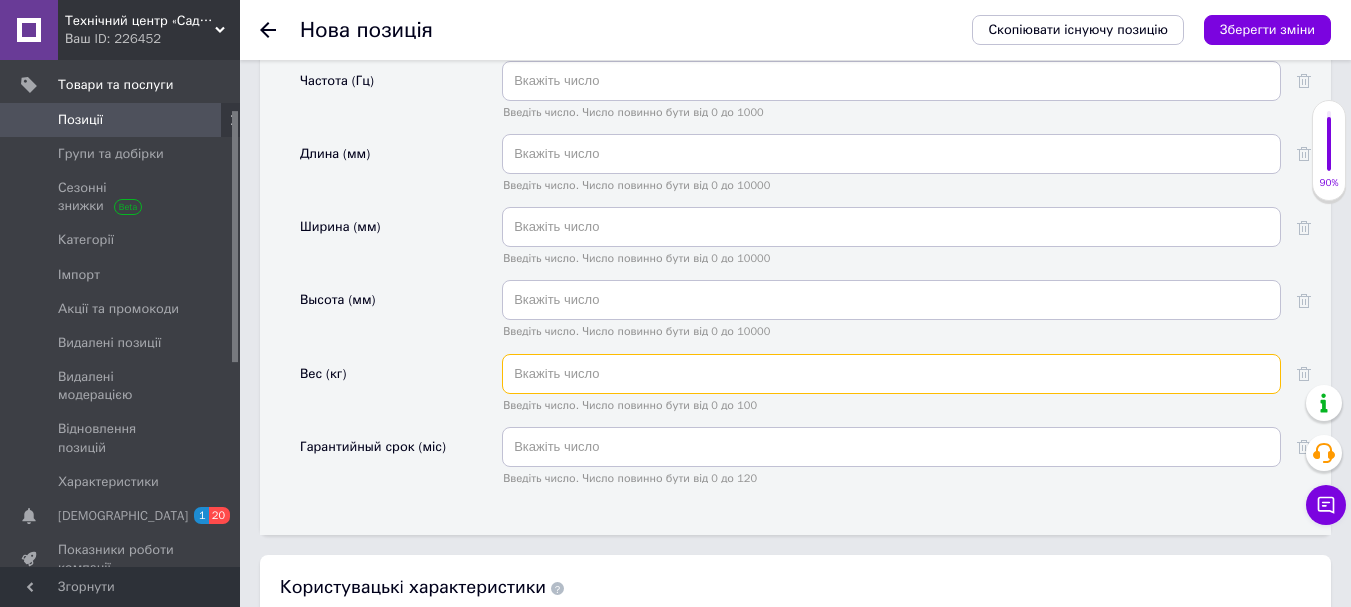 click at bounding box center (891, 374) 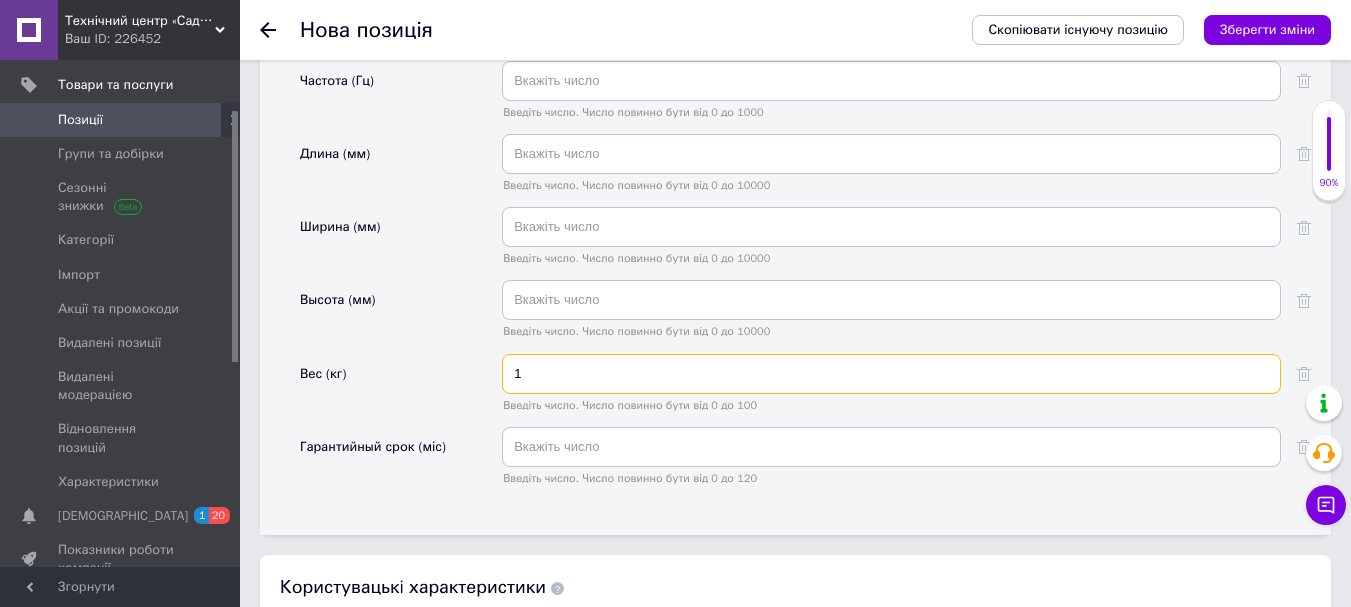type on "1" 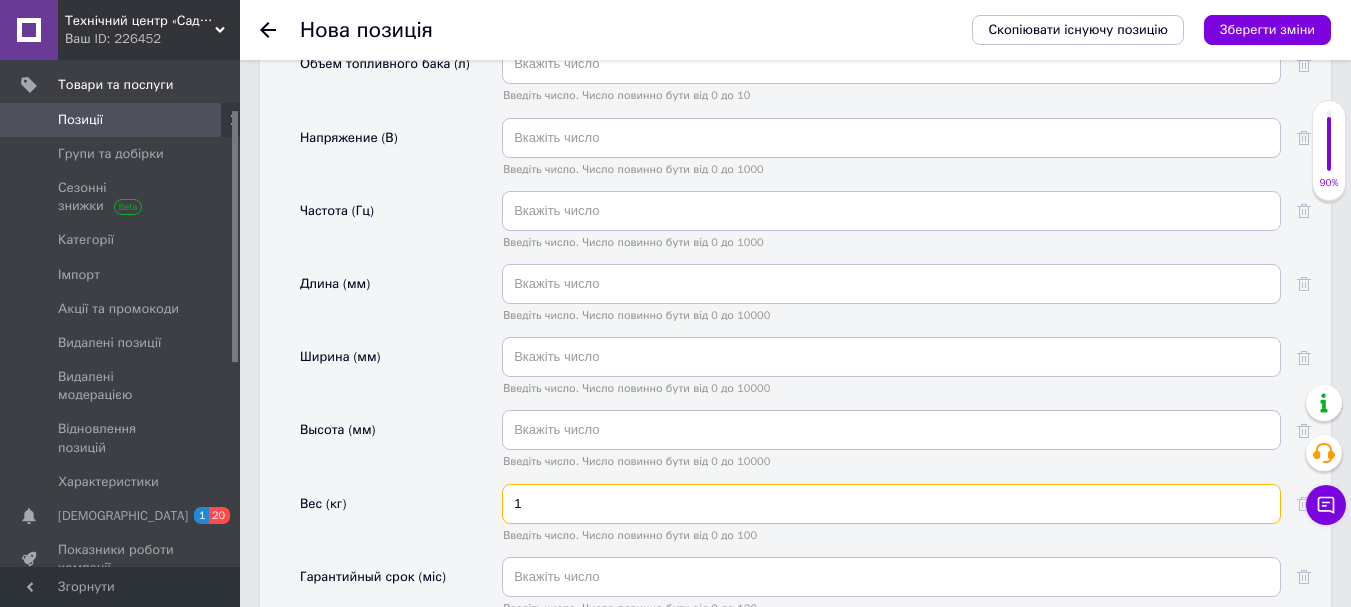 scroll, scrollTop: 2300, scrollLeft: 0, axis: vertical 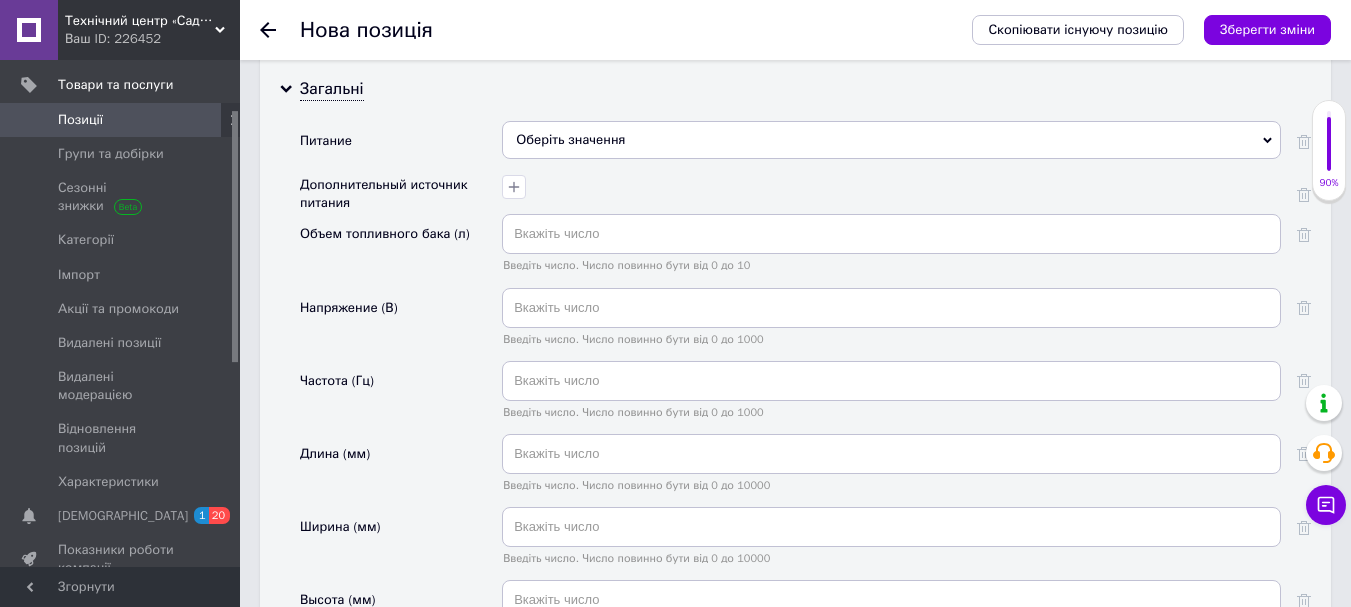 click on "Оберіть значення" at bounding box center [891, 140] 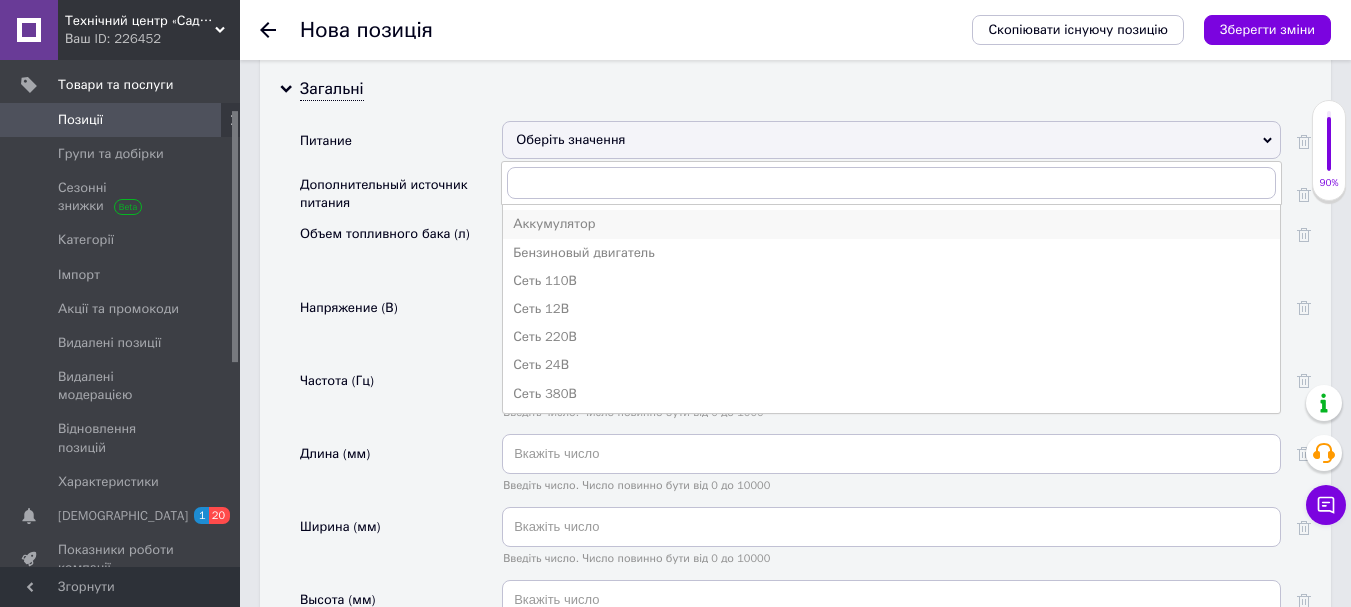 click on "Аккумулятор" at bounding box center [891, 224] 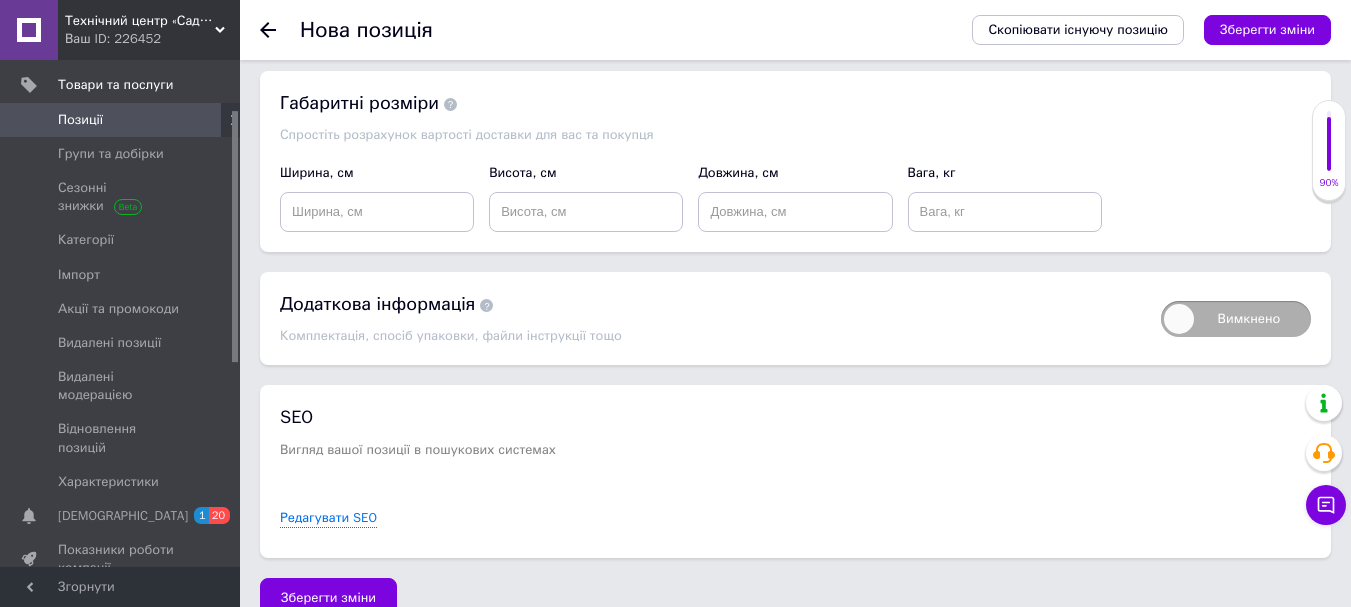 scroll, scrollTop: 3284, scrollLeft: 0, axis: vertical 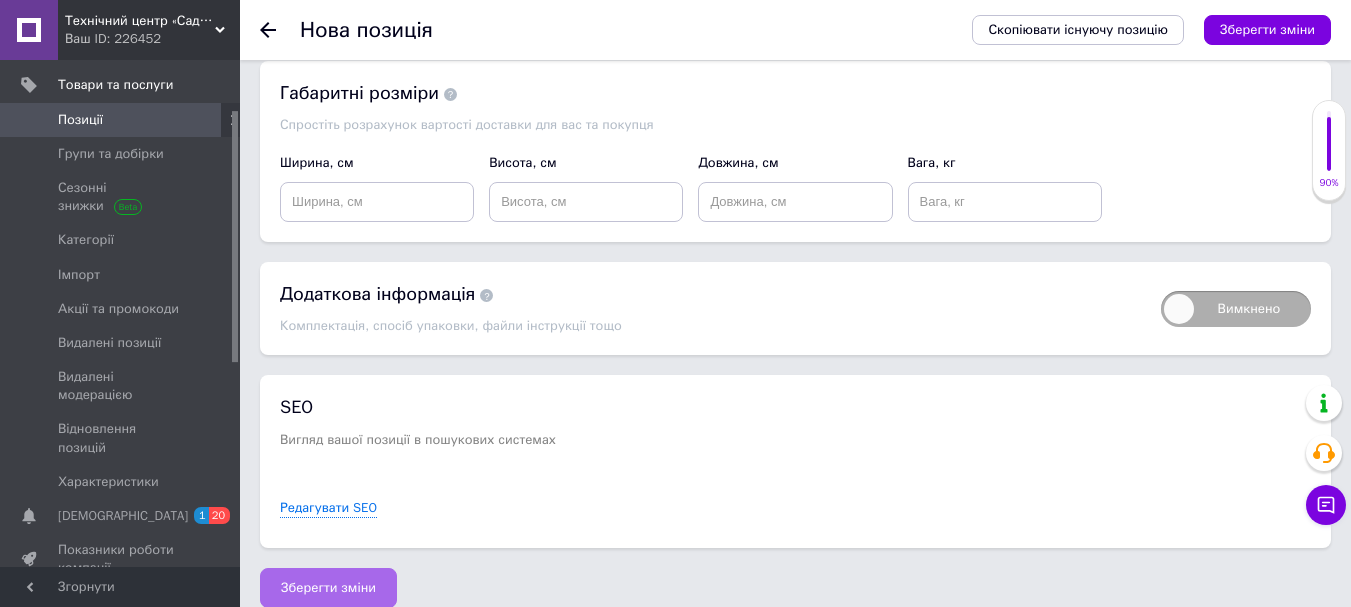 click on "Зберегти зміни" at bounding box center [328, 588] 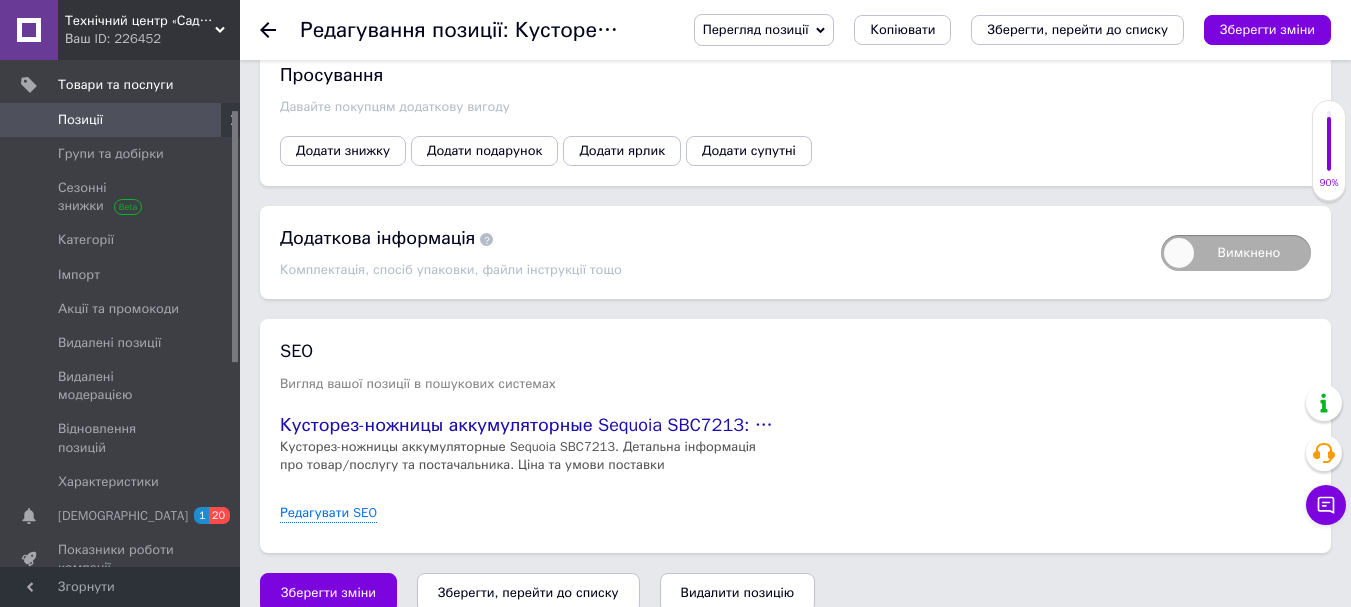scroll, scrollTop: 2266, scrollLeft: 0, axis: vertical 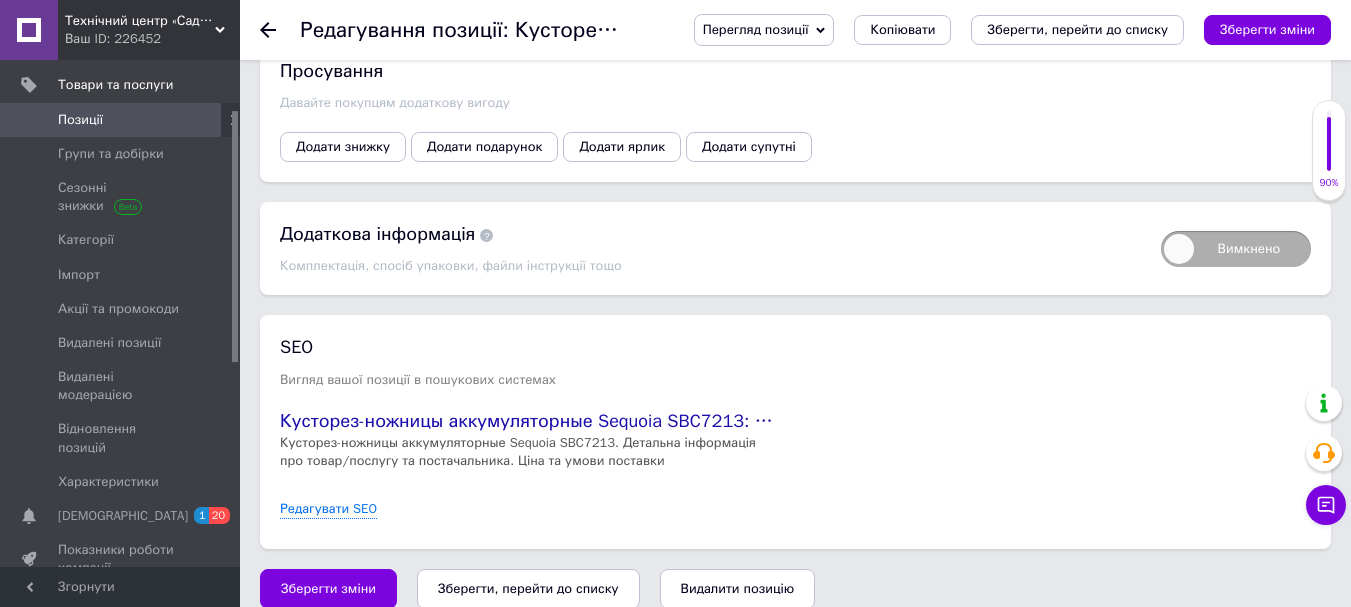 click on "Зберегти, перейти до списку" at bounding box center (528, 588) 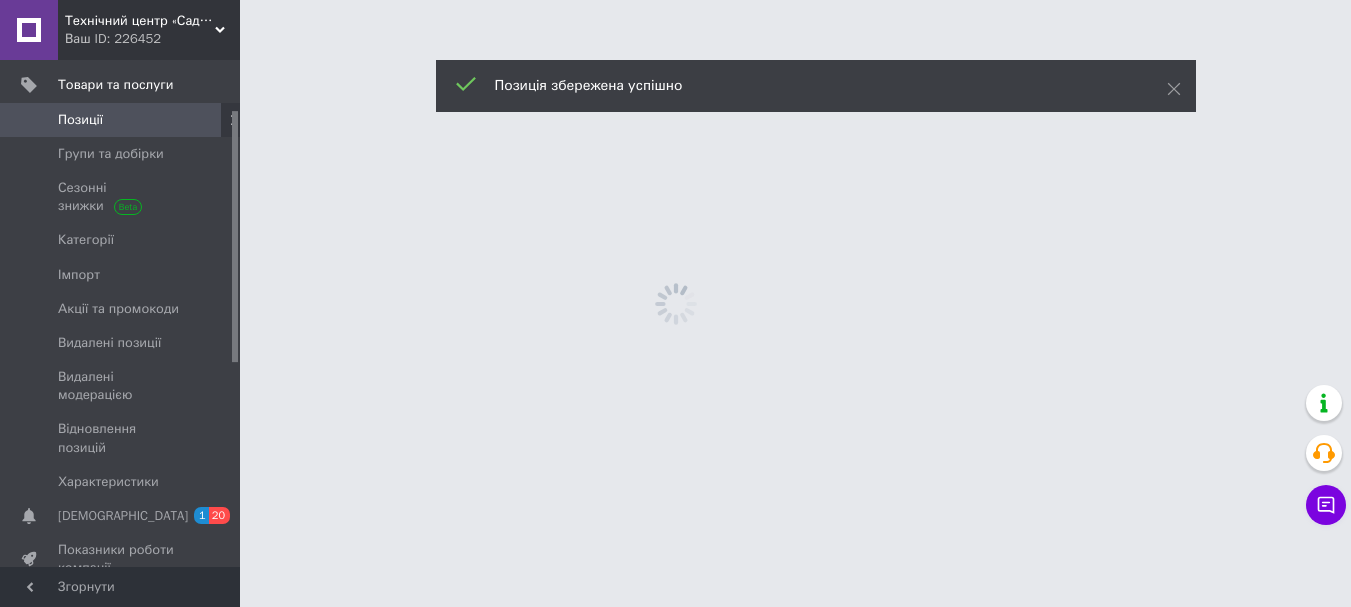 scroll, scrollTop: 0, scrollLeft: 0, axis: both 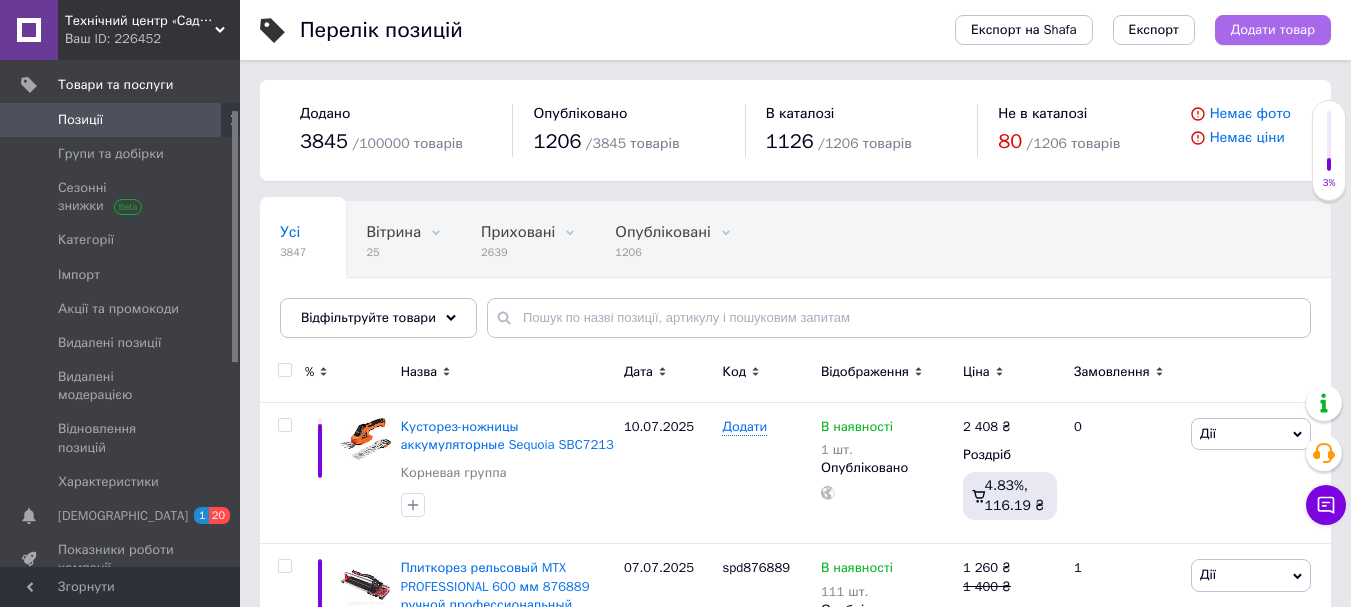 click on "Додати товар" at bounding box center (1273, 30) 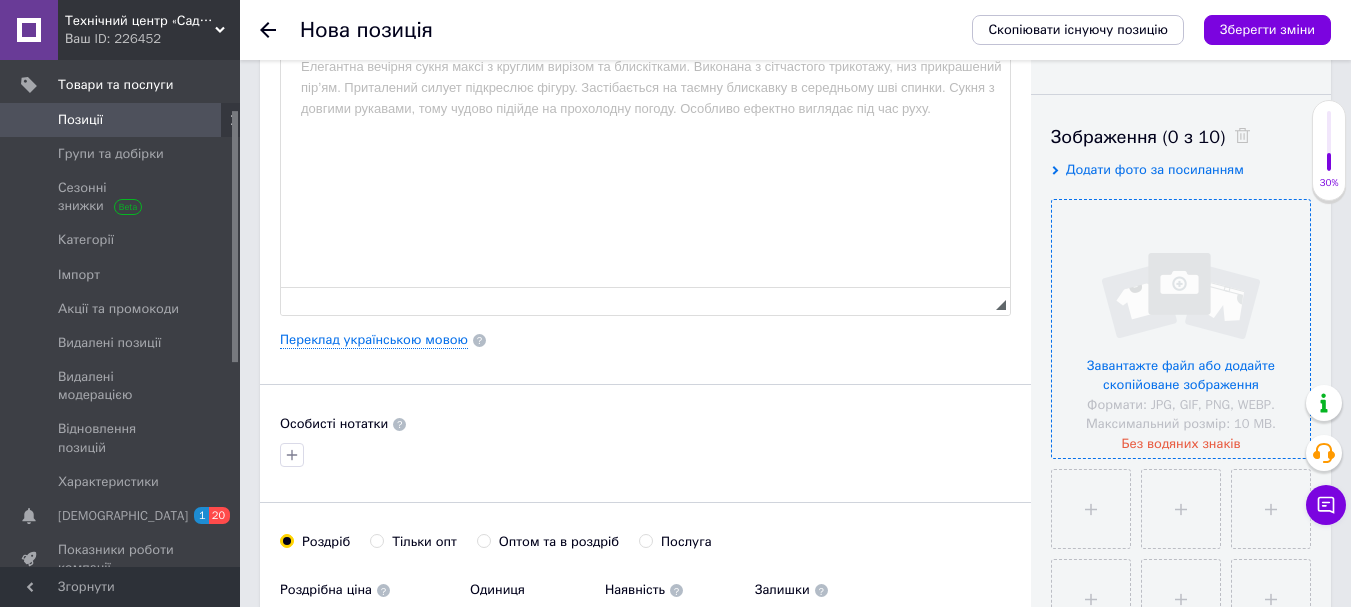scroll, scrollTop: 300, scrollLeft: 0, axis: vertical 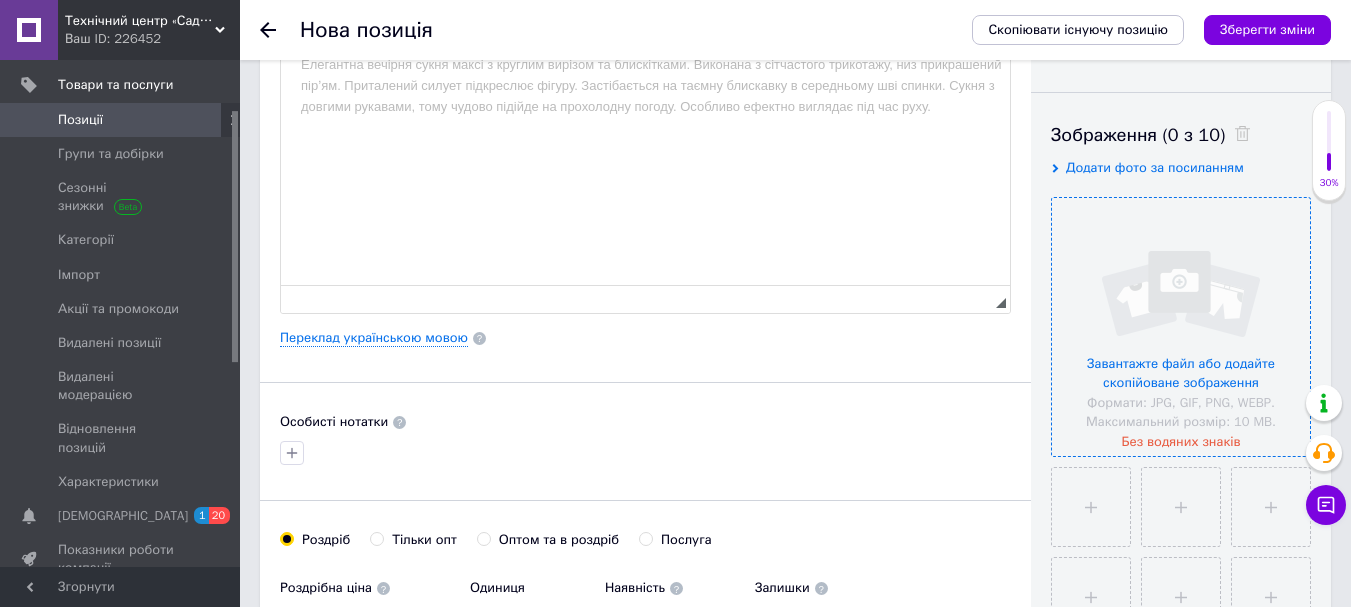 click at bounding box center (1181, 327) 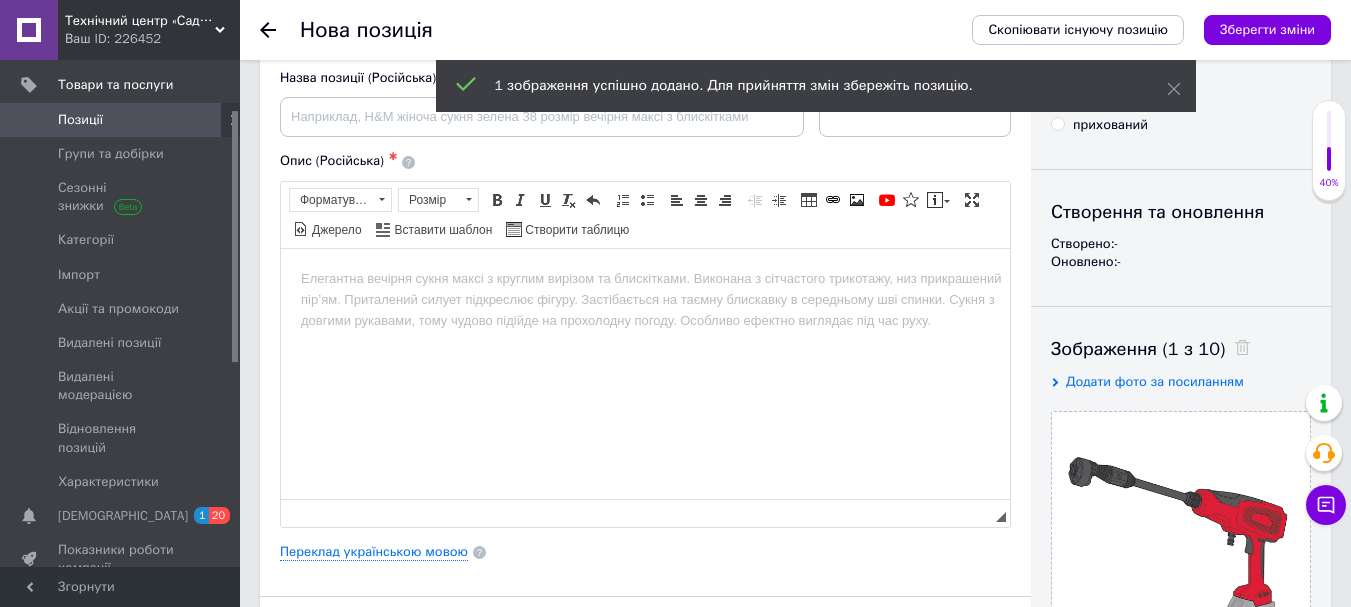 scroll, scrollTop: 0, scrollLeft: 0, axis: both 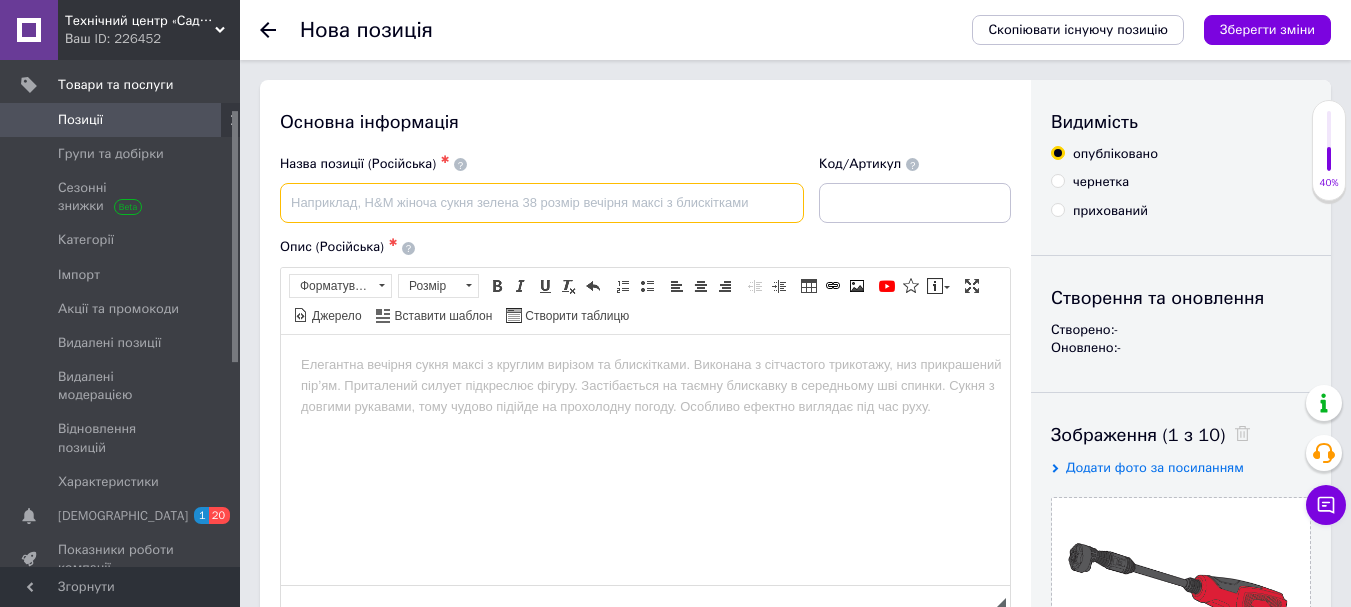 click at bounding box center [542, 203] 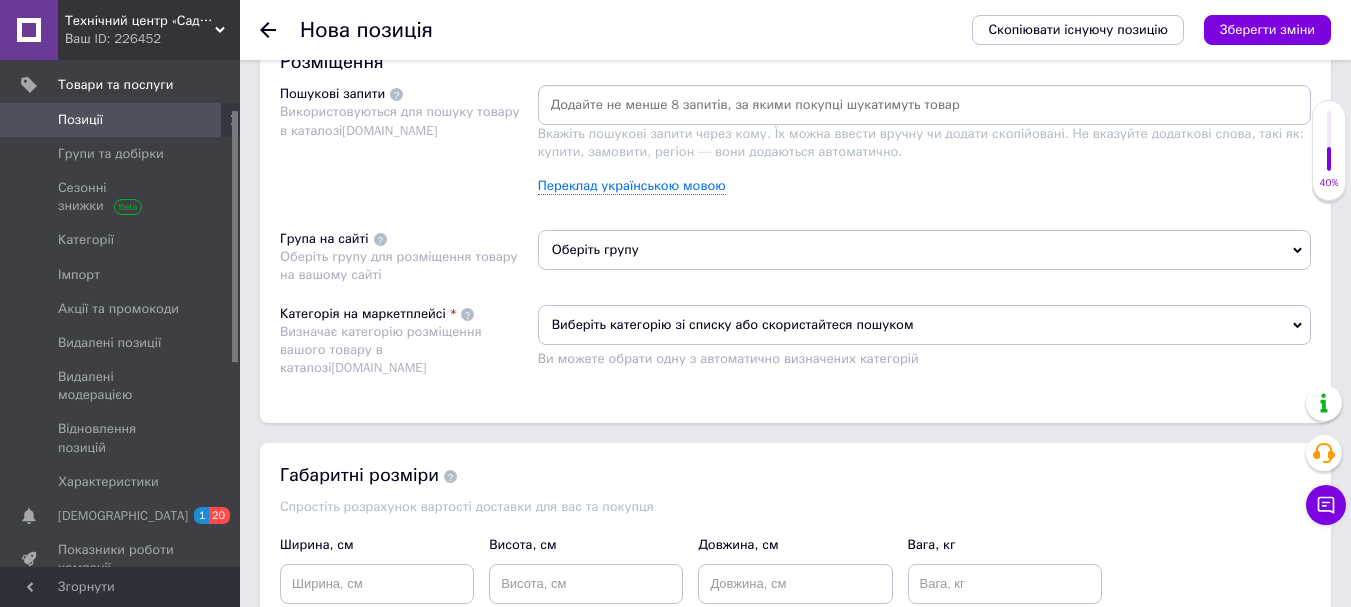 scroll, scrollTop: 986, scrollLeft: 0, axis: vertical 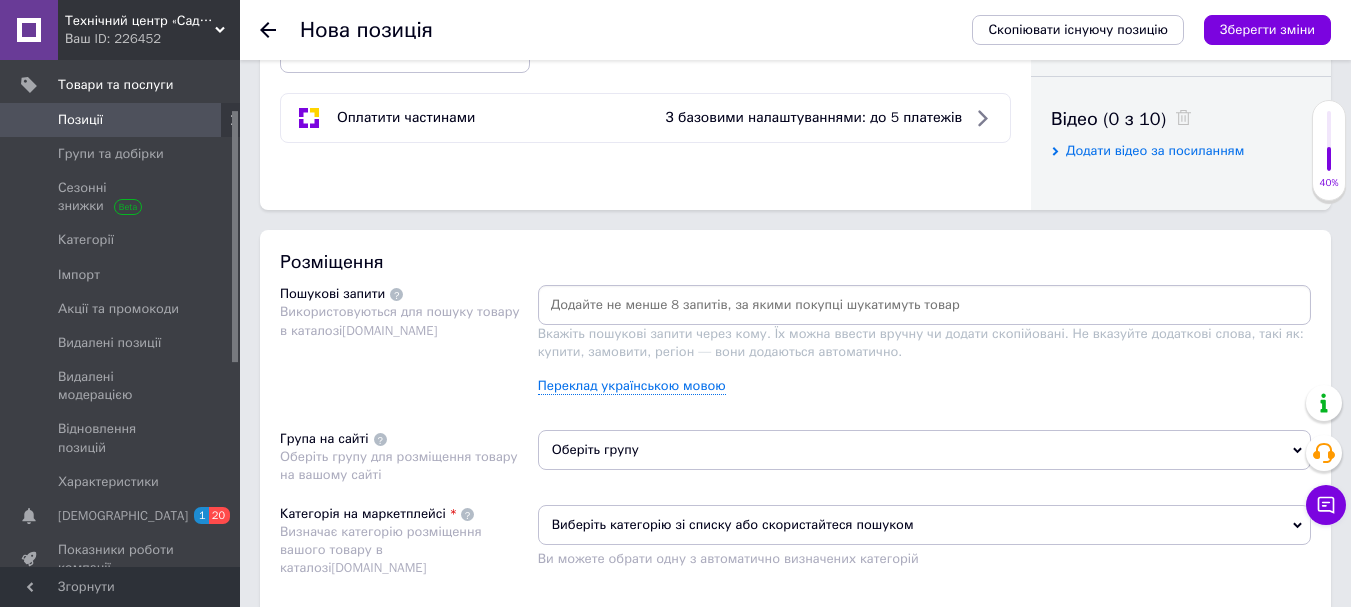 click at bounding box center [924, 305] 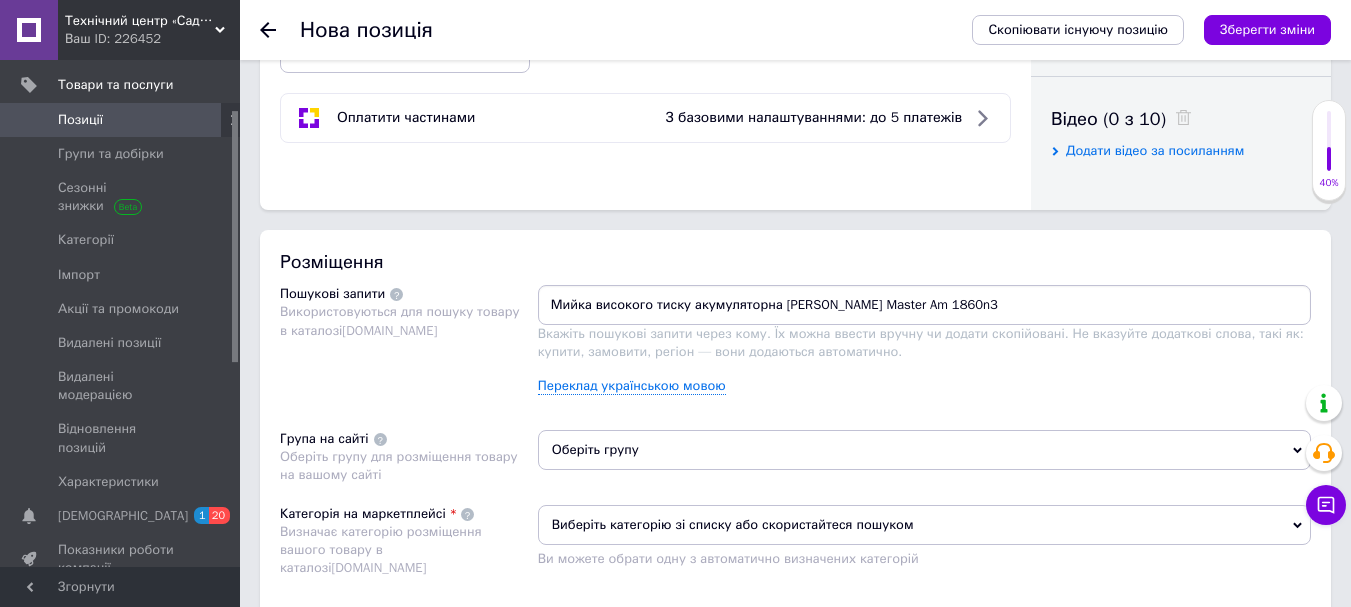 type 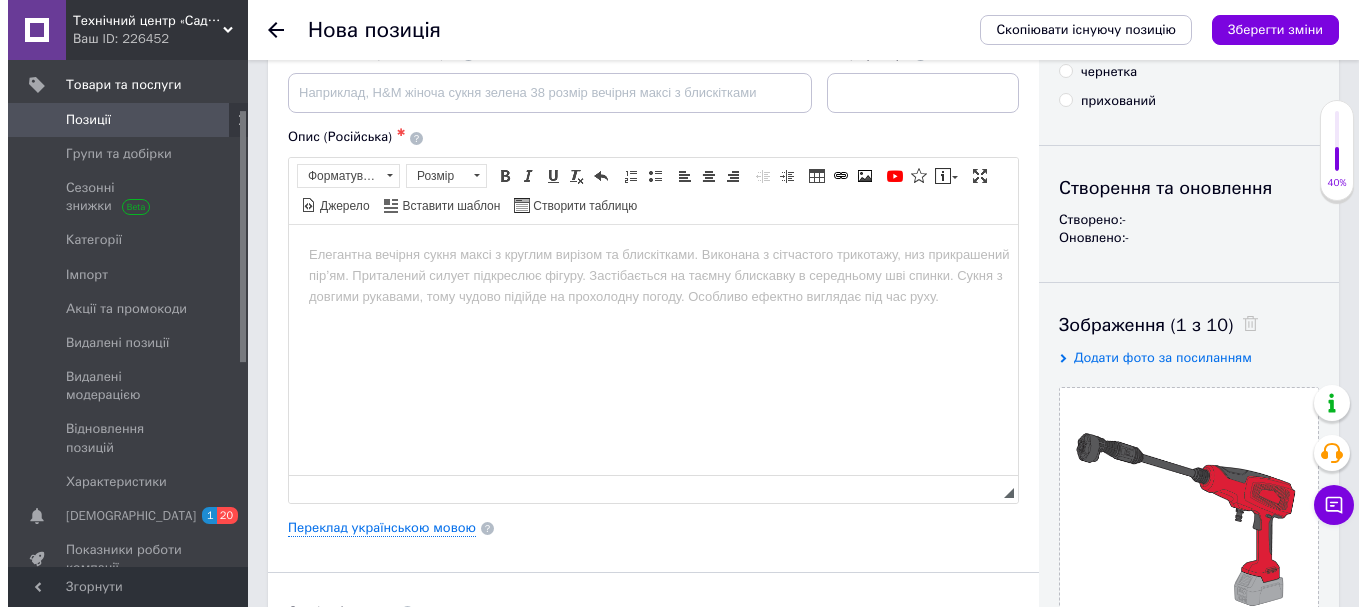 scroll, scrollTop: 200, scrollLeft: 0, axis: vertical 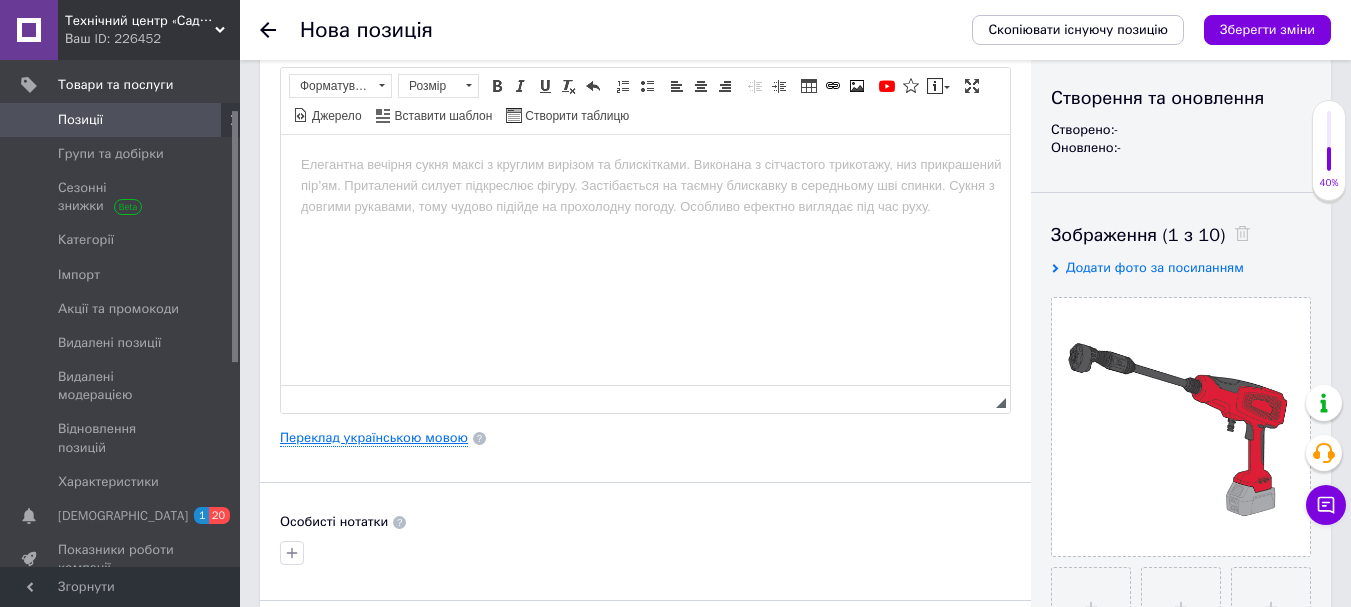 click on "Переклад українською мовою" at bounding box center (374, 438) 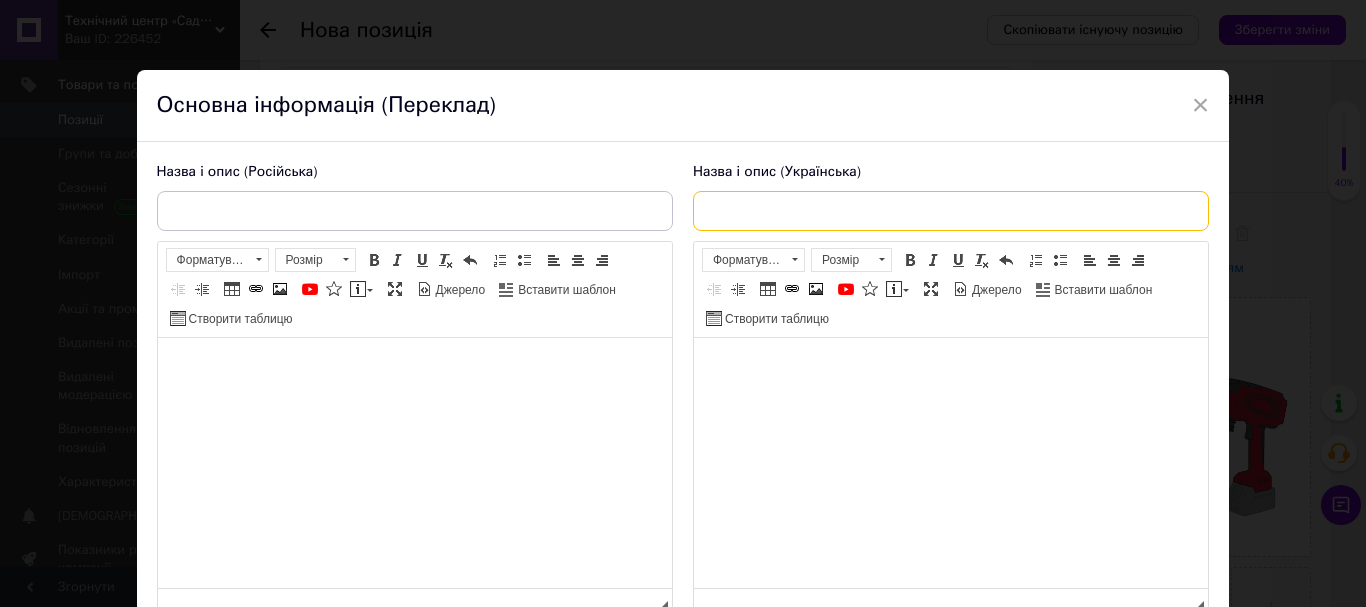 click at bounding box center (951, 211) 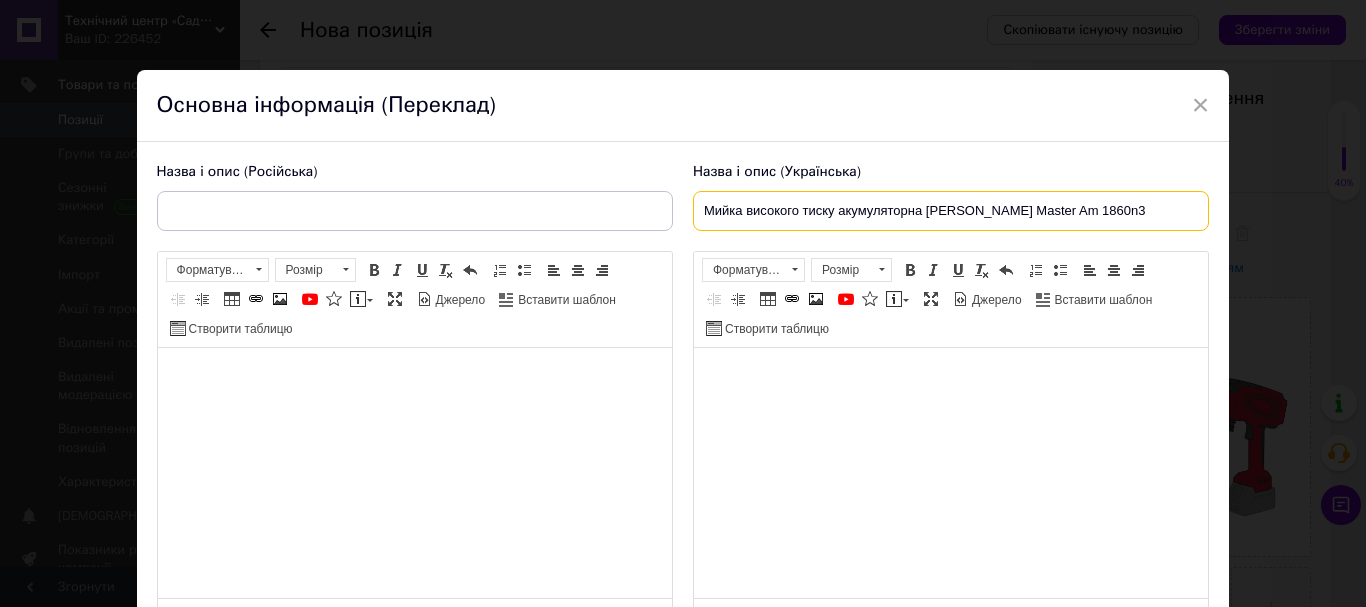 type on "Мийка високого тиску акумуляторна [PERSON_NAME] Master Am 1860n3" 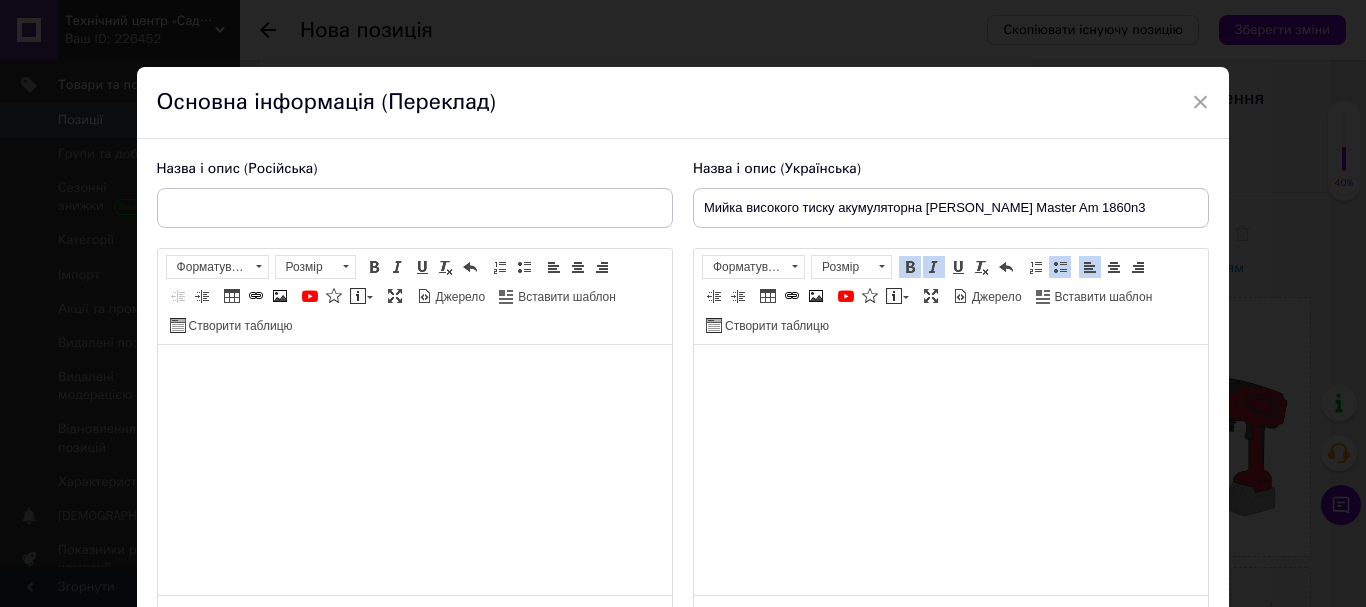 scroll, scrollTop: 0, scrollLeft: 0, axis: both 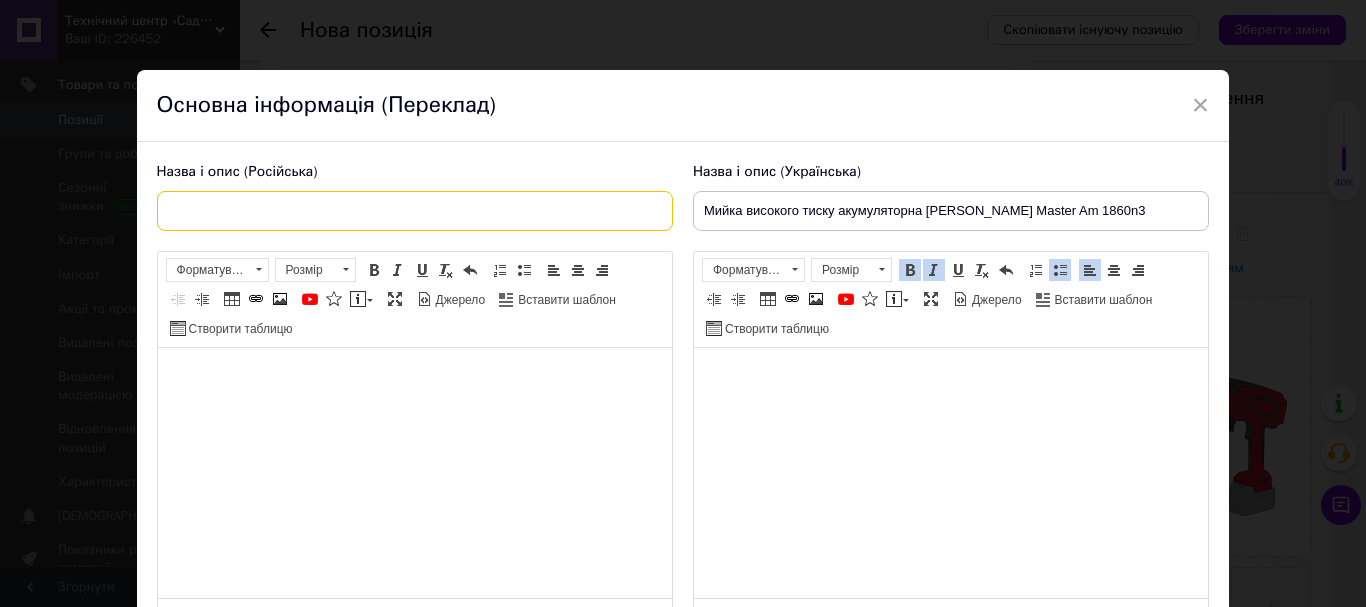 click at bounding box center (415, 211) 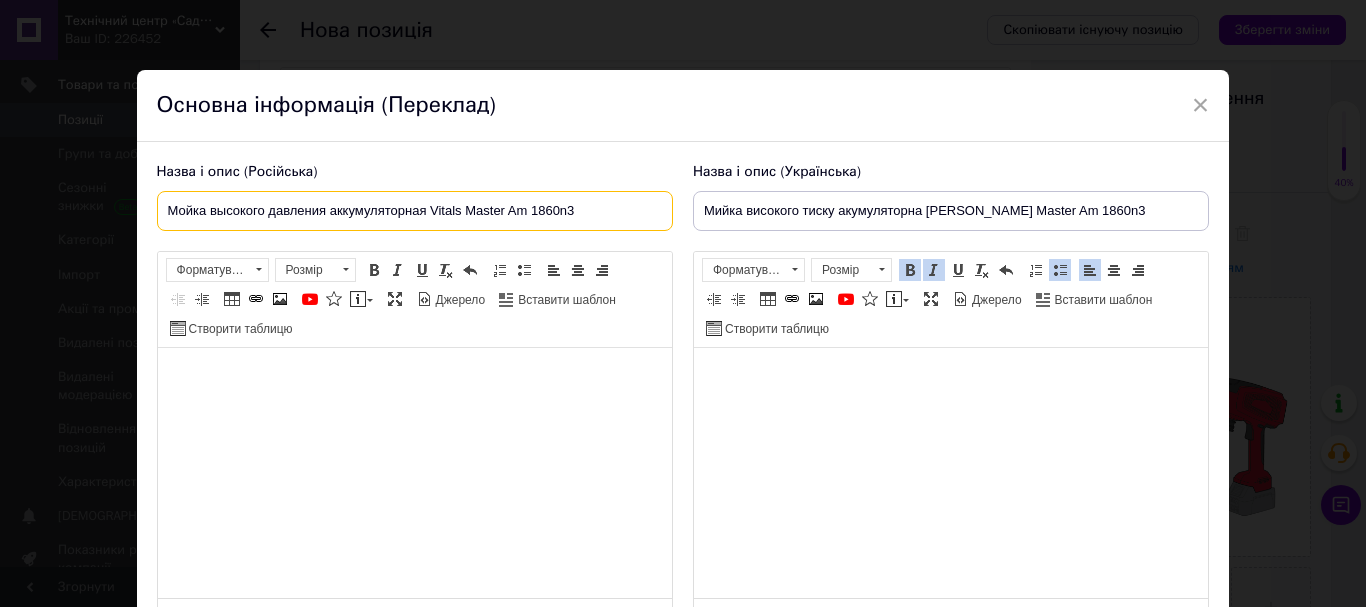 type on "Мойка высокого давления аккумуляторная Vitals Master Am 1860n3" 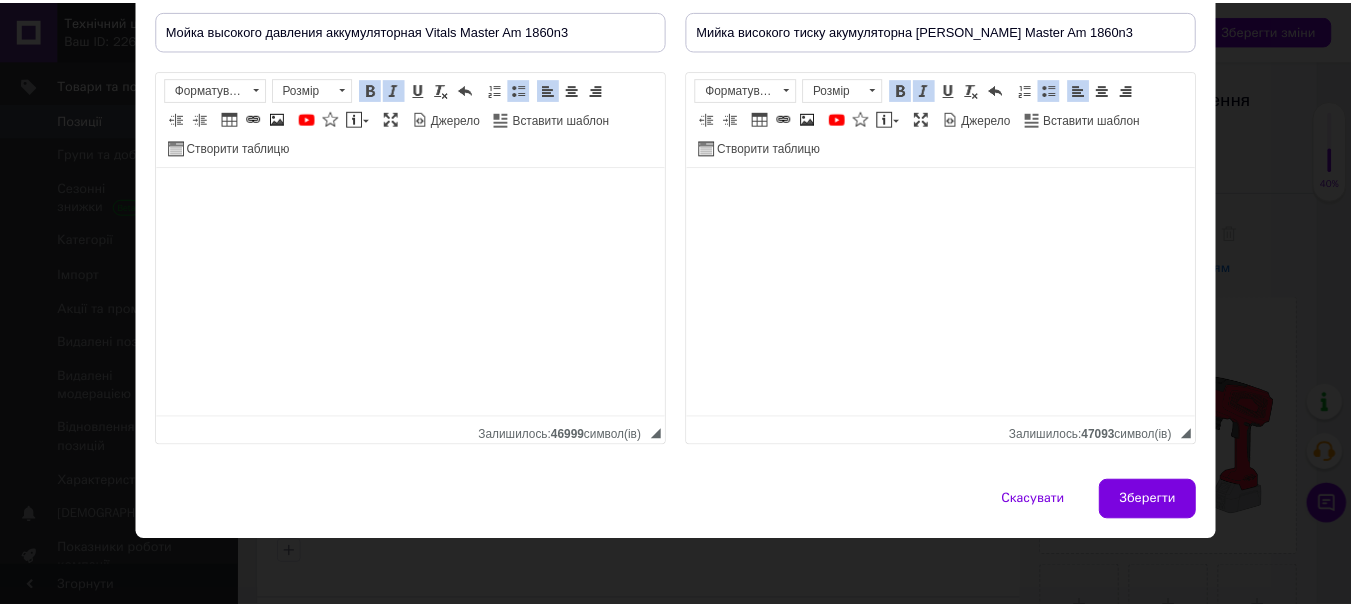 scroll, scrollTop: 185, scrollLeft: 0, axis: vertical 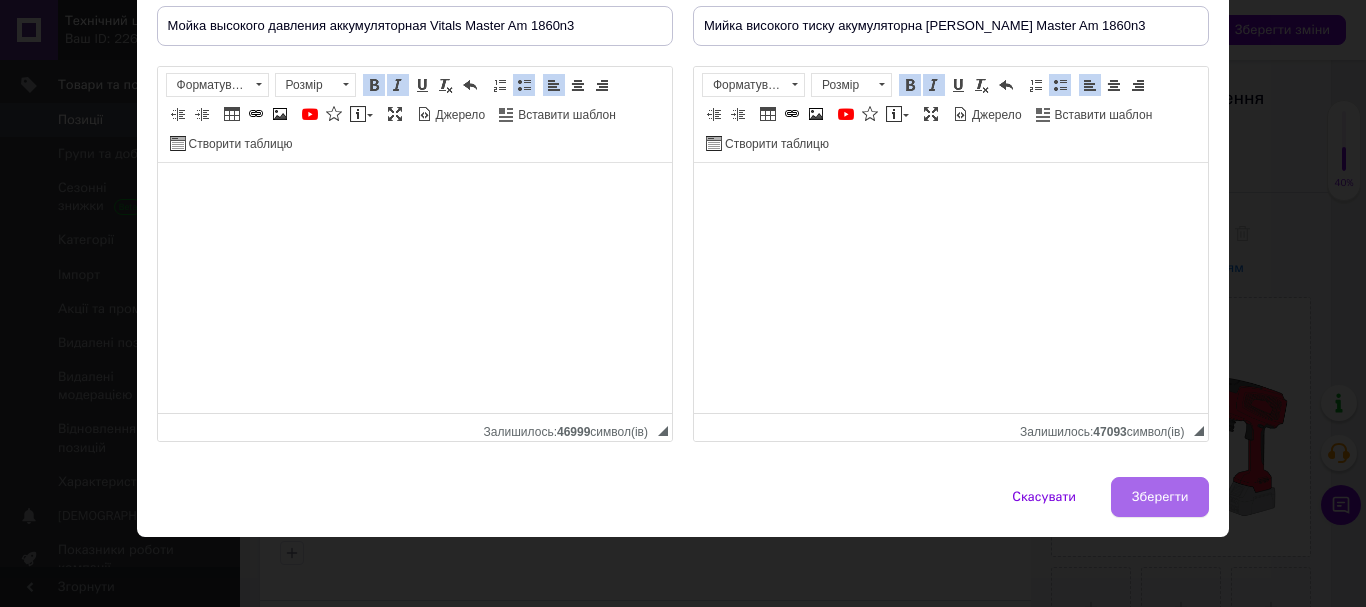 click on "Зберегти" at bounding box center (1160, 497) 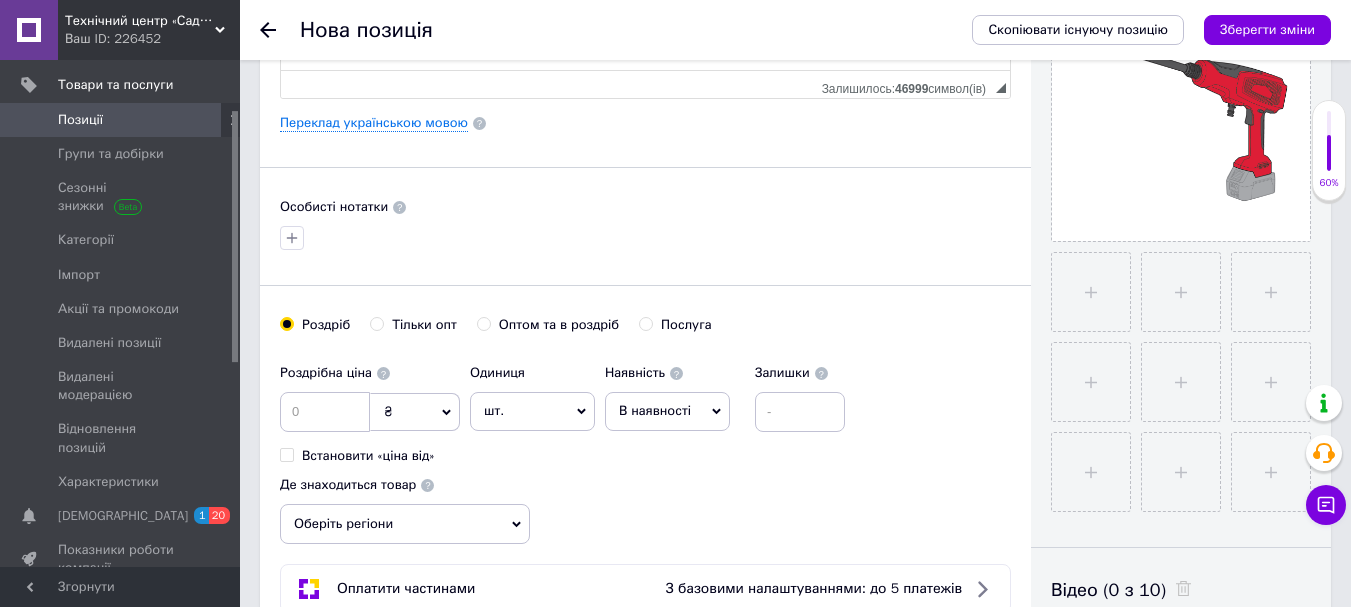 scroll, scrollTop: 600, scrollLeft: 0, axis: vertical 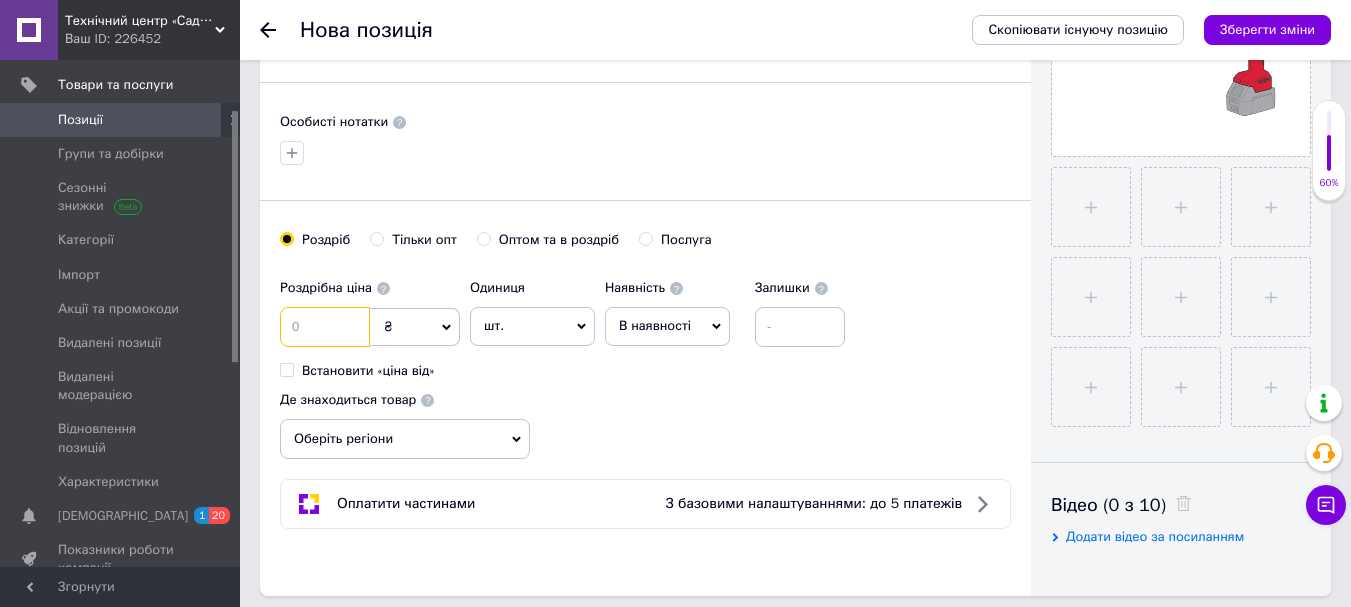 click at bounding box center [325, 327] 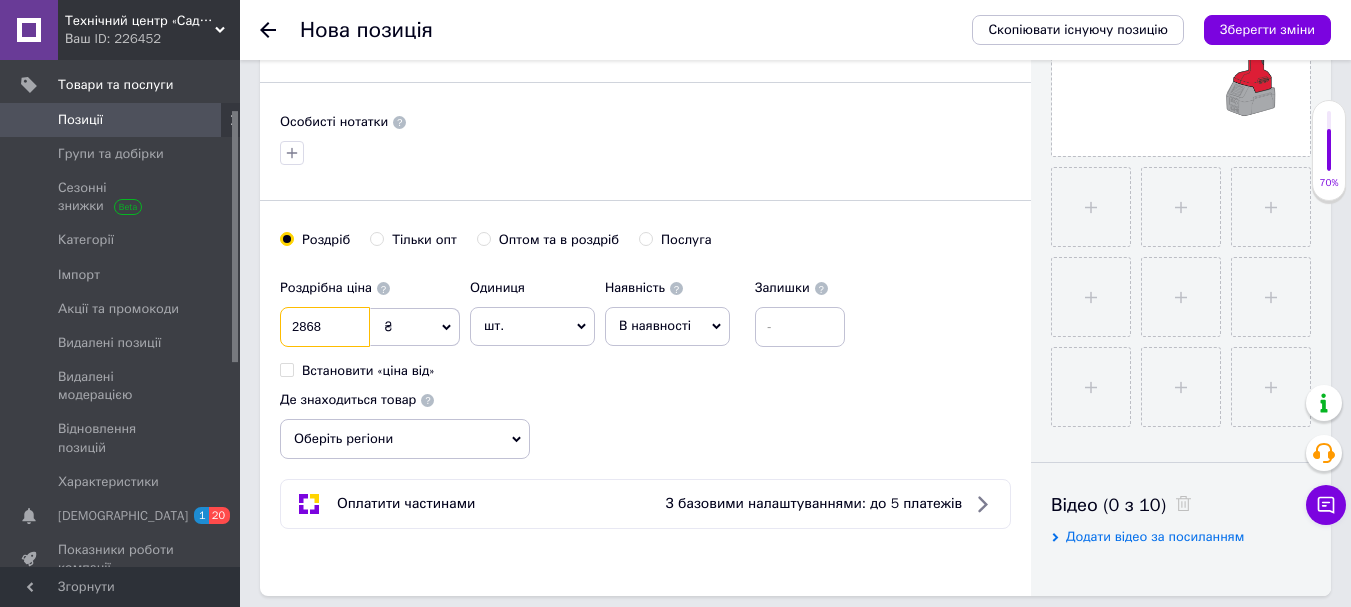 type on "2868" 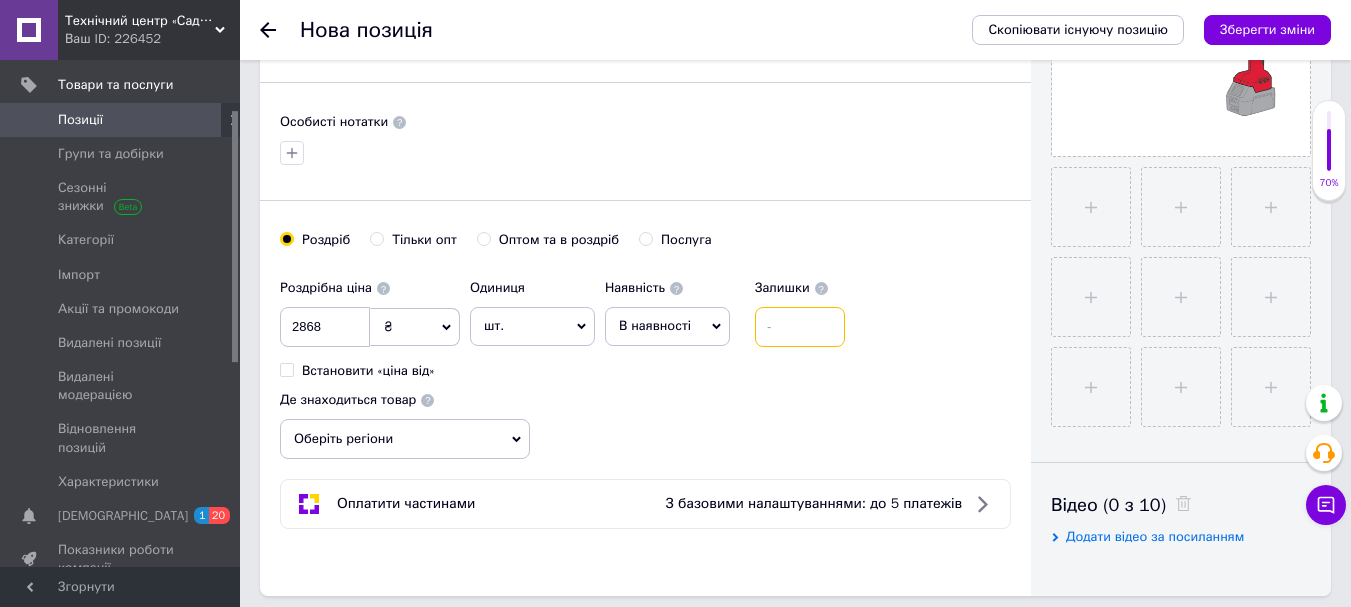 click at bounding box center (800, 327) 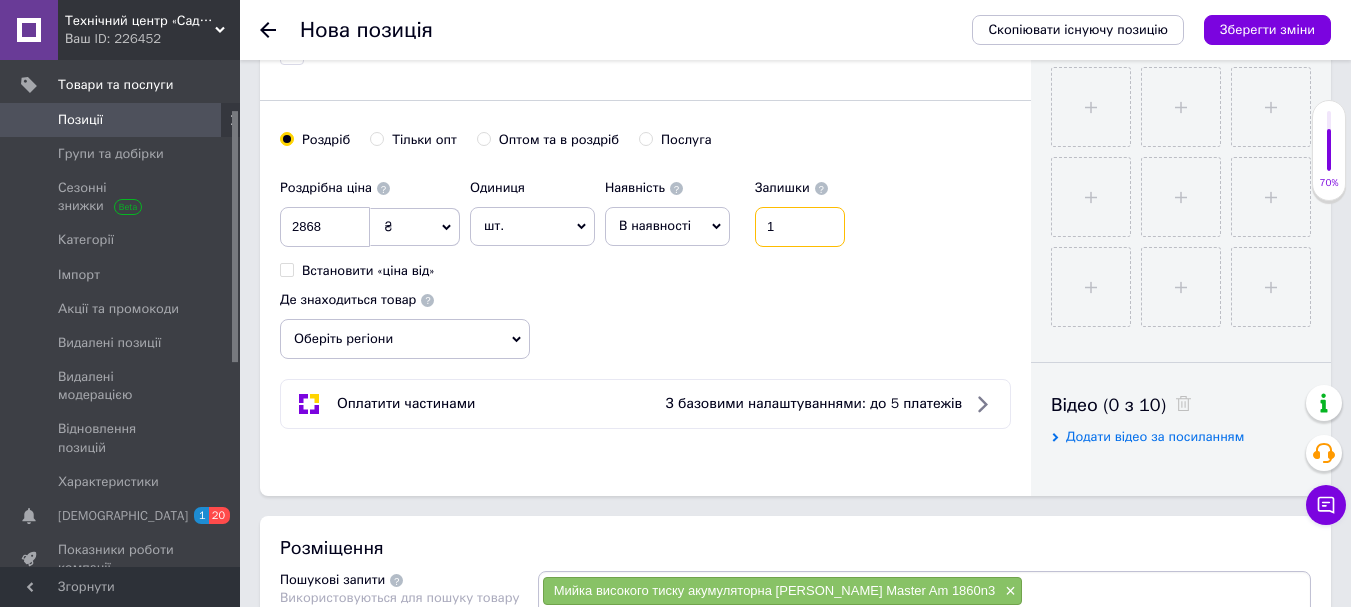 scroll, scrollTop: 800, scrollLeft: 0, axis: vertical 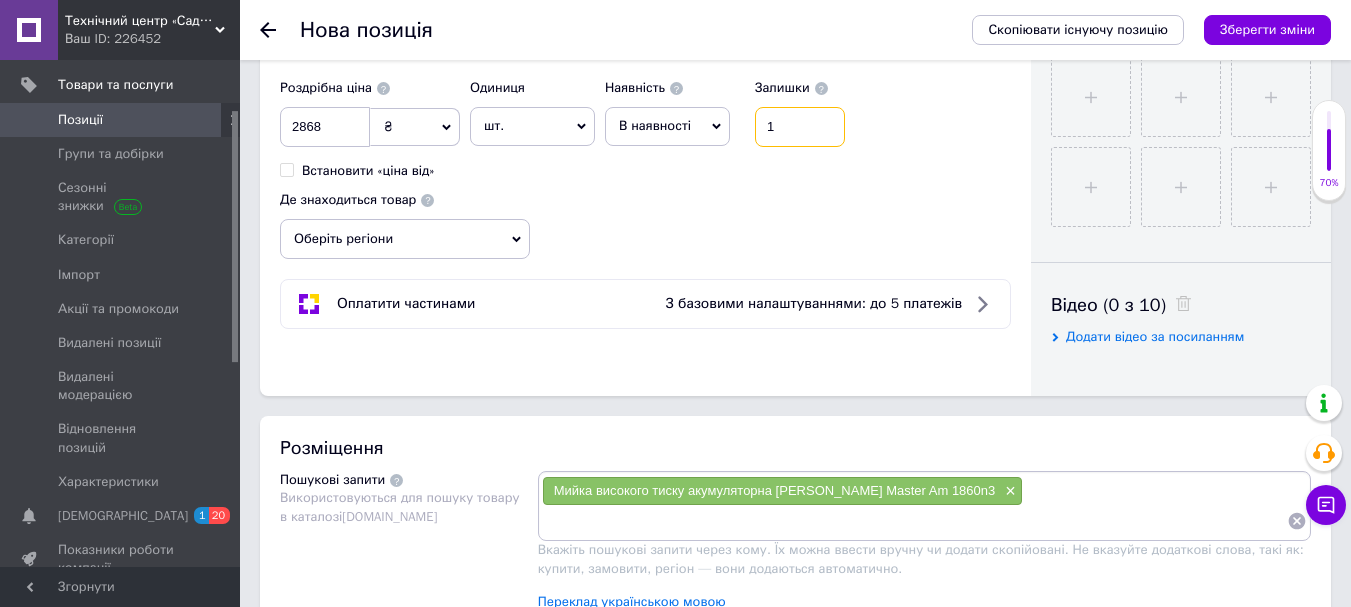 type on "1" 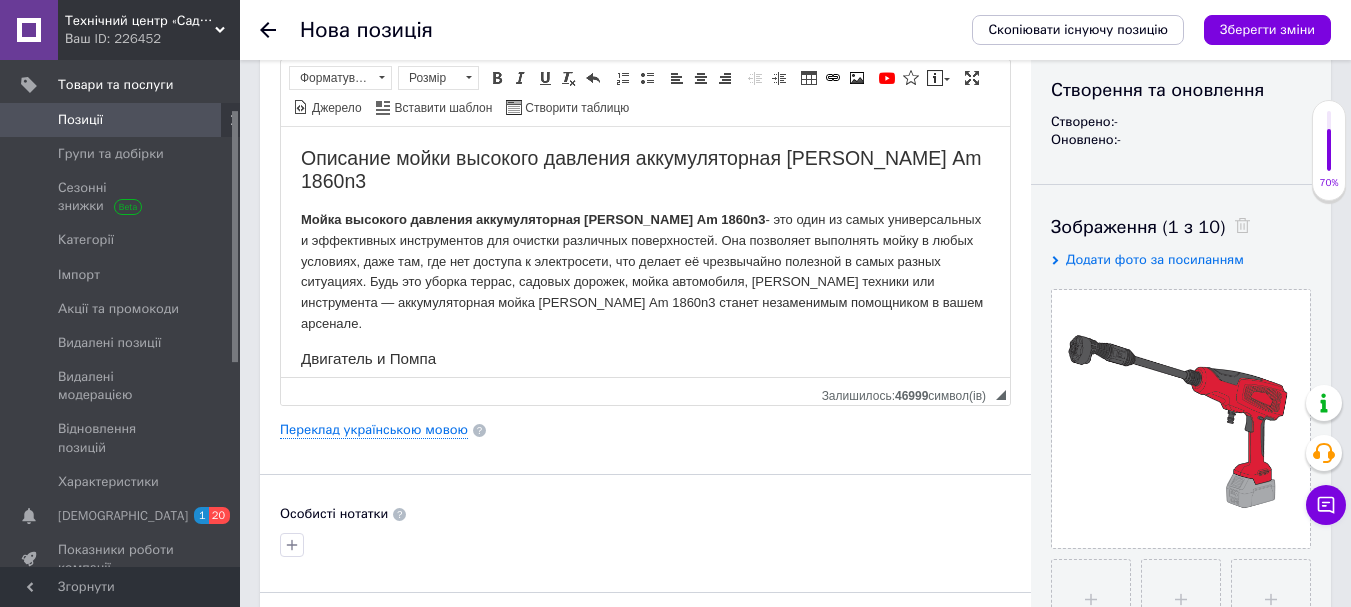 scroll, scrollTop: 0, scrollLeft: 0, axis: both 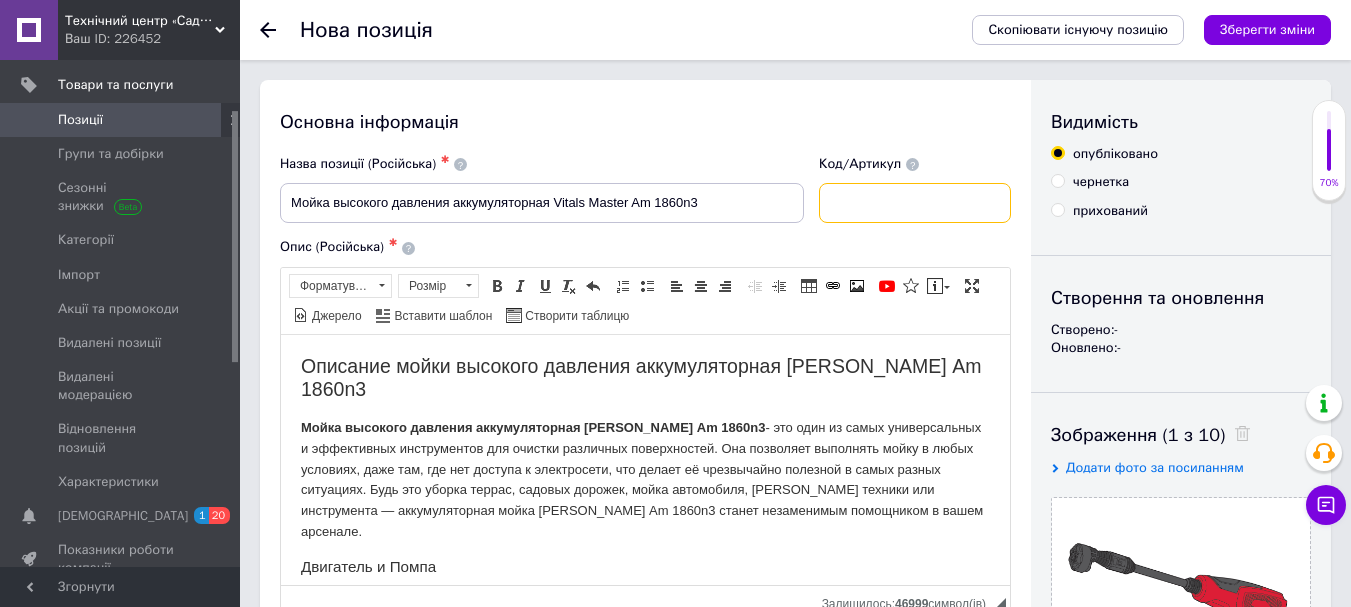 click at bounding box center [915, 203] 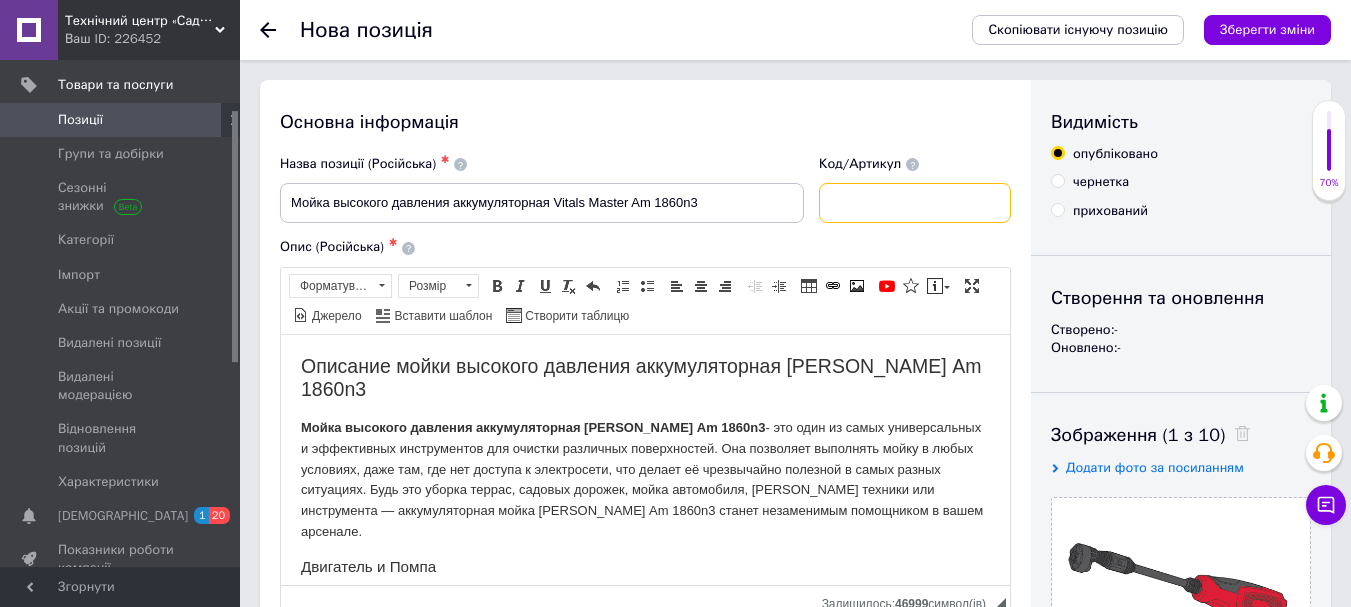 paste on "227004" 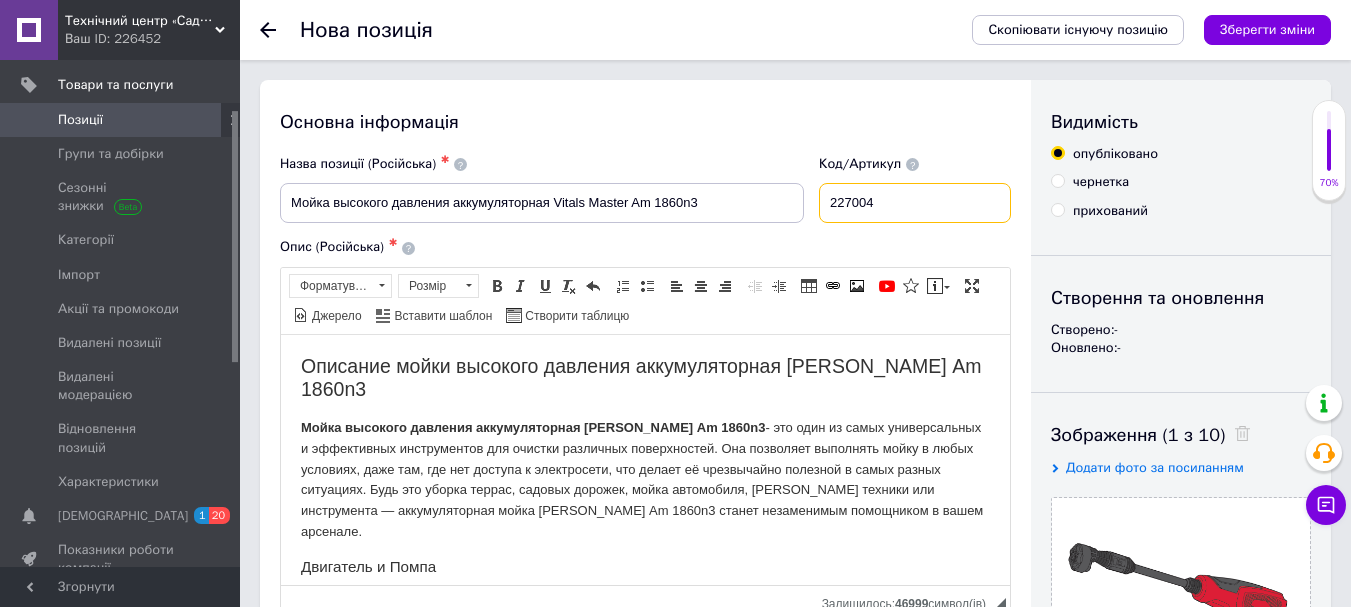 type on "227004" 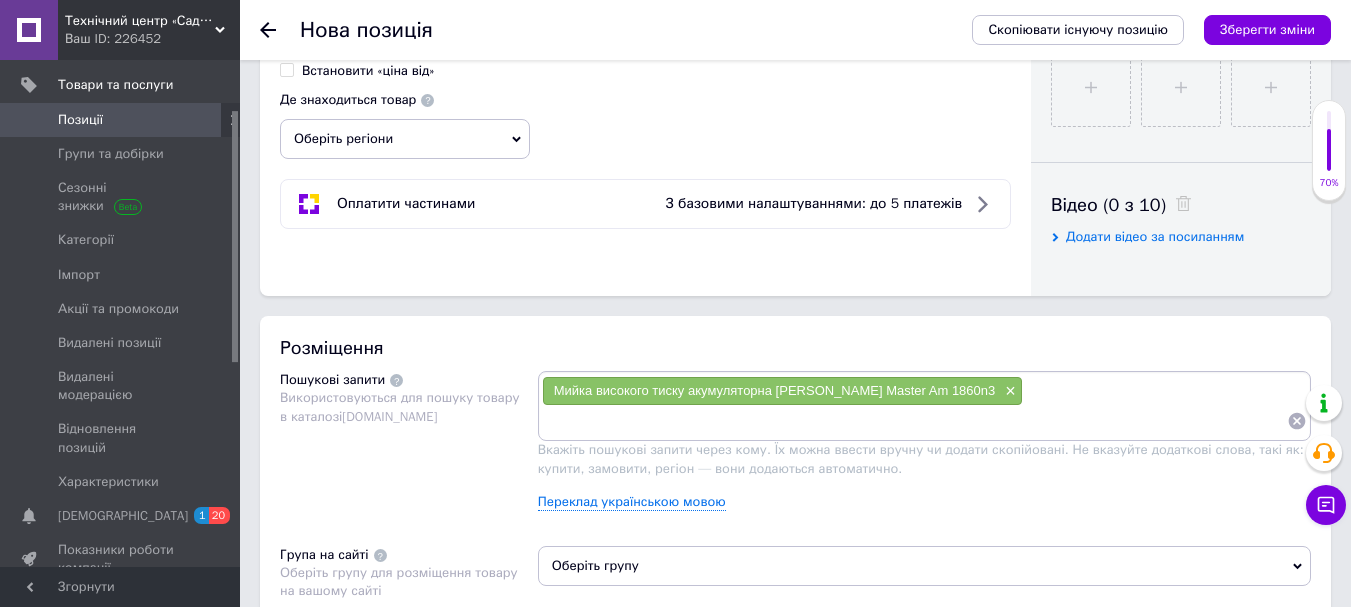 scroll, scrollTop: 1200, scrollLeft: 0, axis: vertical 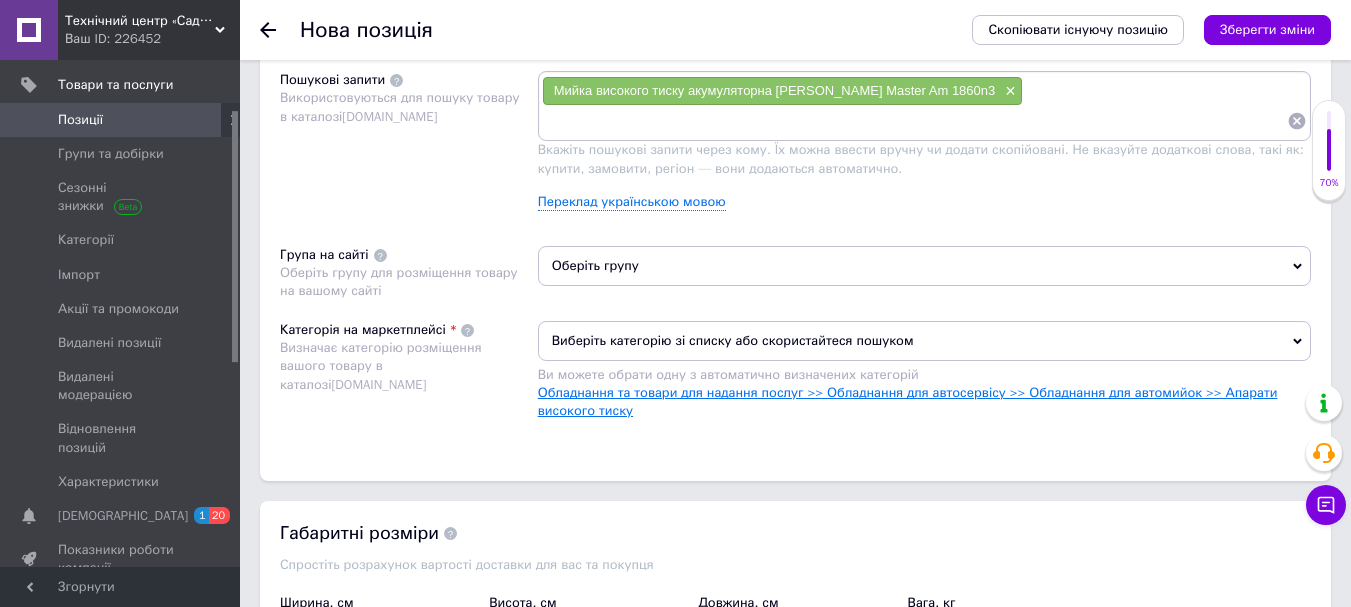 click on "Обладнання та товари для надання послуг >> Обладнання для автосервісу >> Обладнання для автомийок >> Апарати високого тиску" at bounding box center [908, 401] 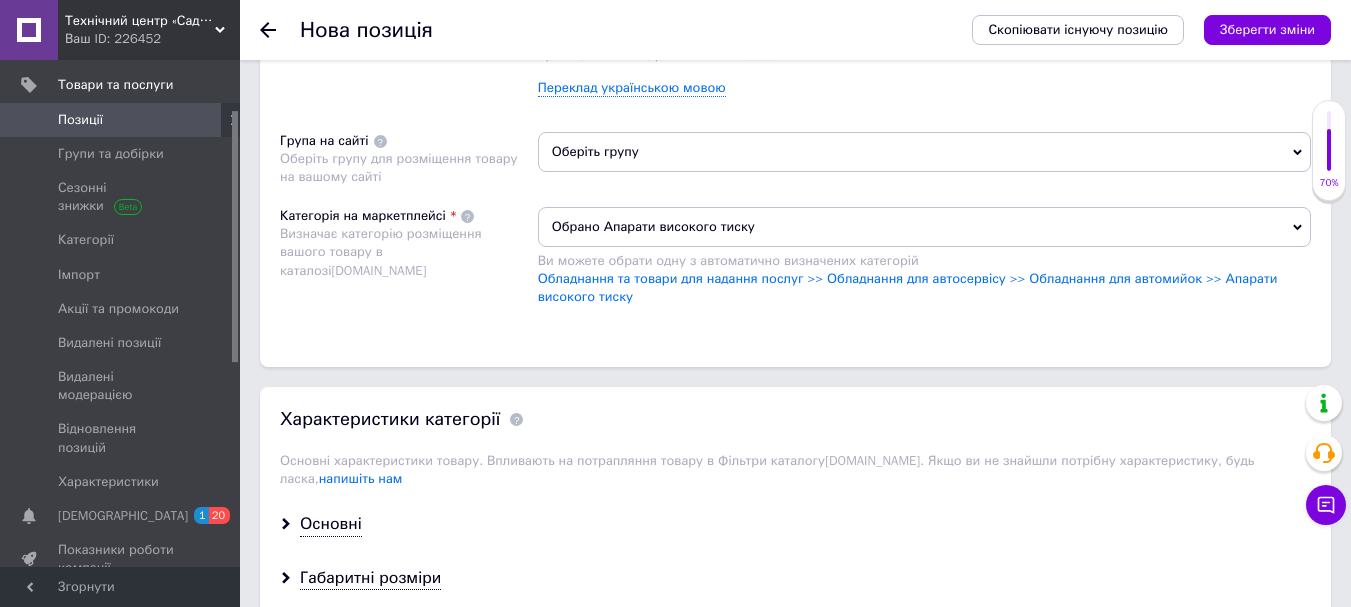 scroll, scrollTop: 1500, scrollLeft: 0, axis: vertical 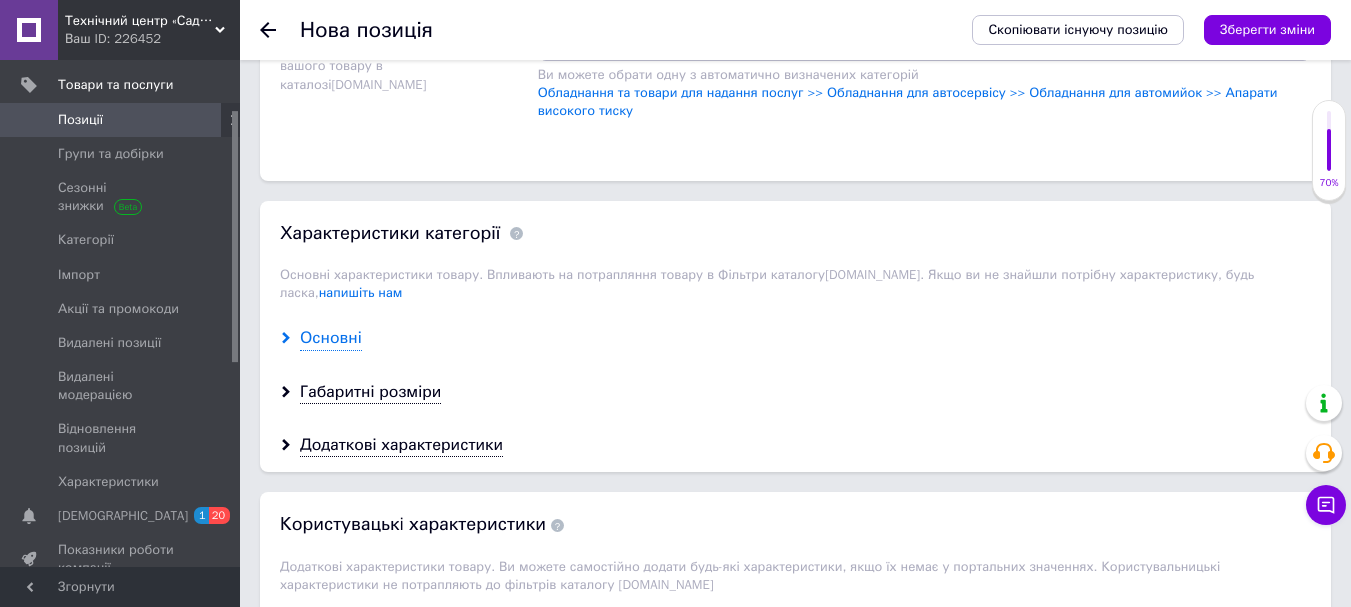 click on "Основні" at bounding box center (331, 338) 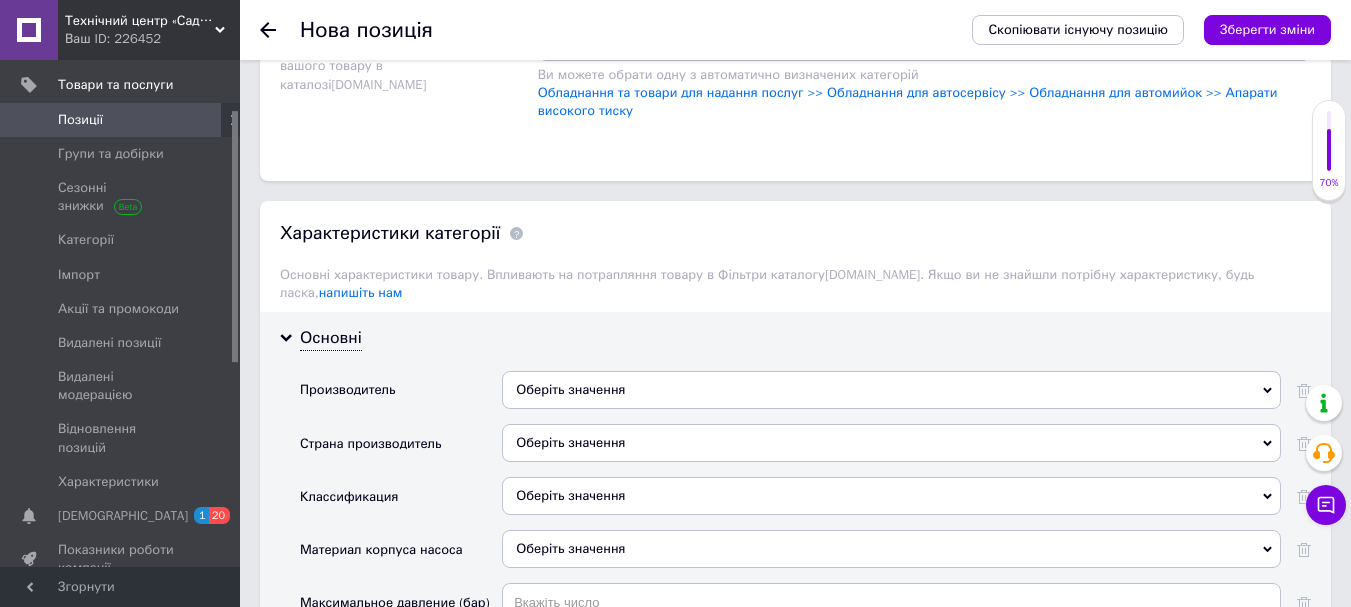 click on "Оберіть значення" at bounding box center (891, 390) 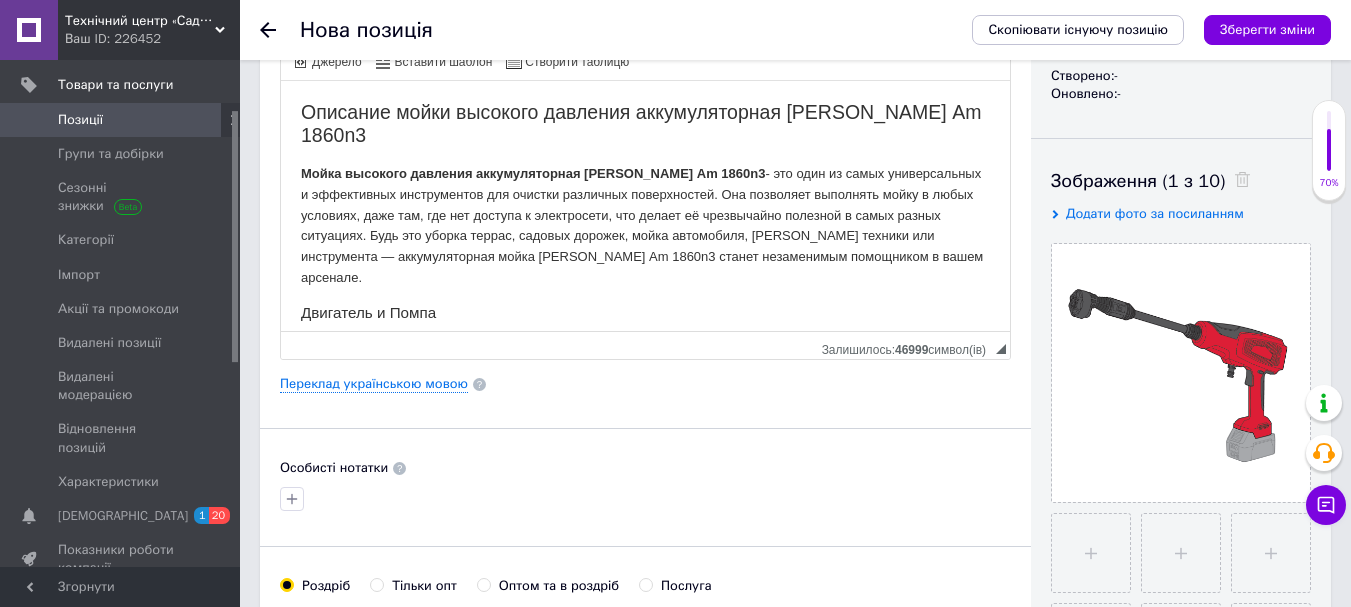 scroll, scrollTop: 200, scrollLeft: 0, axis: vertical 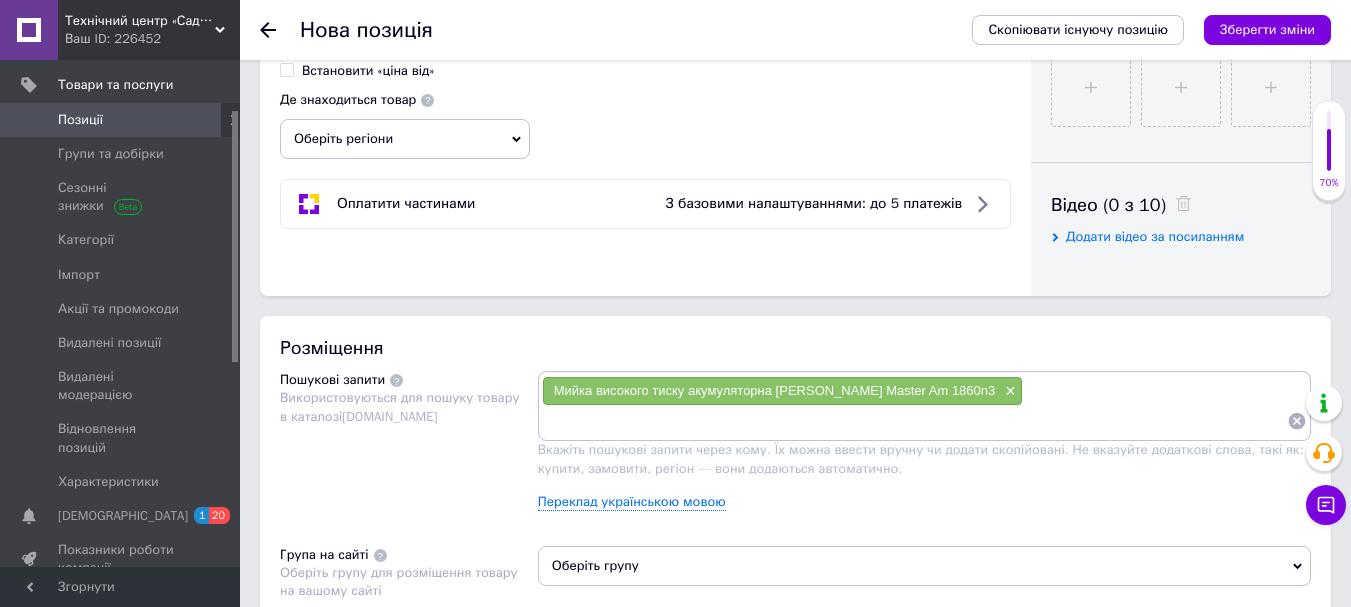 click on "Оберіть регіони" at bounding box center (405, 139) 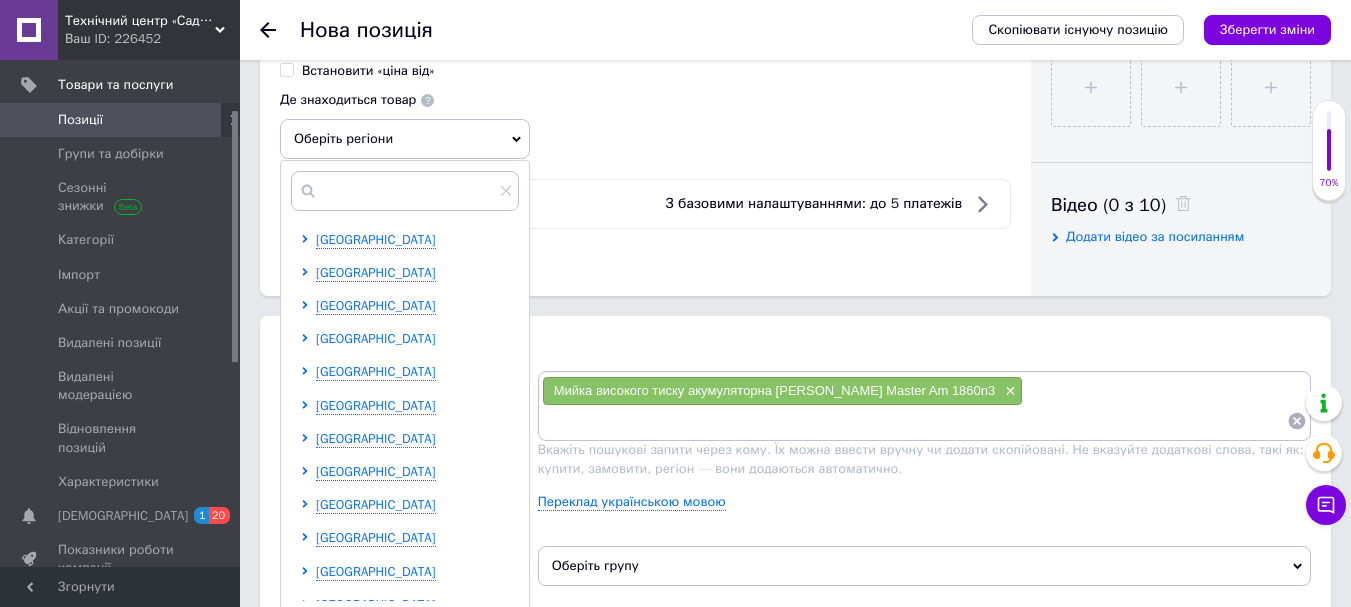 click on "[GEOGRAPHIC_DATA]" at bounding box center [376, 338] 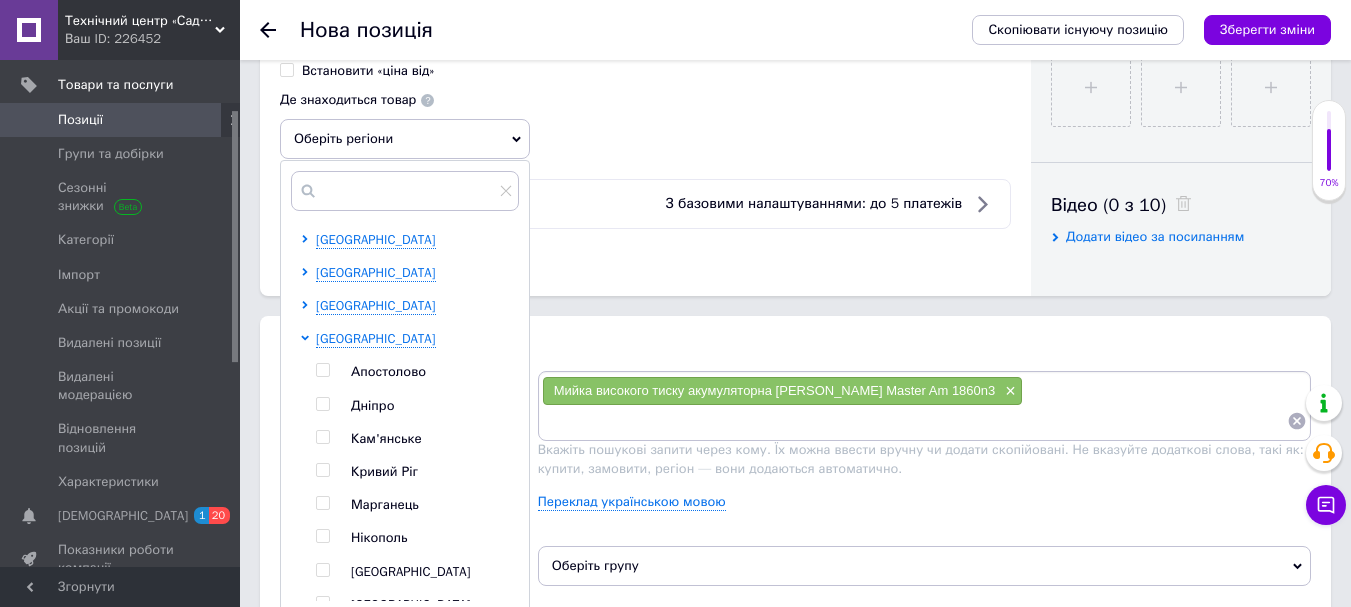 click at bounding box center (322, 404) 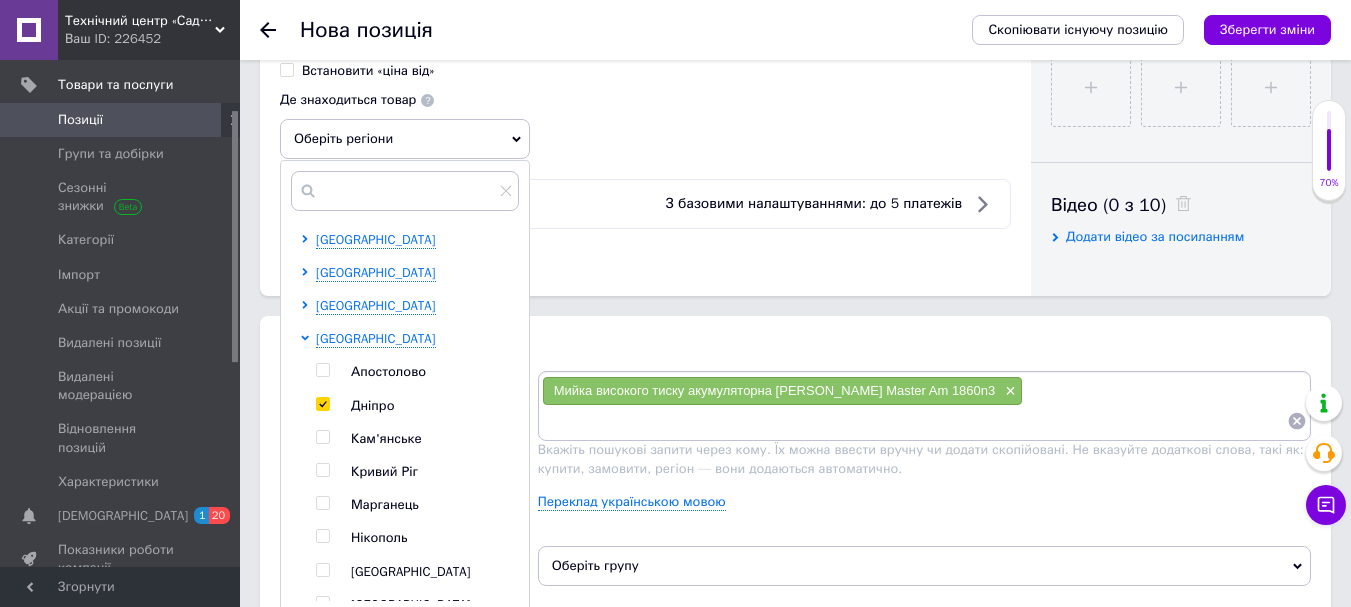 checkbox on "true" 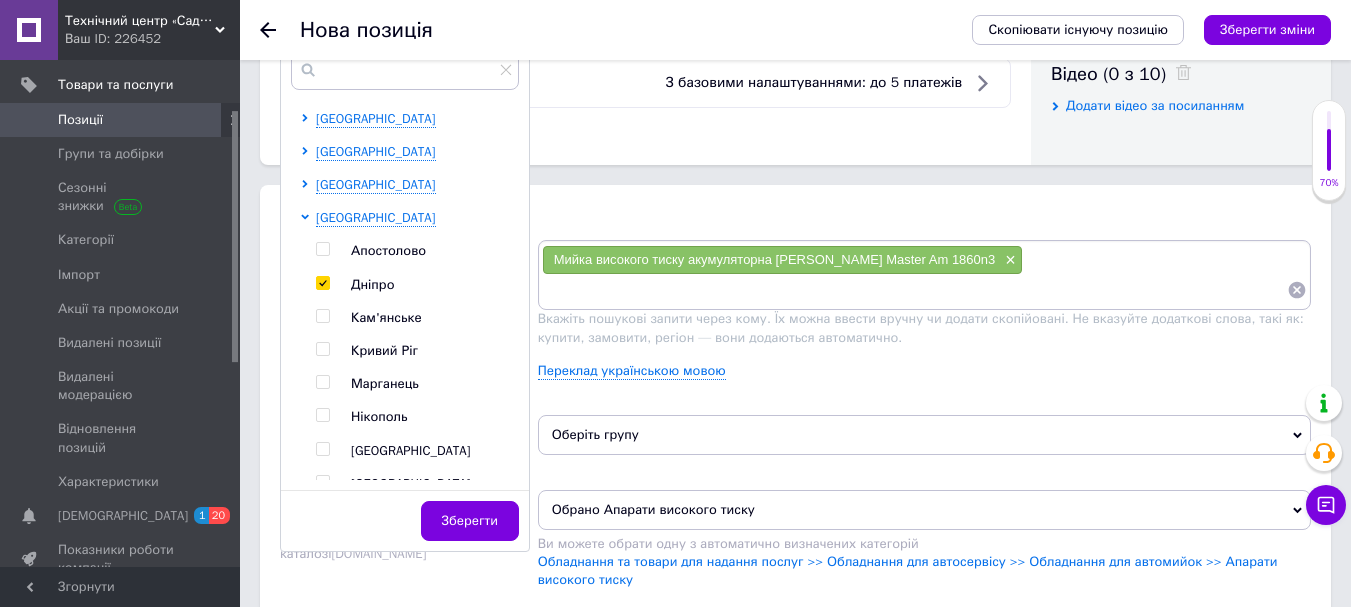 scroll, scrollTop: 1300, scrollLeft: 0, axis: vertical 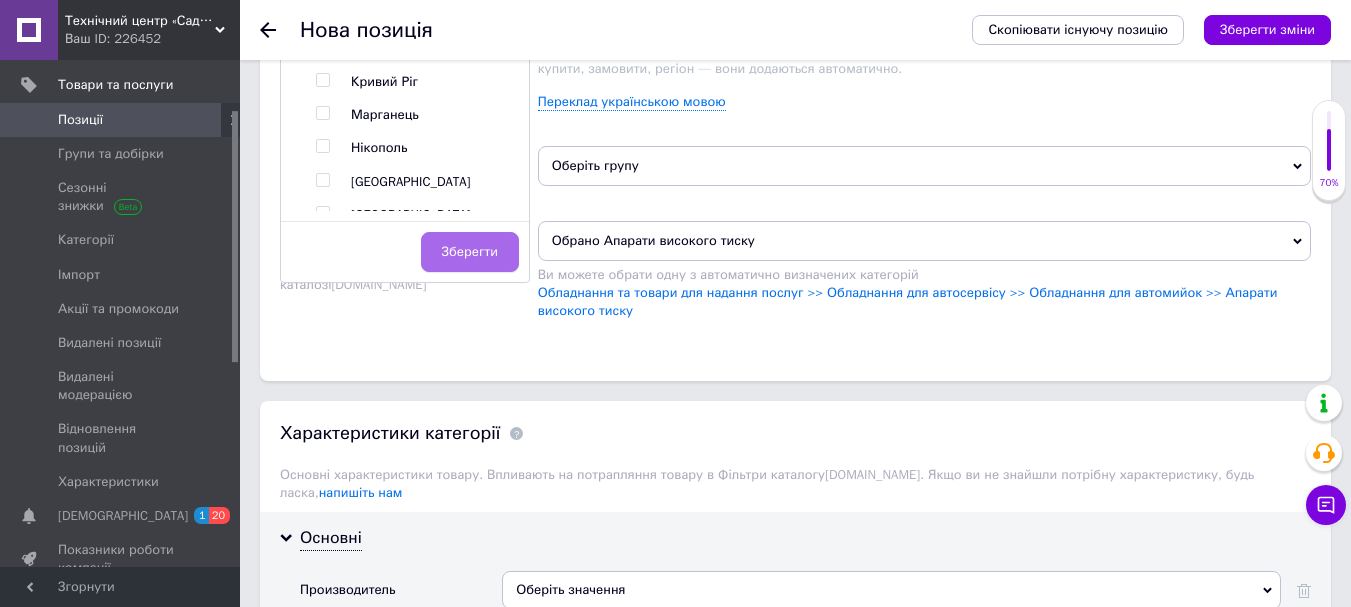 click on "Зберегти" at bounding box center (470, 252) 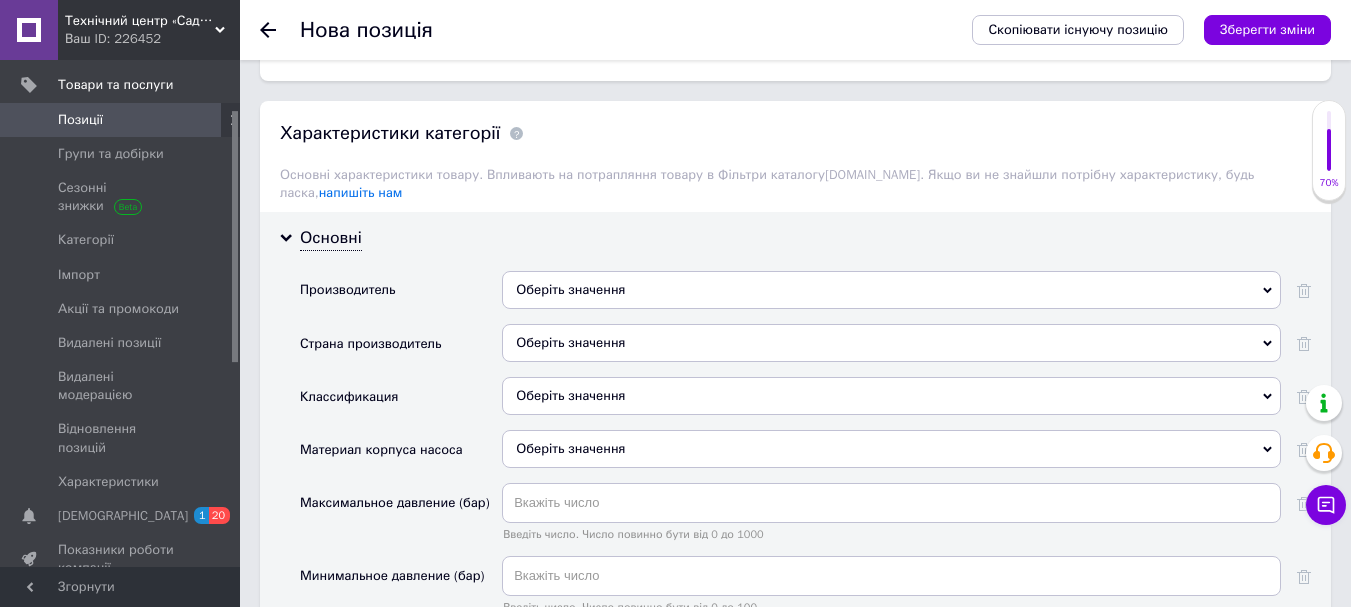 click on "Оберіть значення" at bounding box center [891, 290] 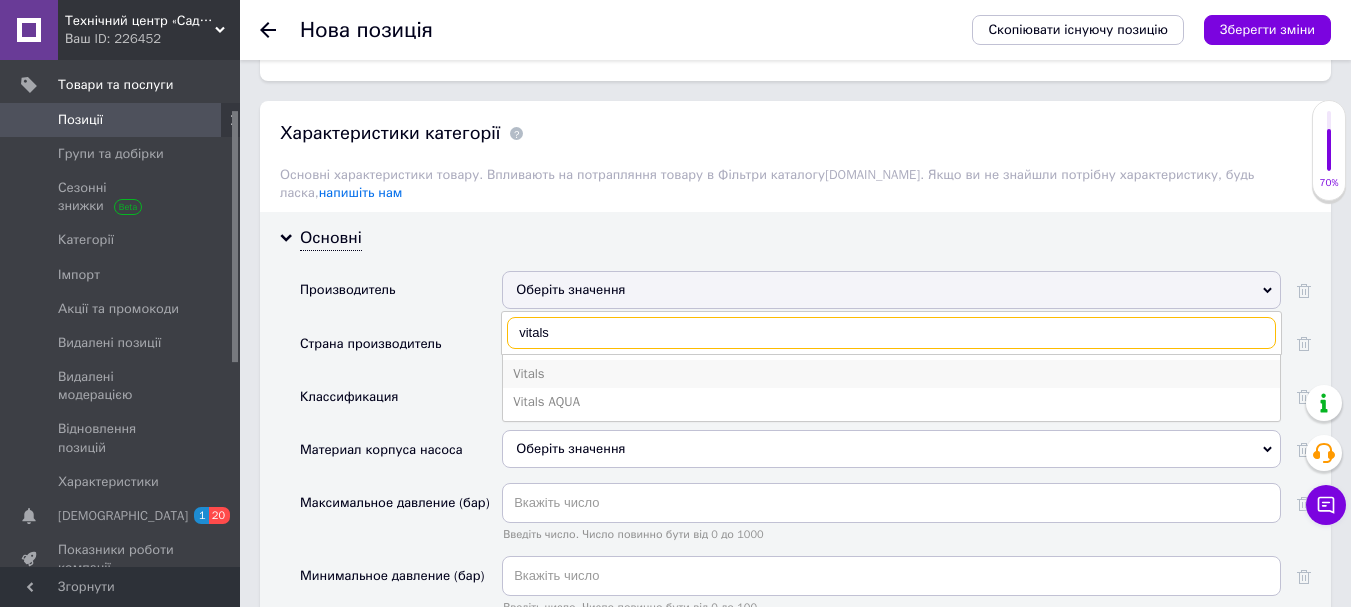 type on "vitals" 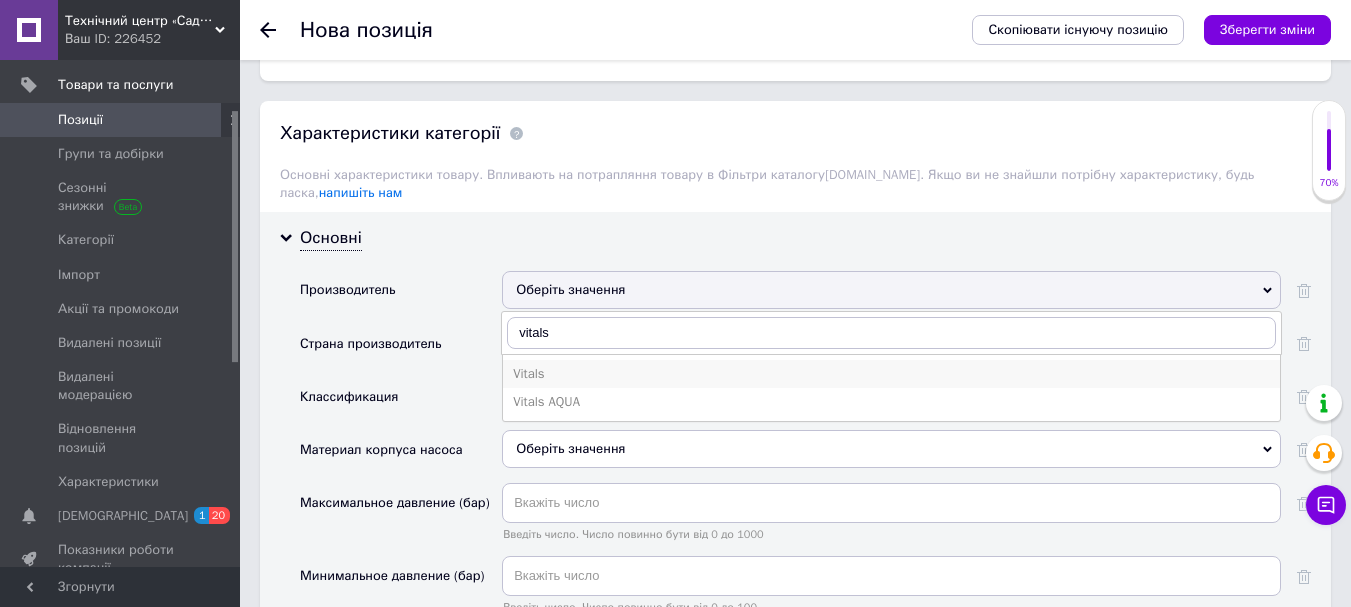 click on "Vitals" at bounding box center [891, 374] 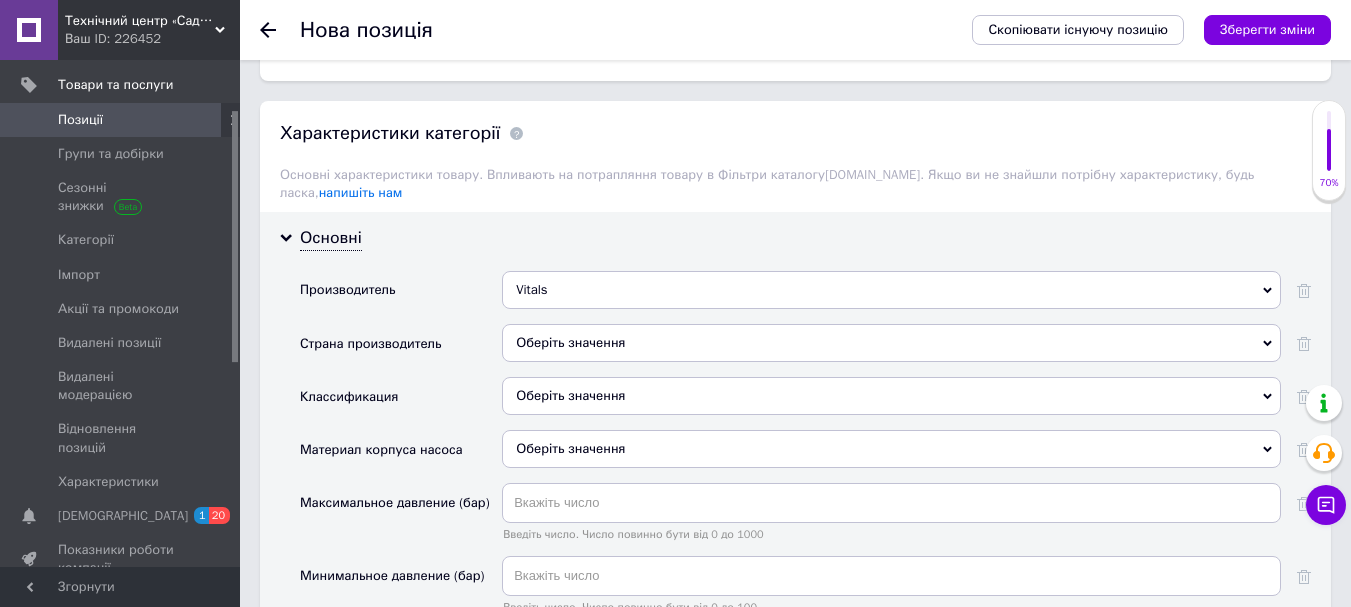 click on "Оберіть значення" at bounding box center [891, 343] 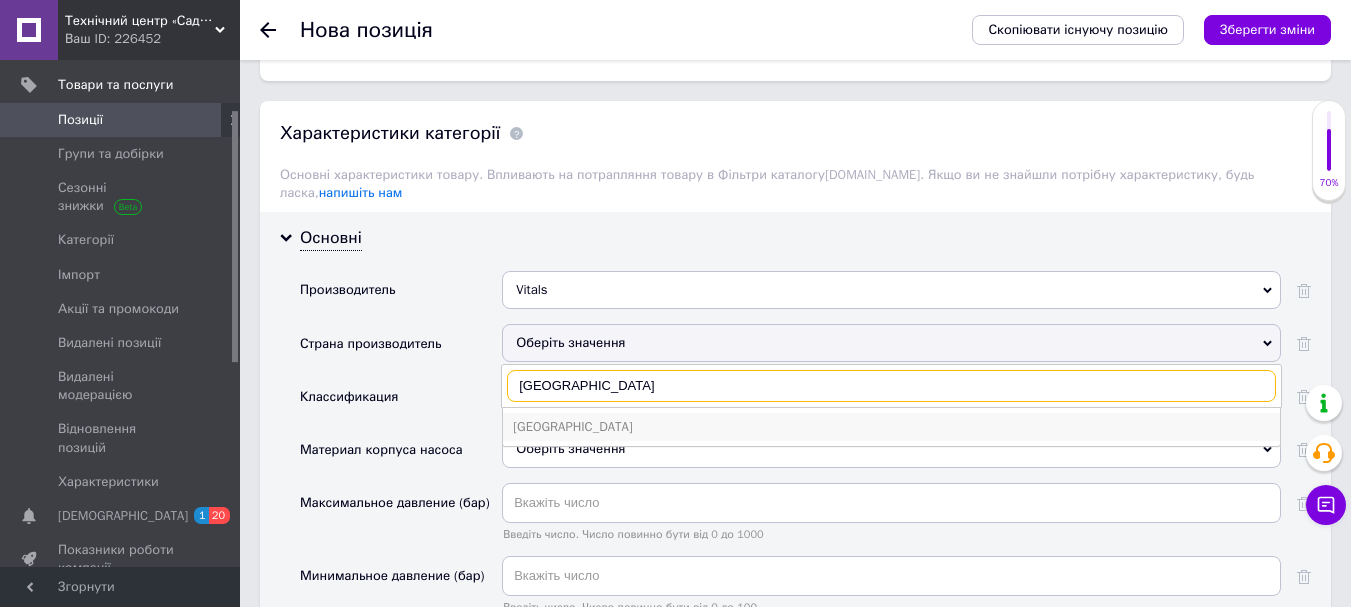 type on "[GEOGRAPHIC_DATA]" 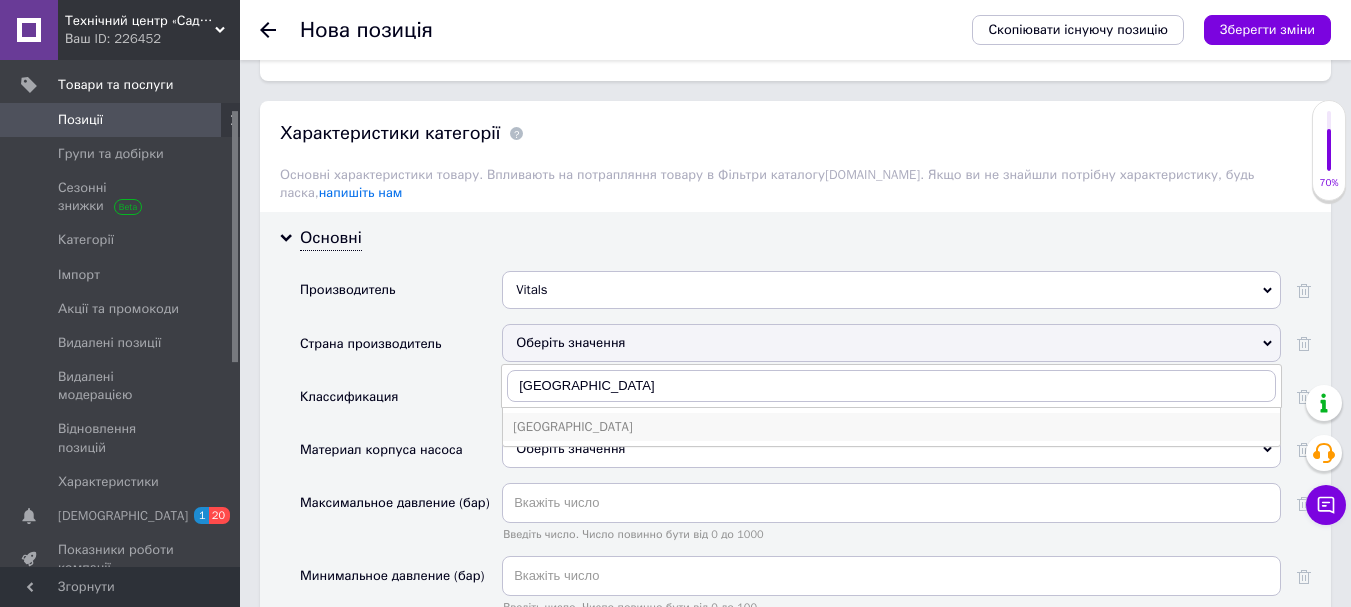 click on "[GEOGRAPHIC_DATA]" at bounding box center [891, 427] 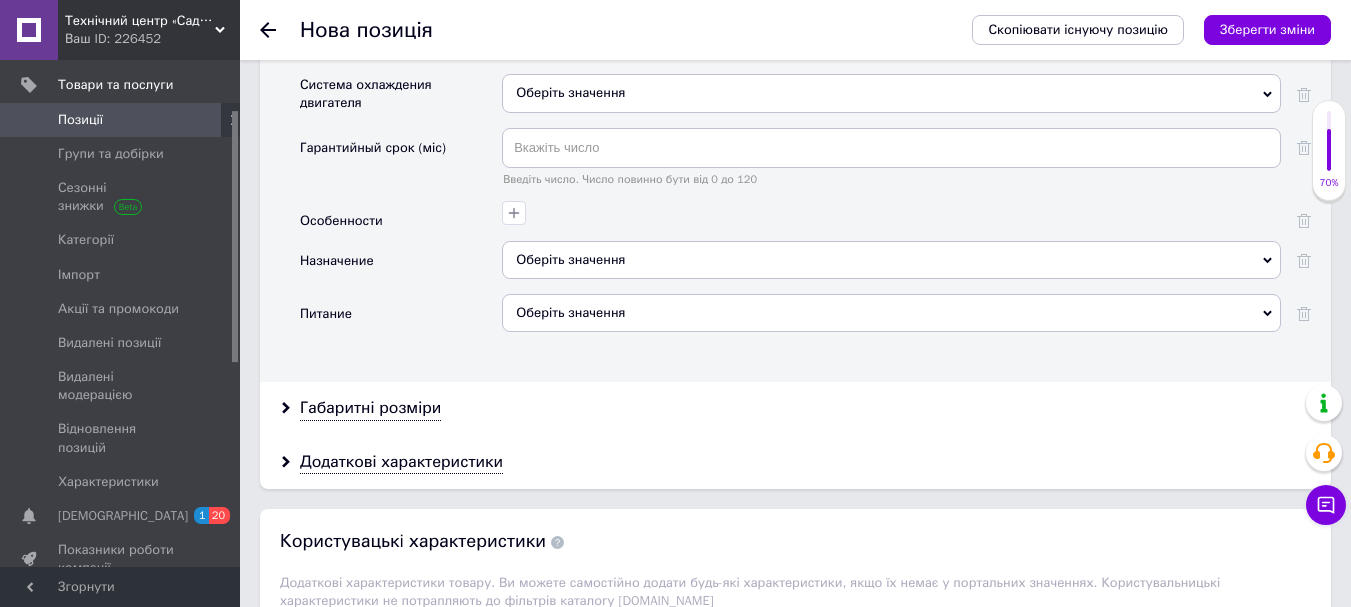 scroll, scrollTop: 2500, scrollLeft: 0, axis: vertical 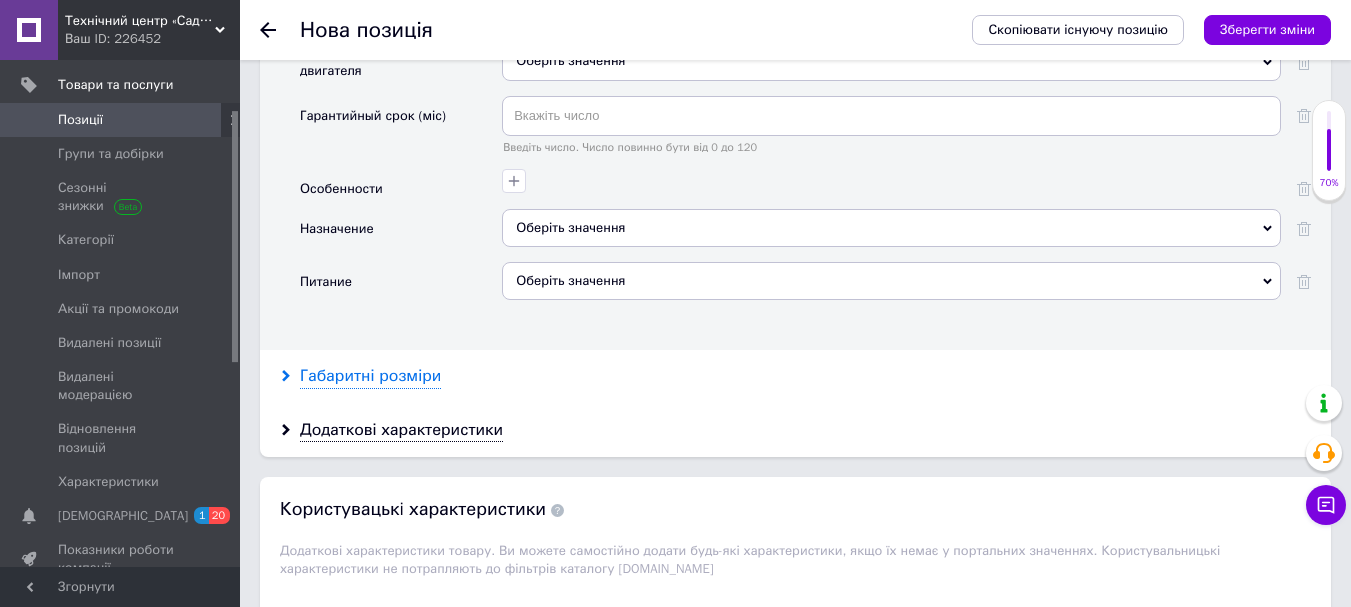 click on "Габаритні розміри" at bounding box center (370, 376) 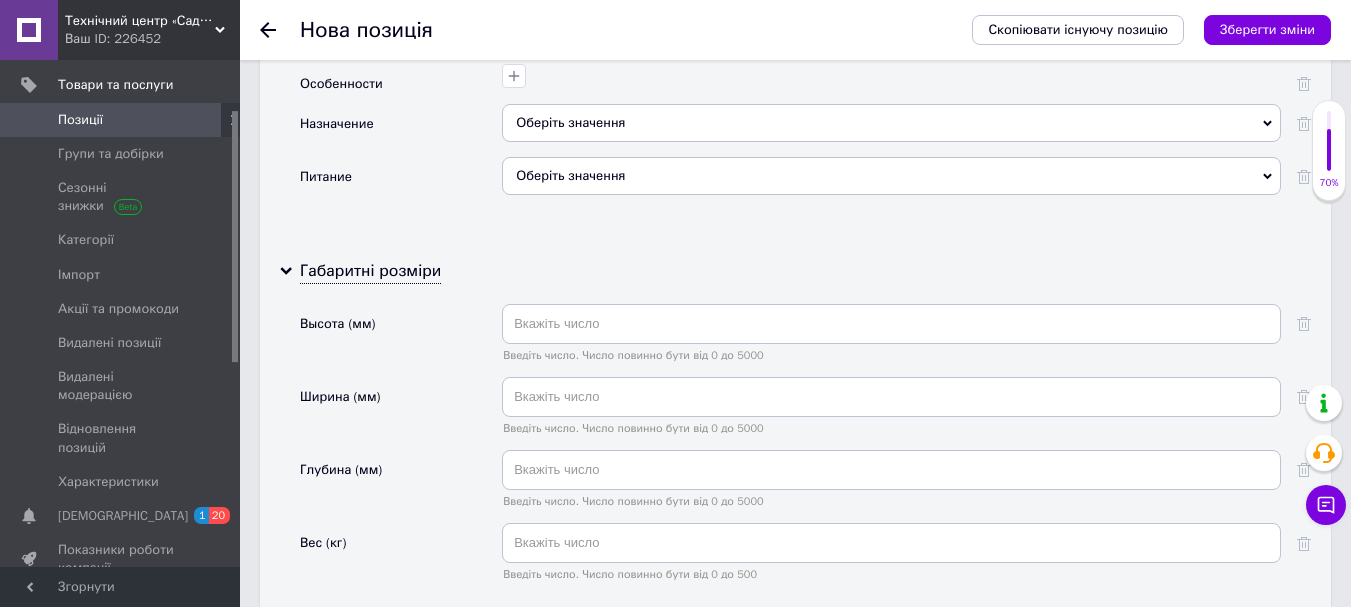 scroll, scrollTop: 2800, scrollLeft: 0, axis: vertical 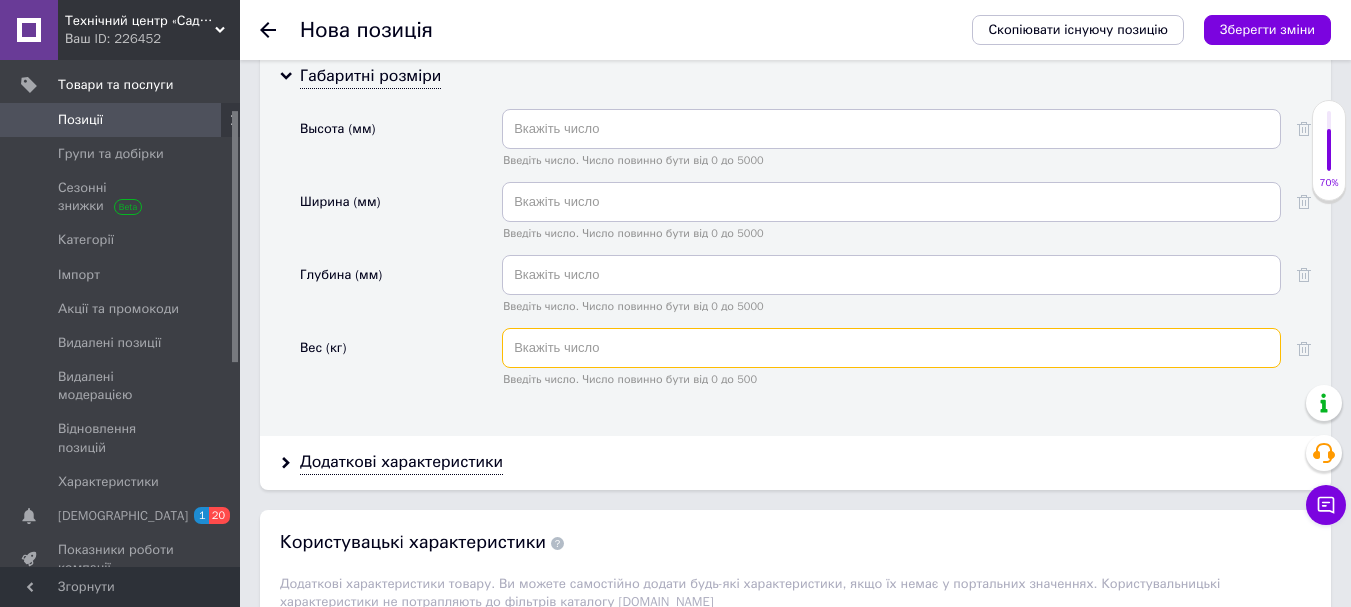 click at bounding box center [891, 348] 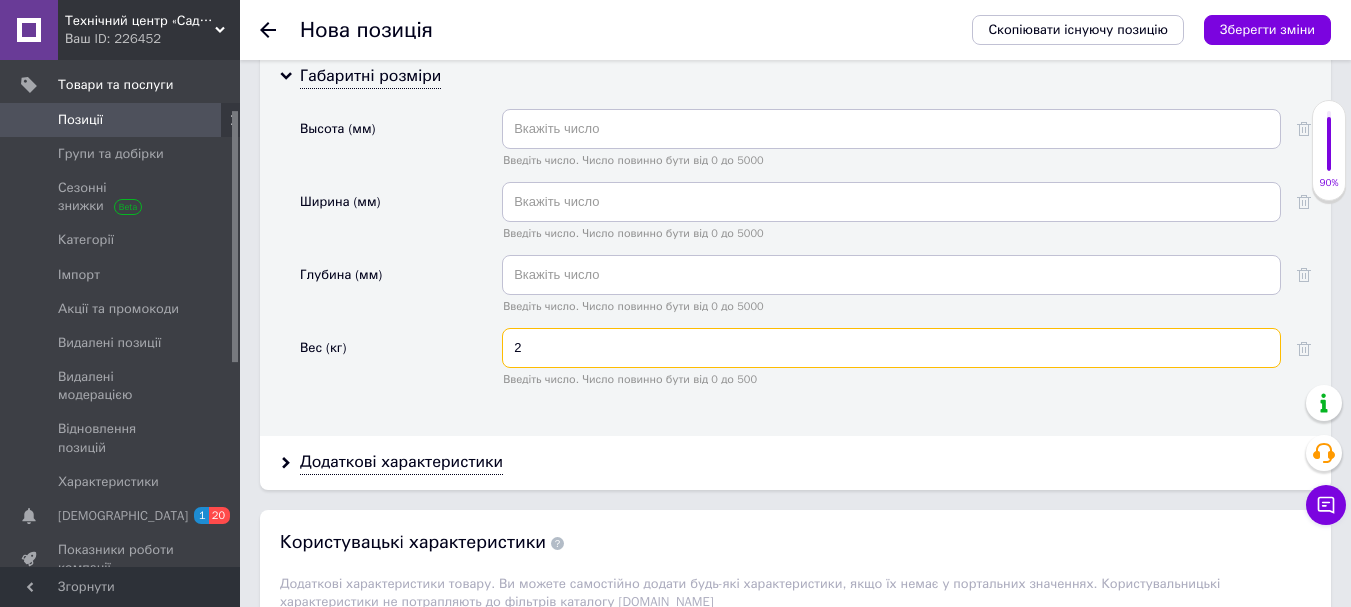 type on "2" 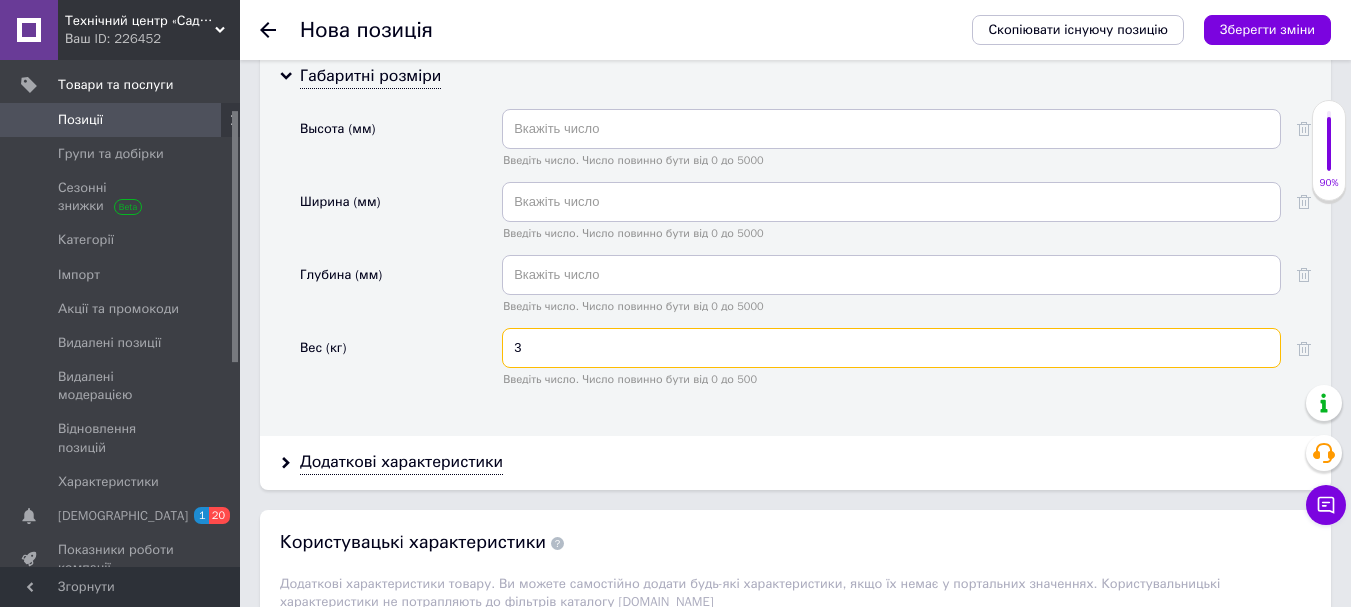 type on "3" 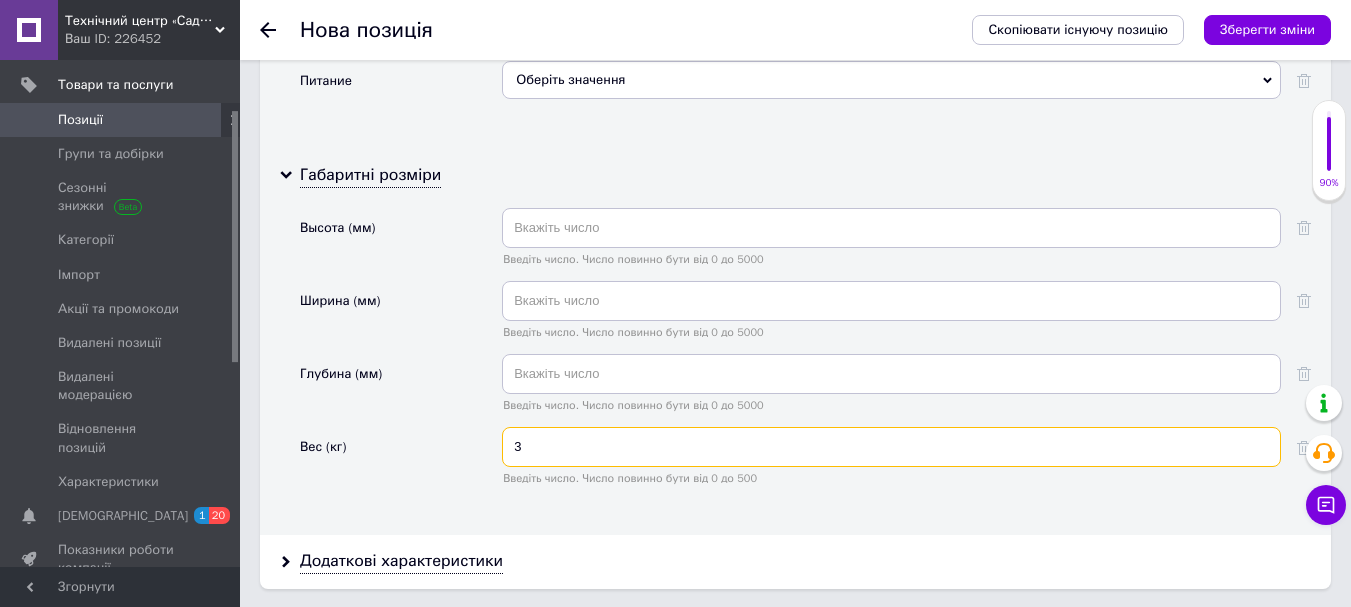 scroll, scrollTop: 2700, scrollLeft: 0, axis: vertical 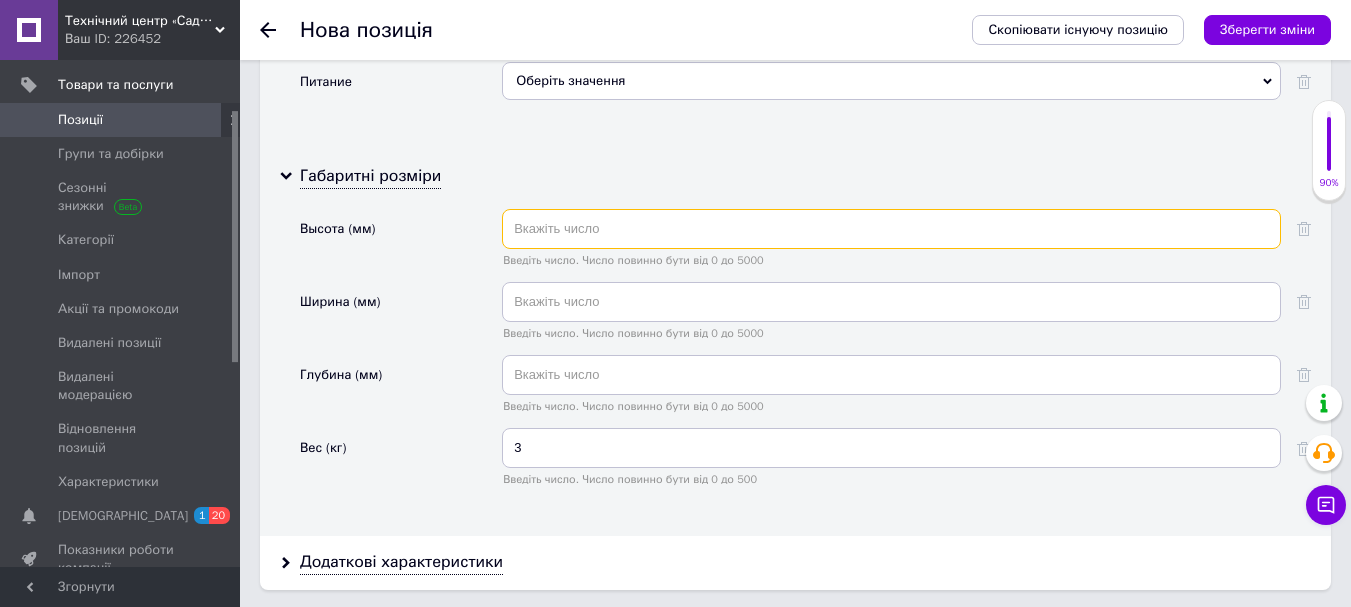 click at bounding box center (891, 229) 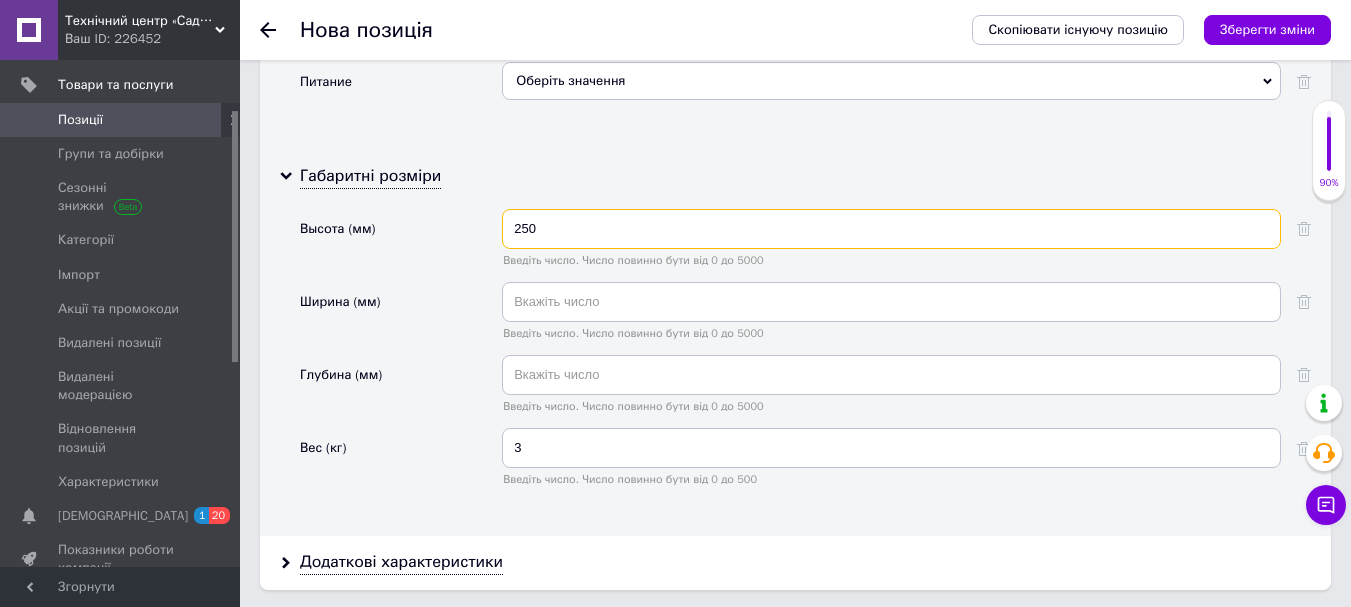 type on "250" 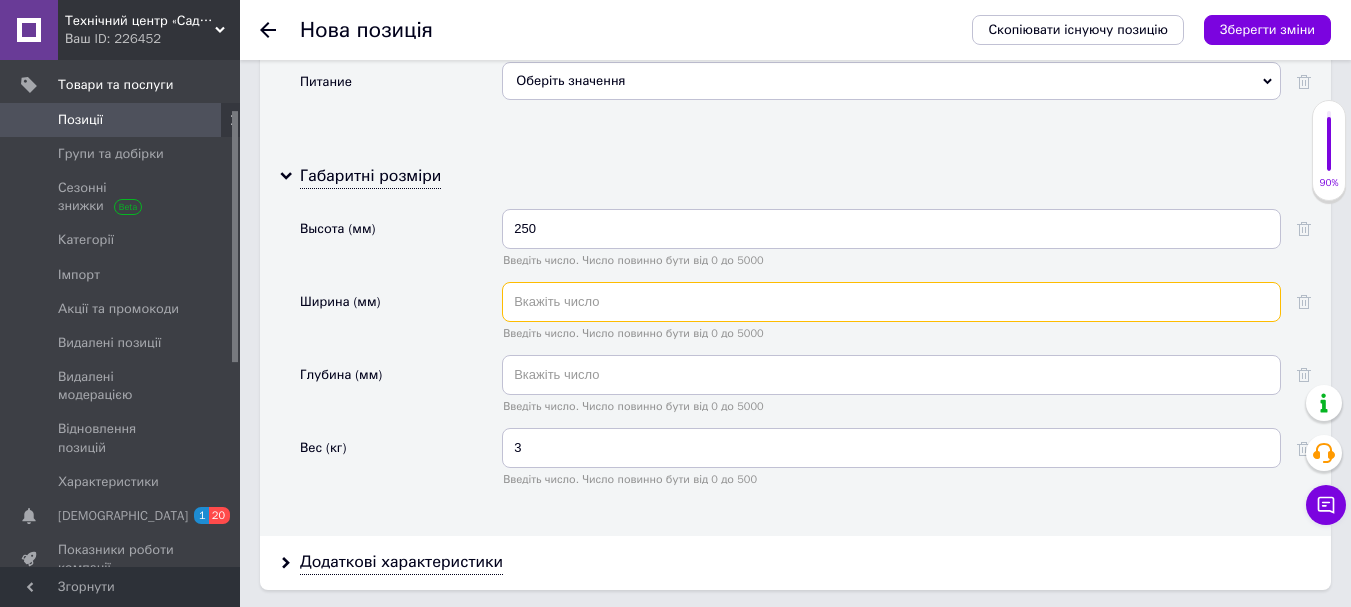 click at bounding box center [891, 302] 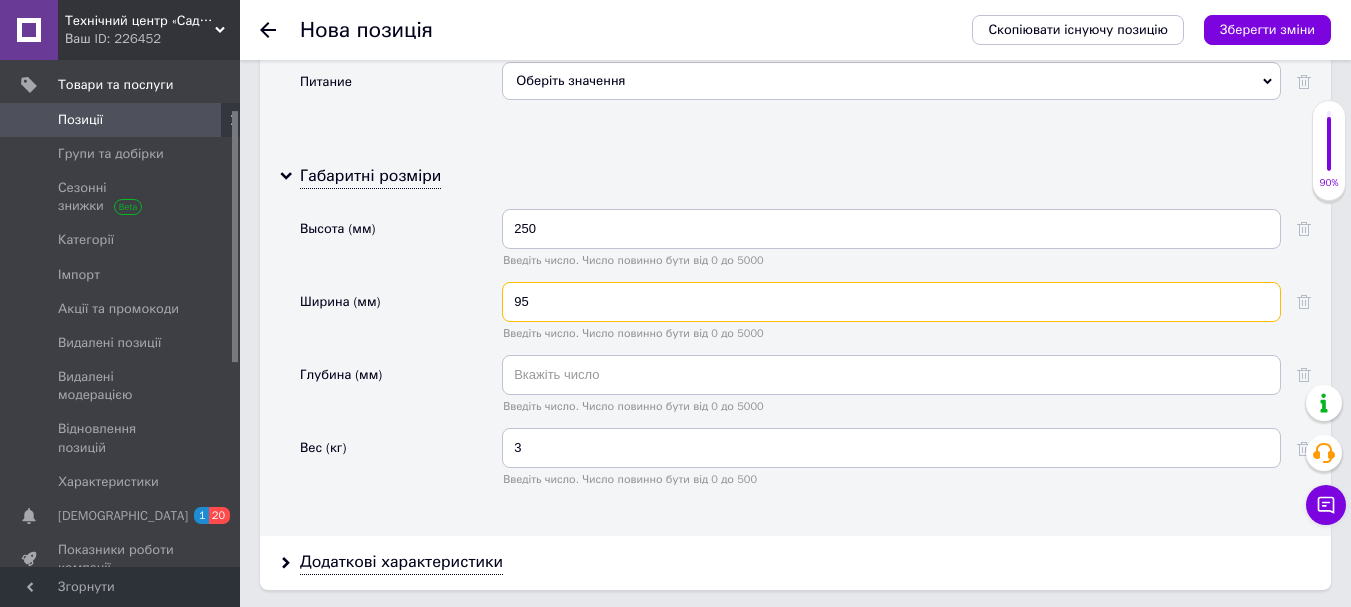 type on "95" 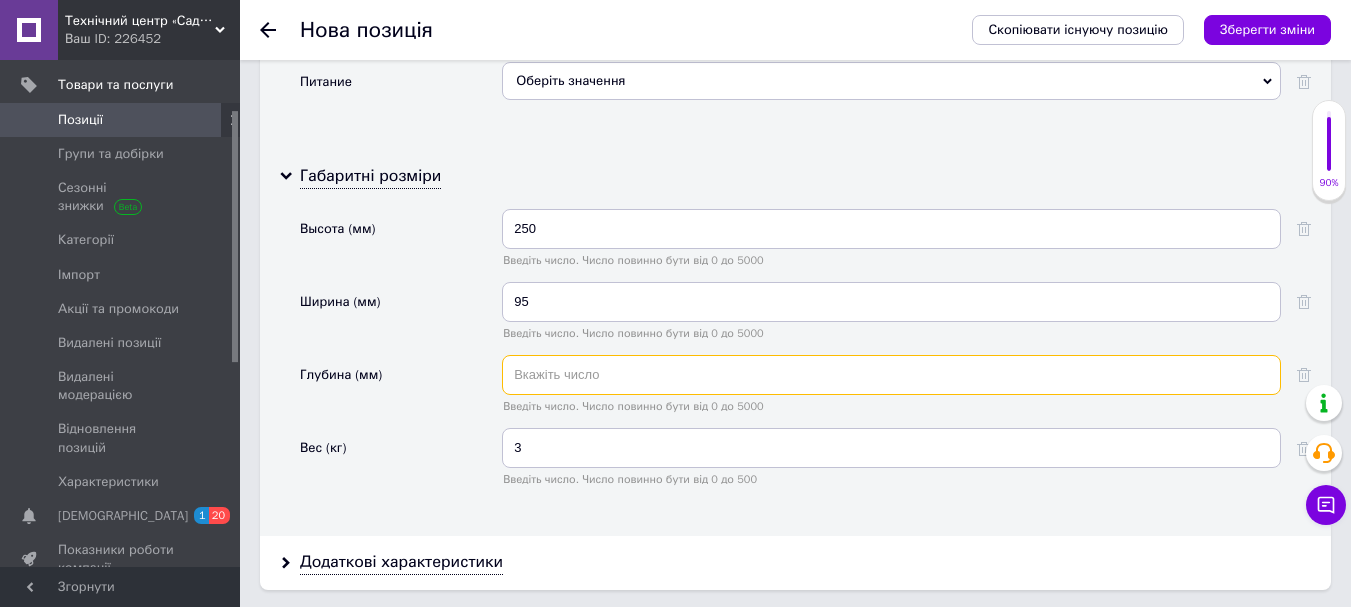 click at bounding box center [891, 375] 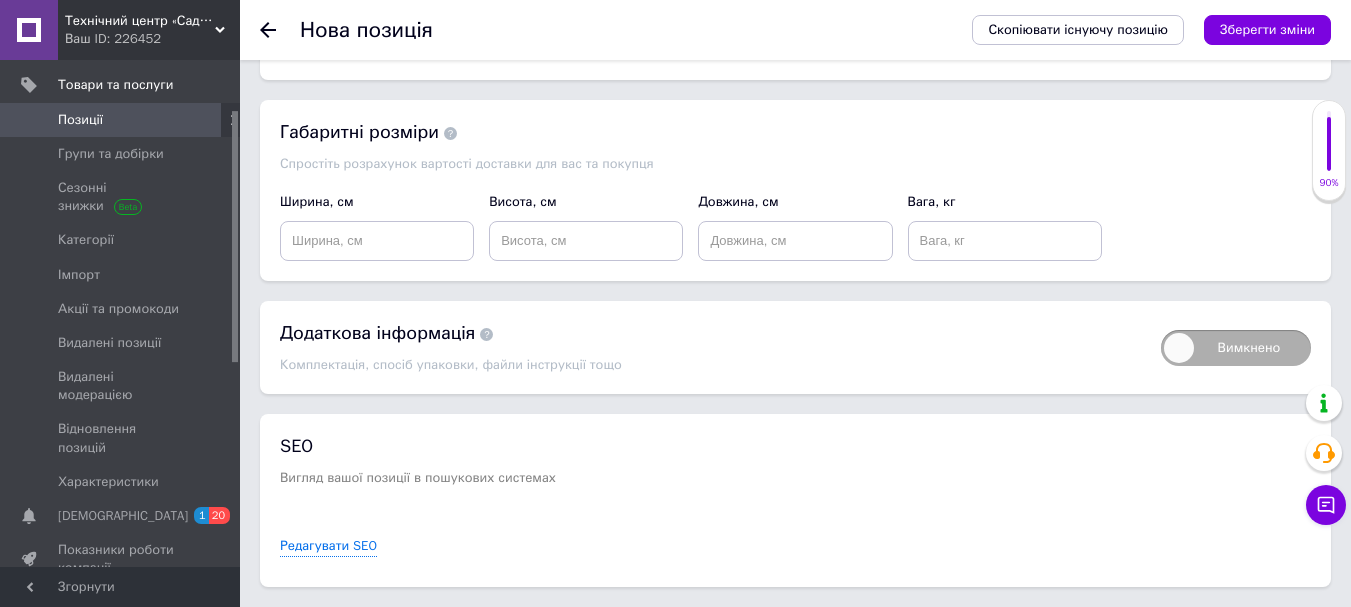scroll, scrollTop: 3408, scrollLeft: 0, axis: vertical 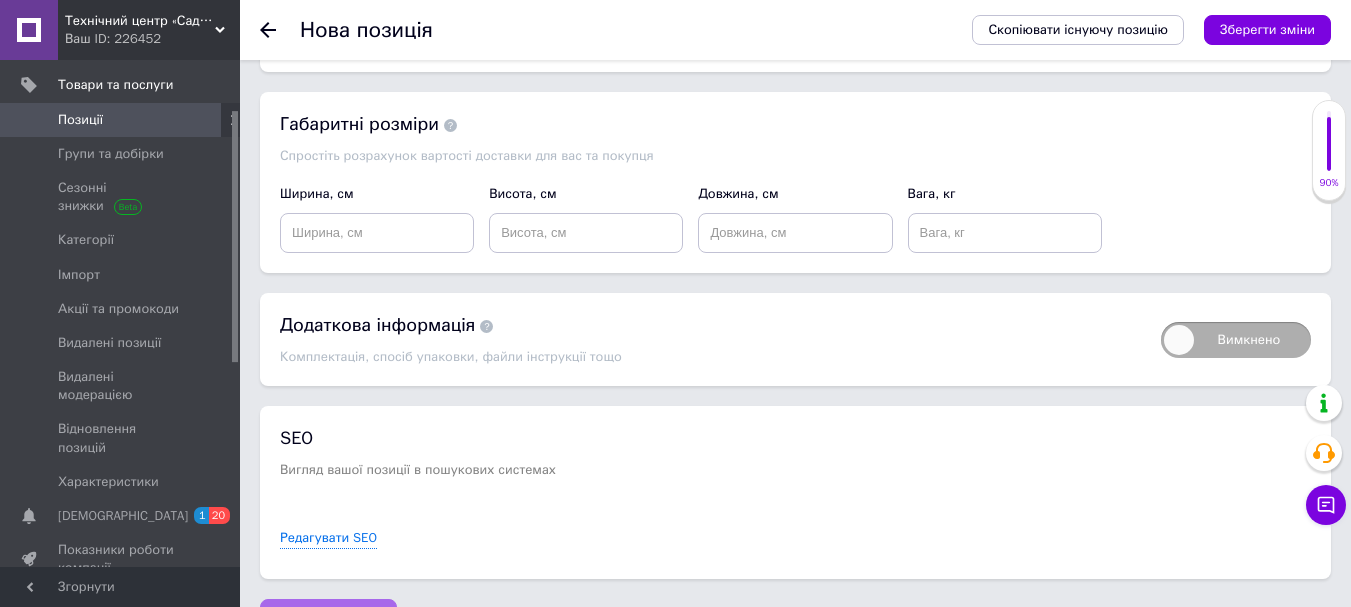 type on "470" 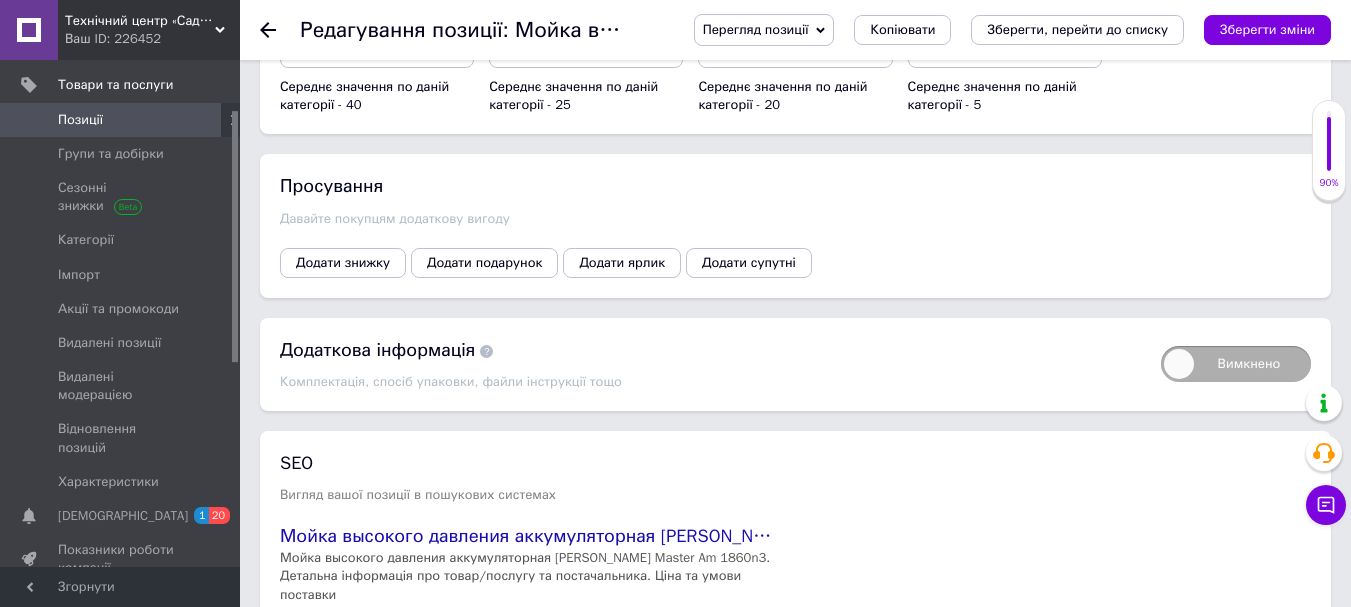 scroll, scrollTop: 2320, scrollLeft: 0, axis: vertical 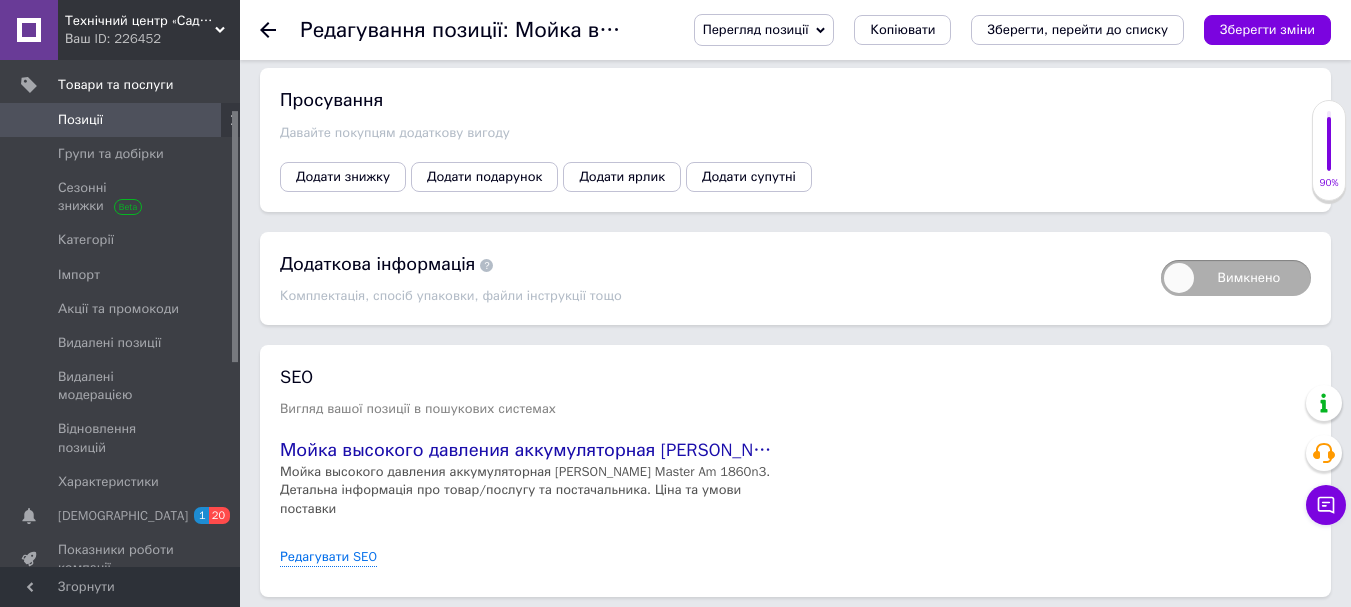 click on "Зберегти, перейти до списку" at bounding box center [528, 636] 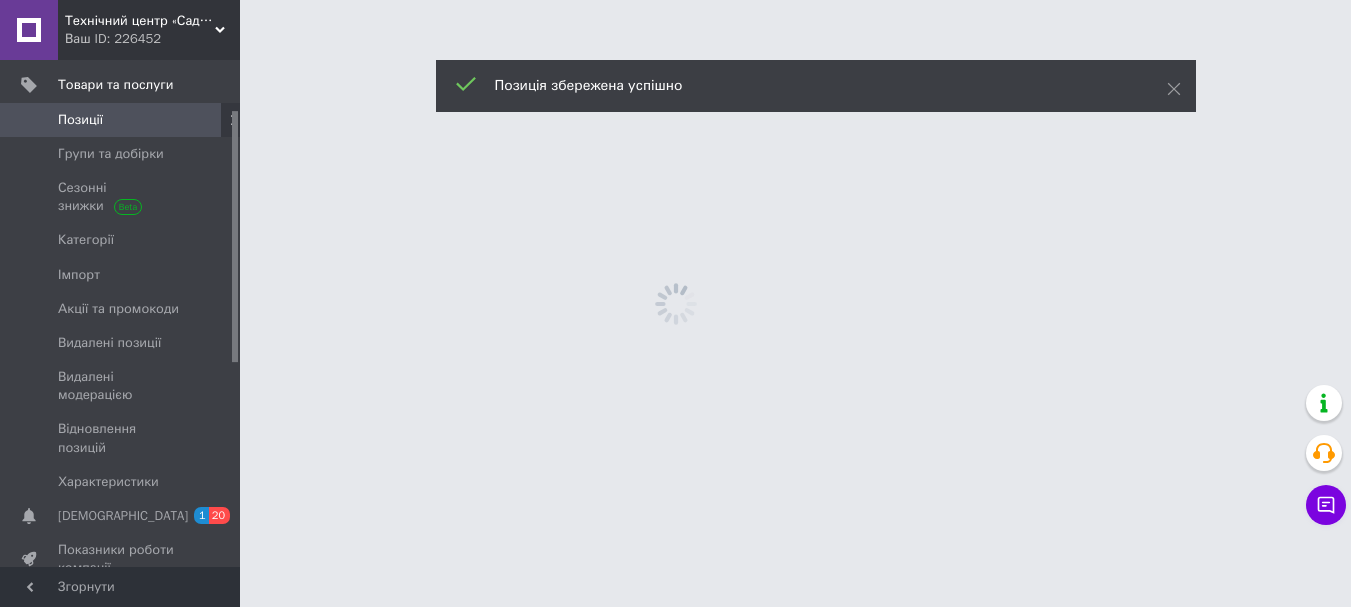 scroll, scrollTop: 0, scrollLeft: 0, axis: both 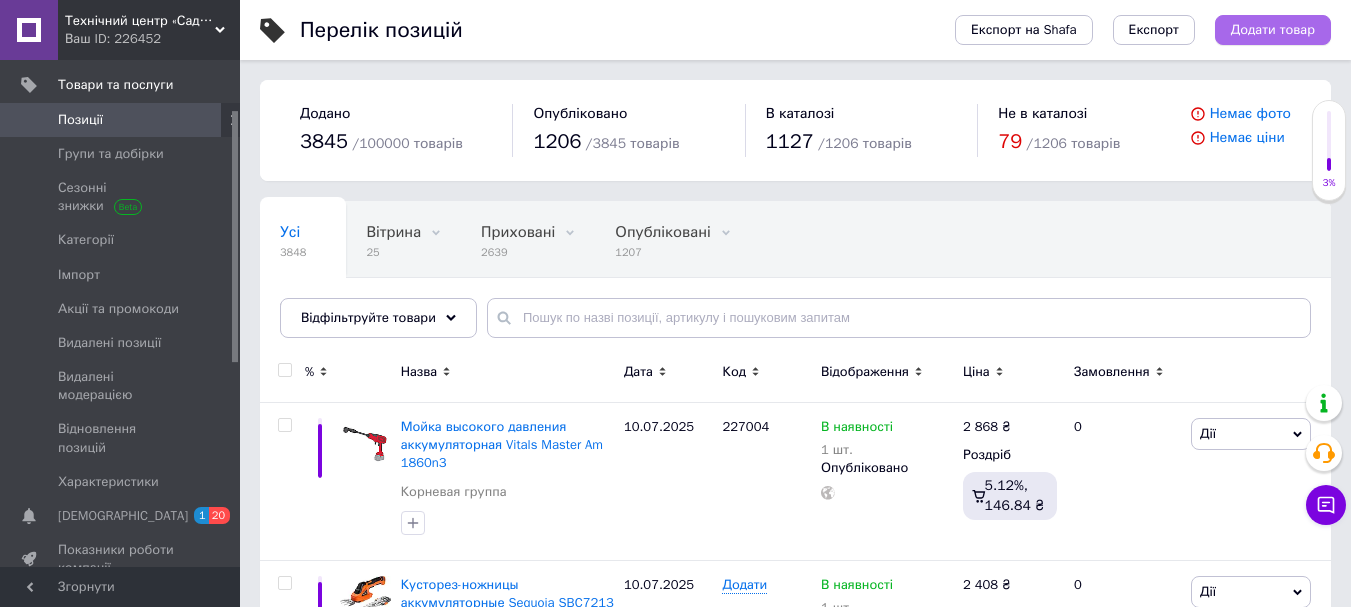 click on "Додати товар" at bounding box center [1273, 30] 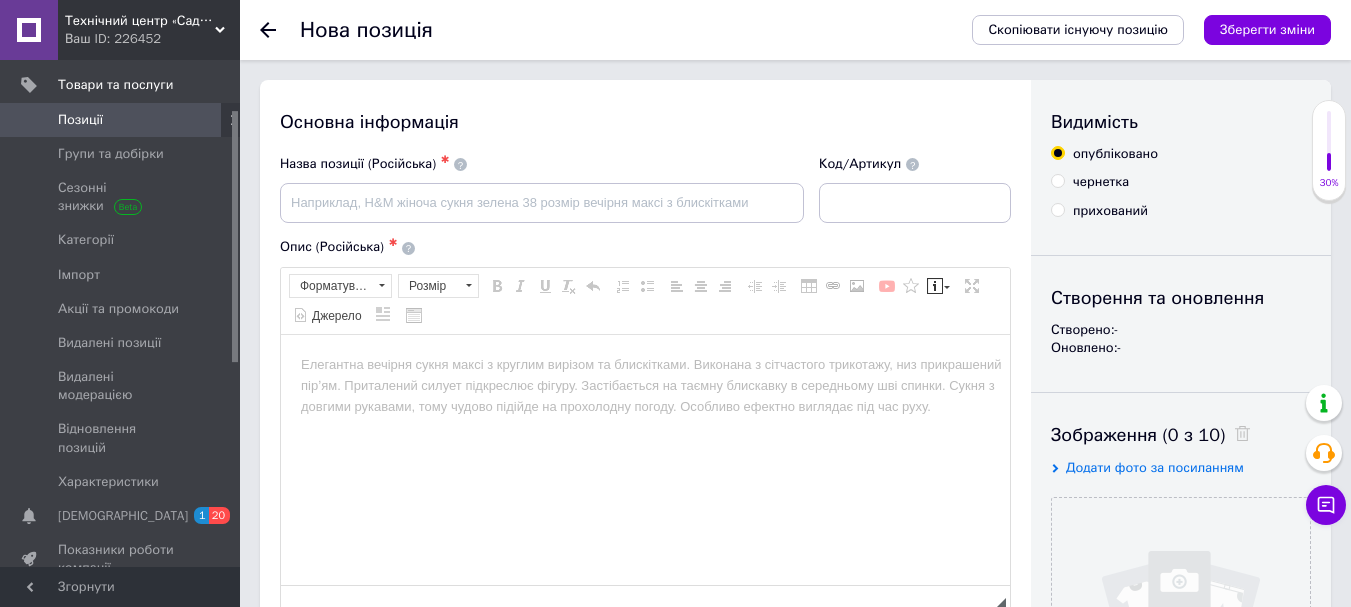 scroll, scrollTop: 0, scrollLeft: 0, axis: both 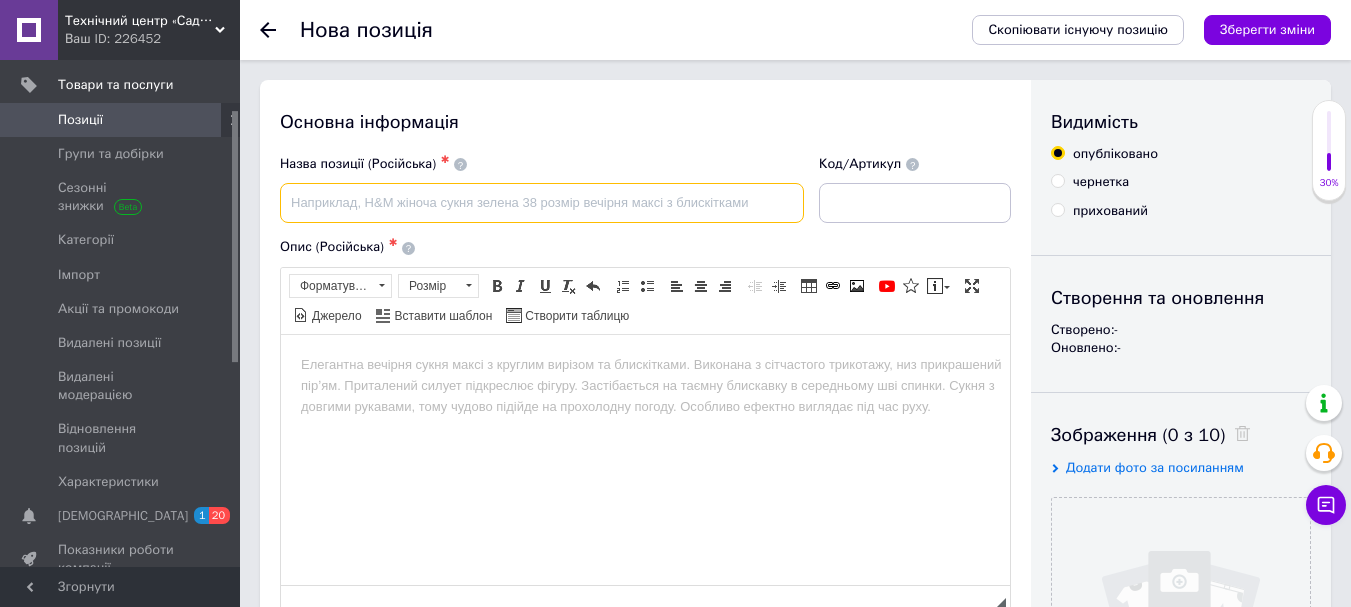 click at bounding box center (542, 203) 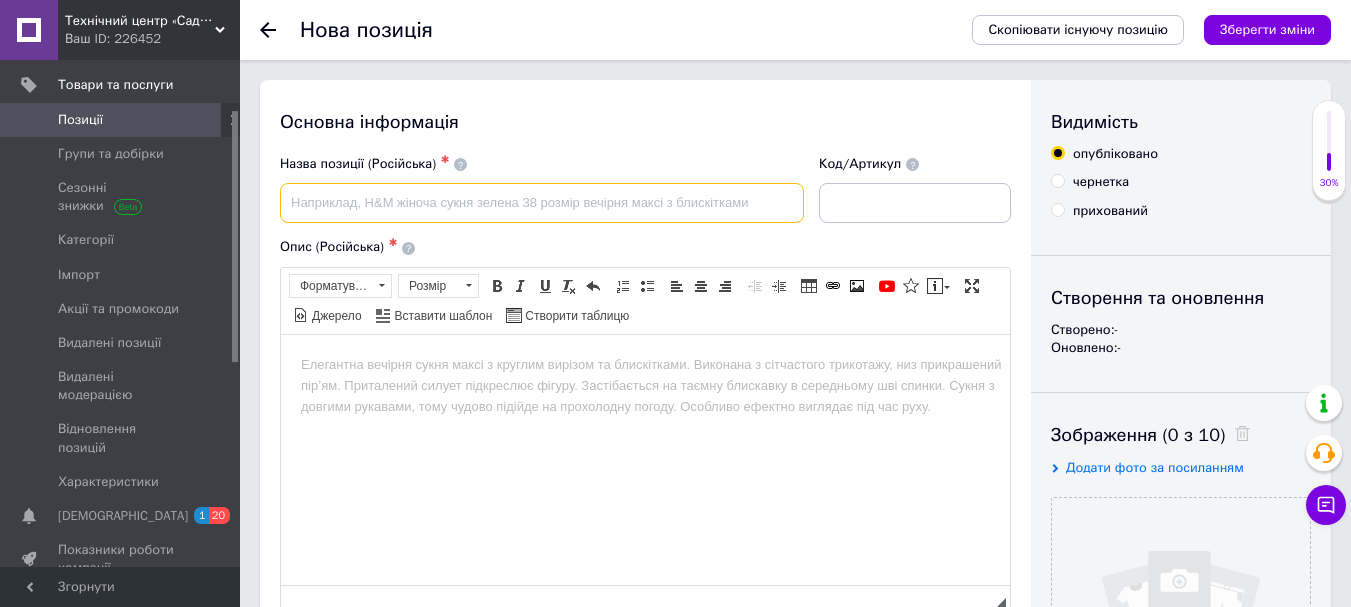 paste on "Мойка высокого давления аккумуляторная Vitals Am 1830n" 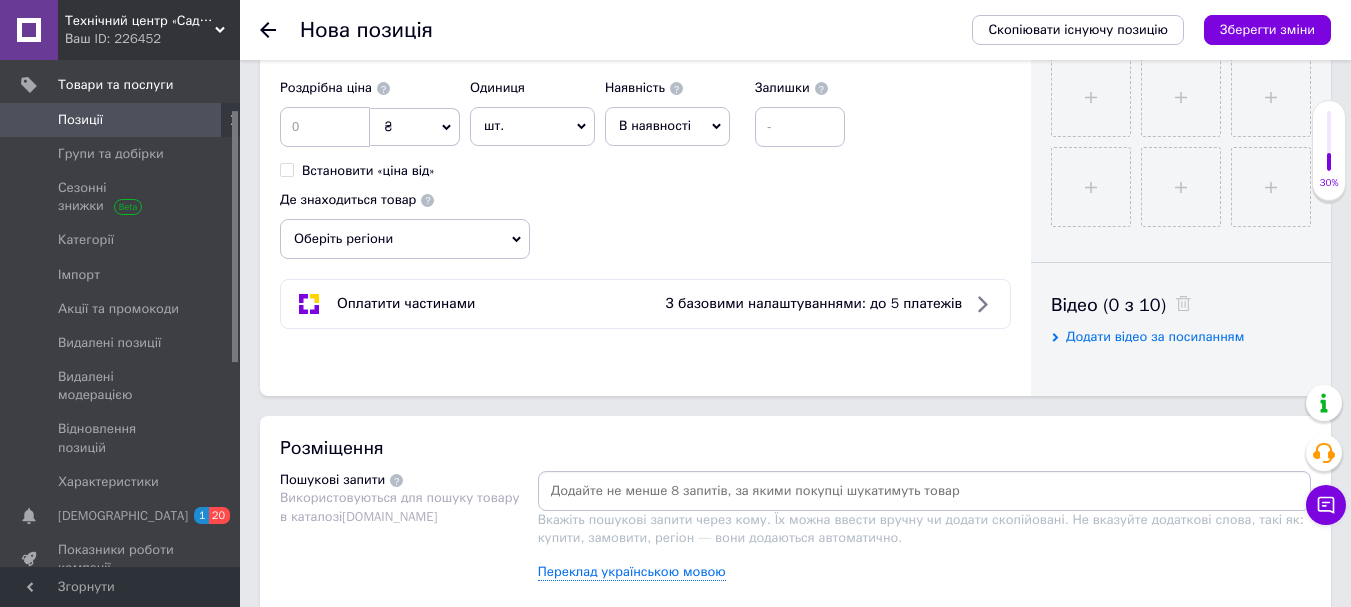 scroll, scrollTop: 1000, scrollLeft: 0, axis: vertical 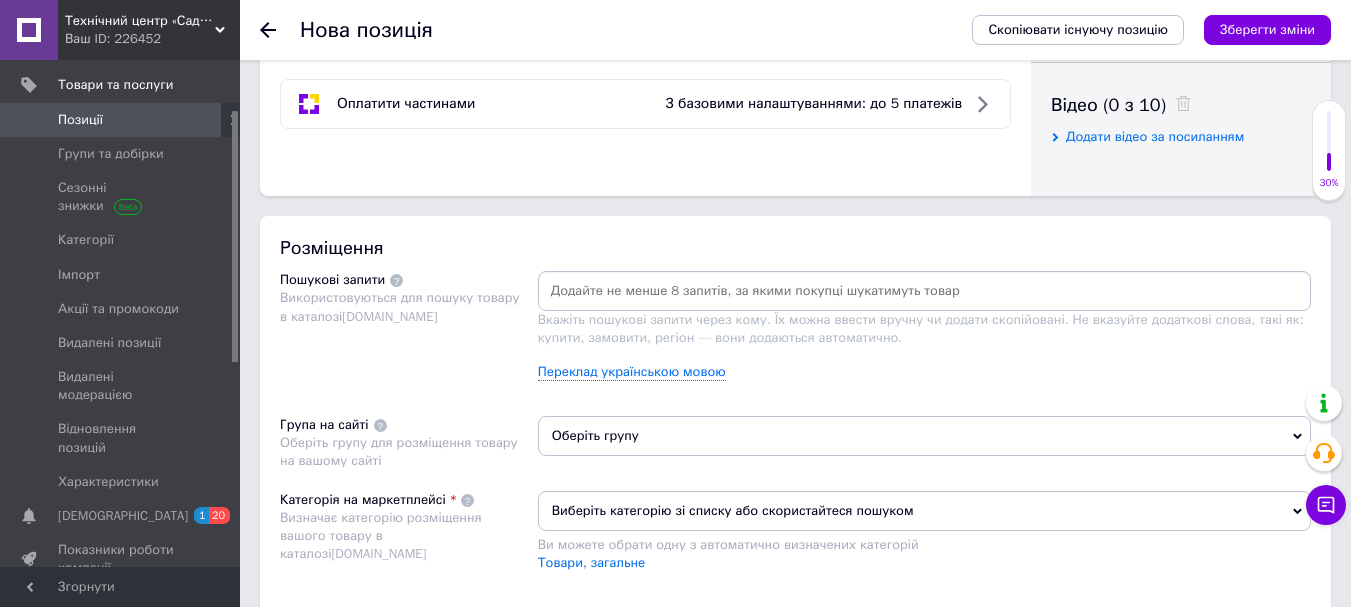 type on "Мойка высокого давления аккумуляторная Vitals Am 1830n" 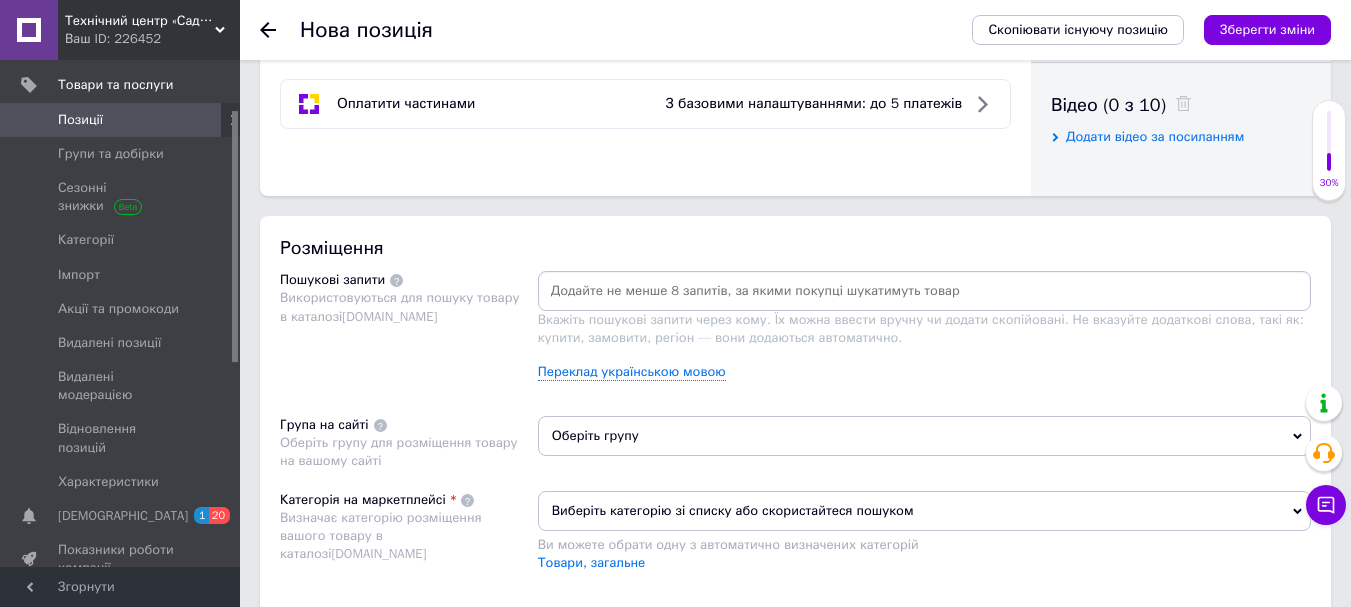paste on "Мойка высокого давления аккумуляторная Vitals Am 1830n" 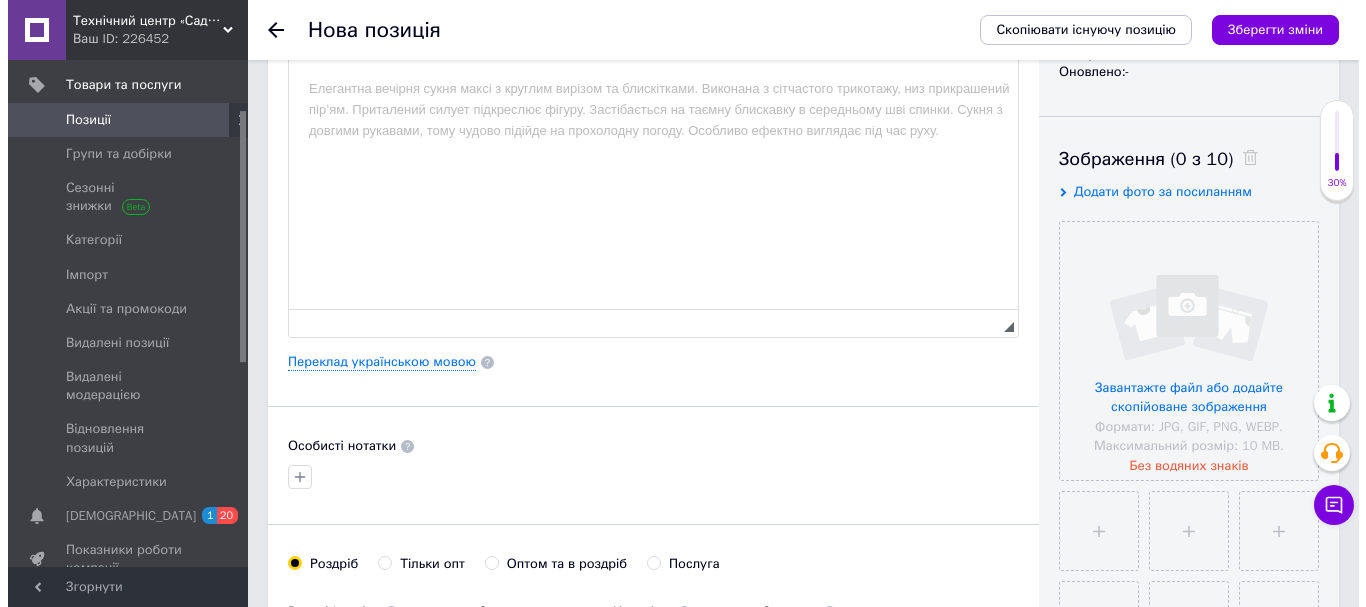 scroll, scrollTop: 300, scrollLeft: 0, axis: vertical 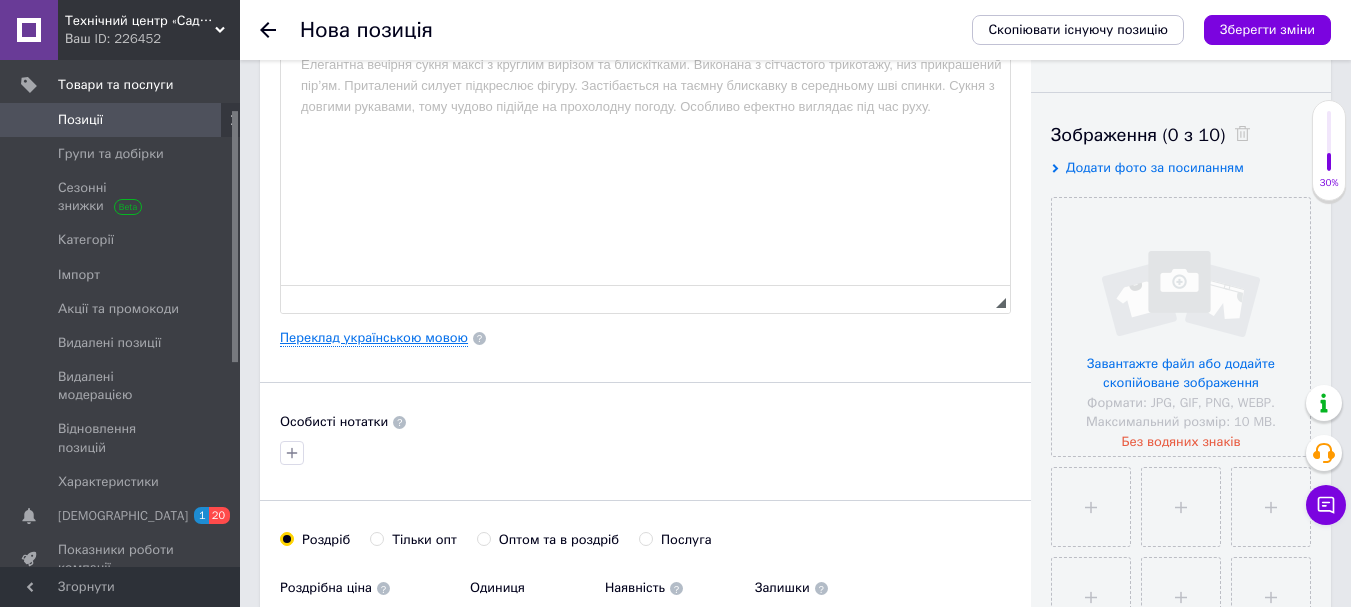 type on "Мойка высокого давления аккумуляторная Vitals Am 1830n" 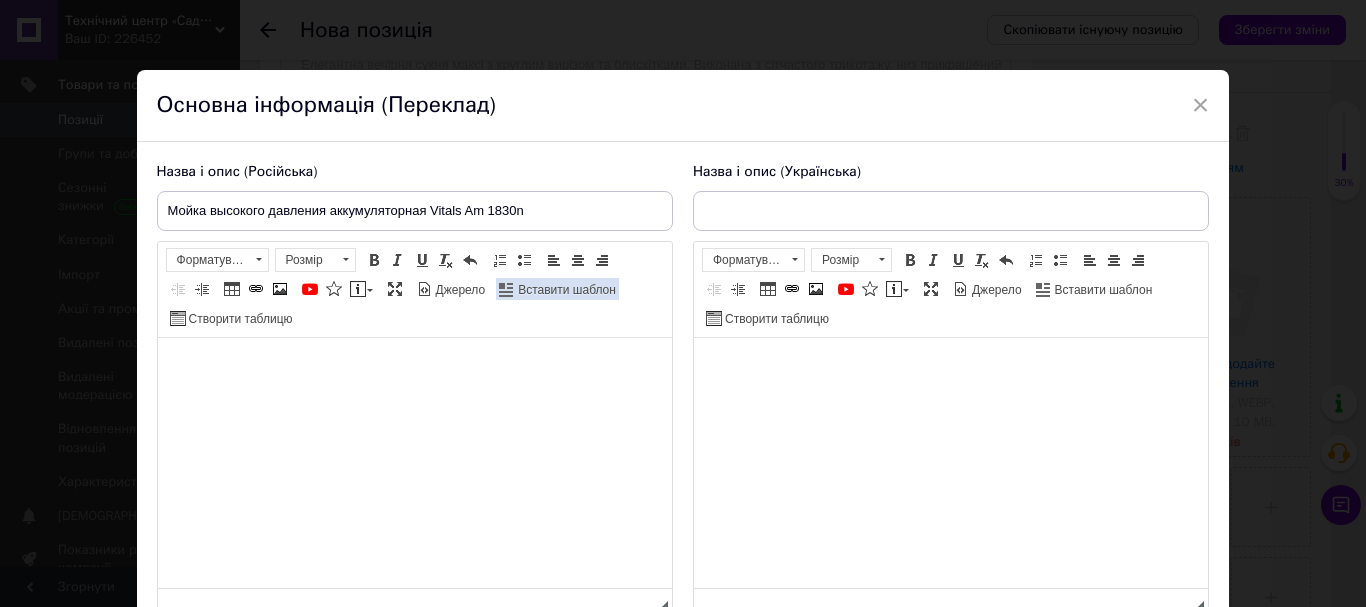 scroll, scrollTop: 0, scrollLeft: 0, axis: both 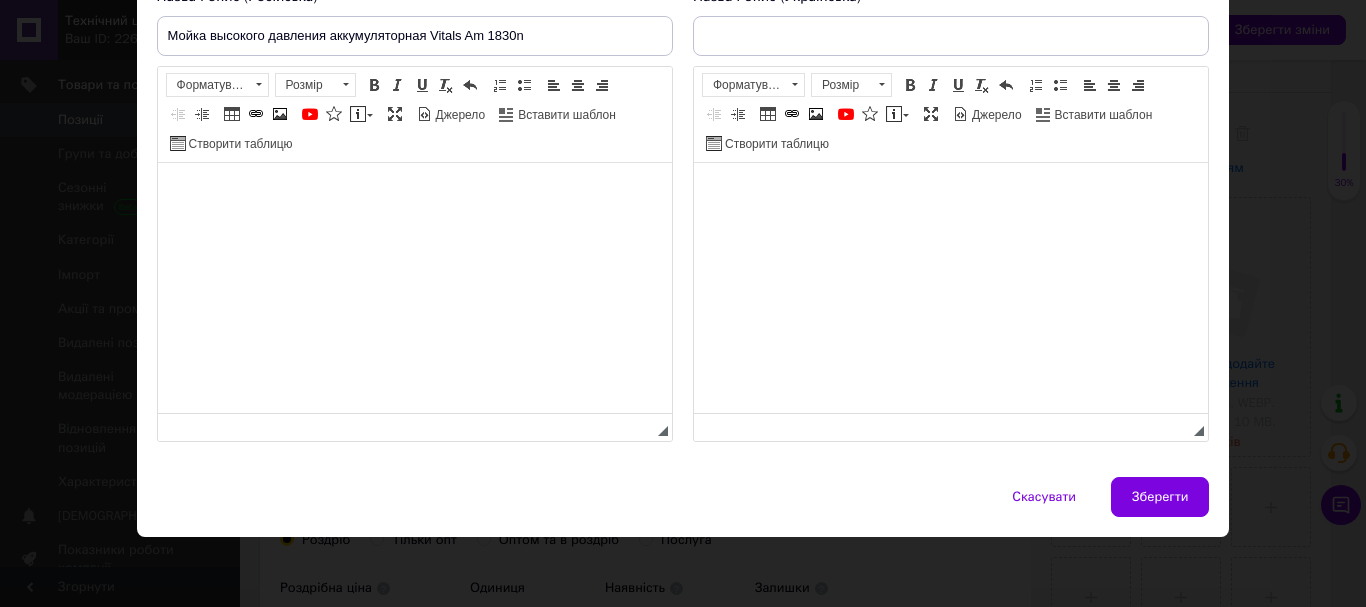 click at bounding box center [414, 193] 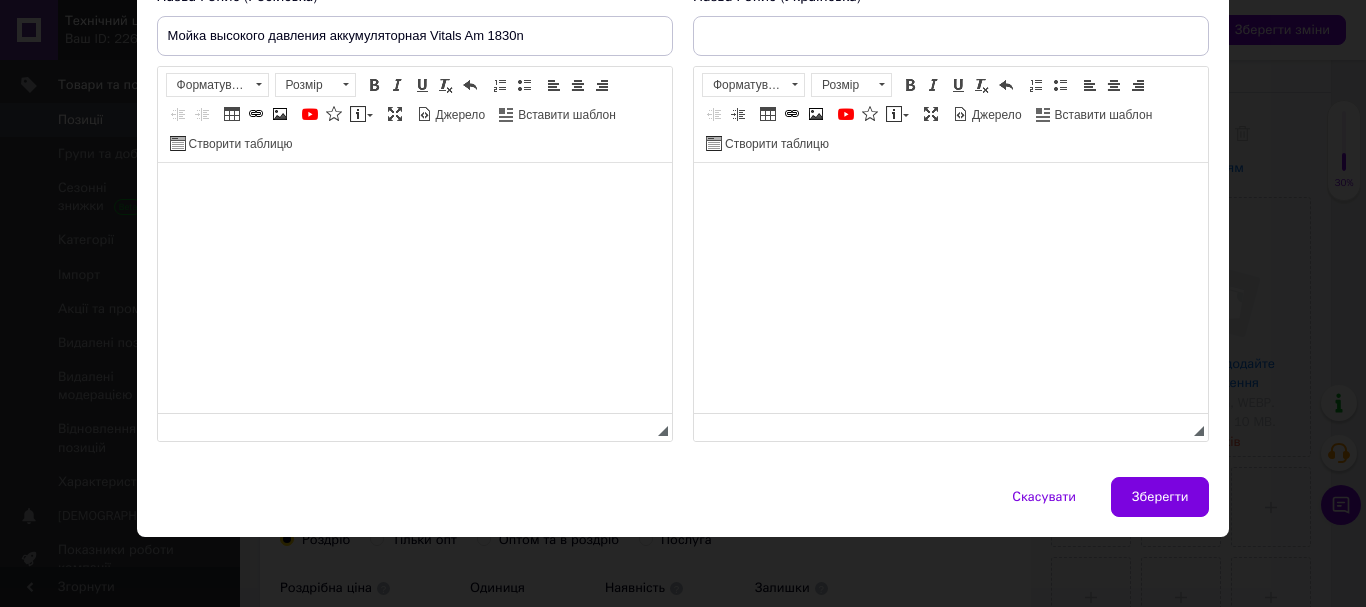 scroll, scrollTop: 907, scrollLeft: 0, axis: vertical 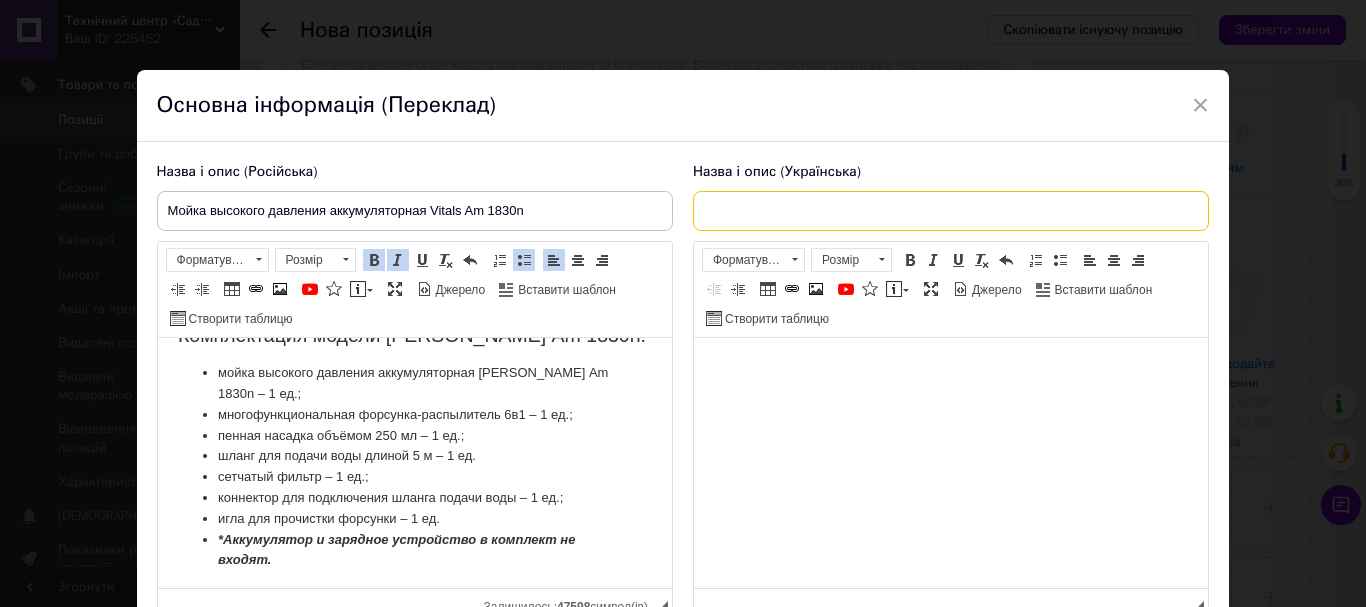 click at bounding box center (951, 211) 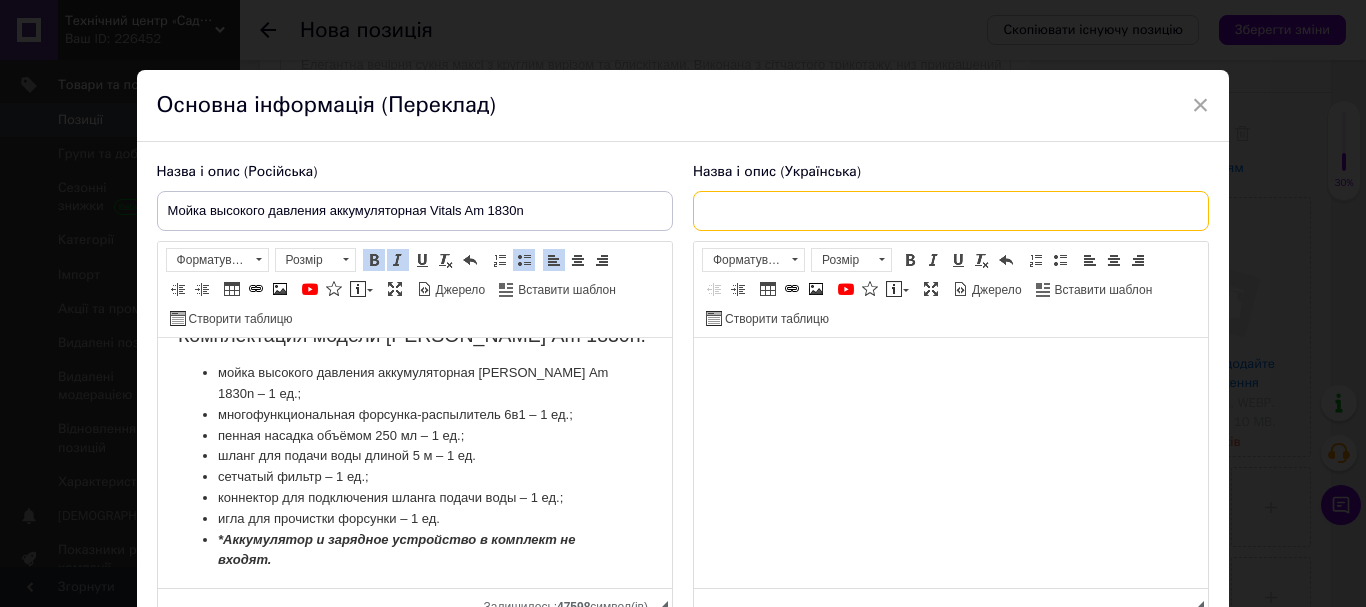 paste on "Мийка високого тиску акумуляторна [PERSON_NAME] Am 1830n" 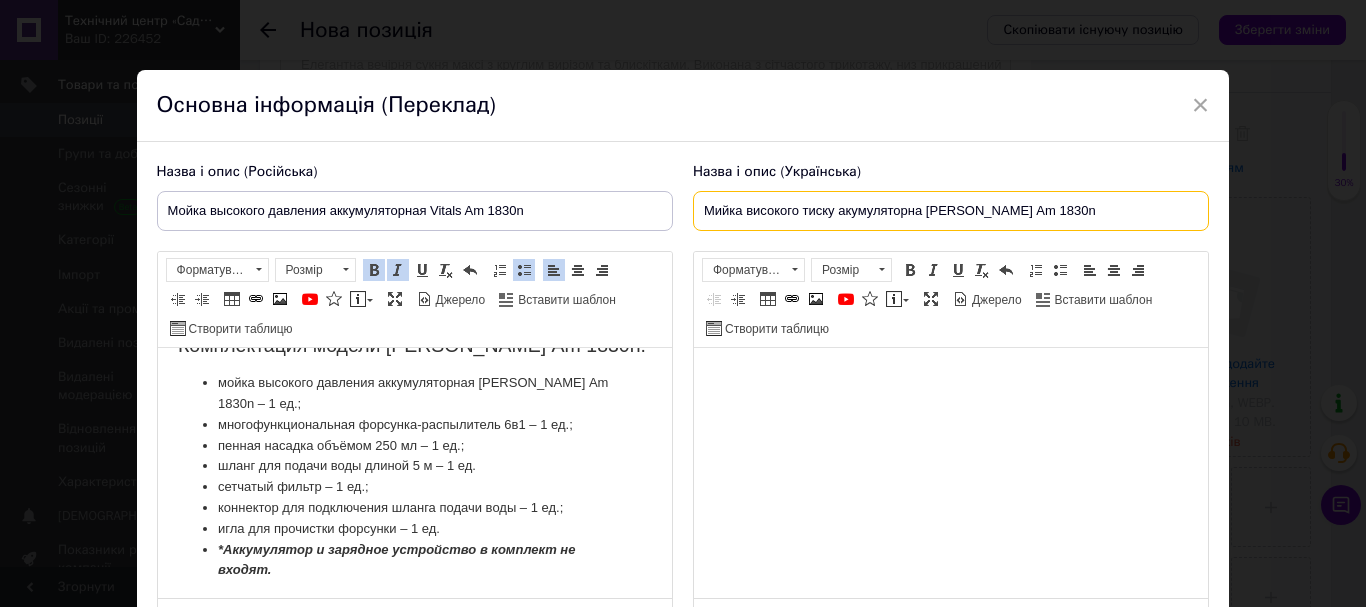 type on "Мийка високого тиску акумуляторна [PERSON_NAME] Am 1830n" 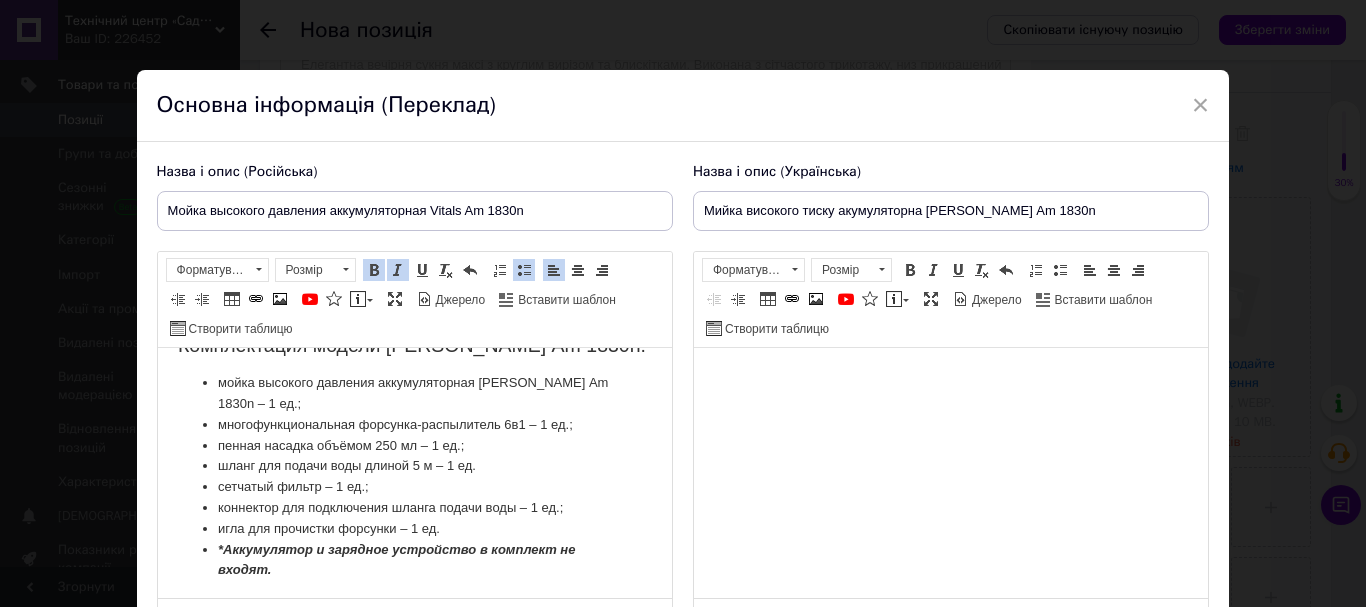 click at bounding box center [950, 378] 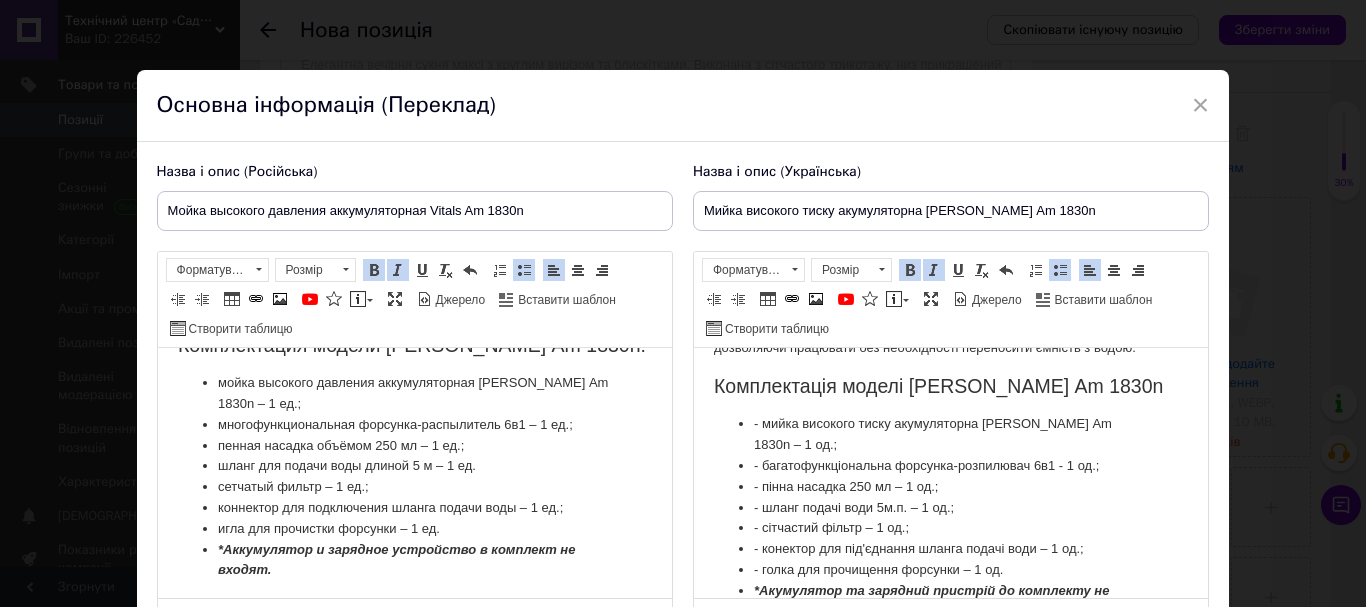 scroll, scrollTop: 869, scrollLeft: 0, axis: vertical 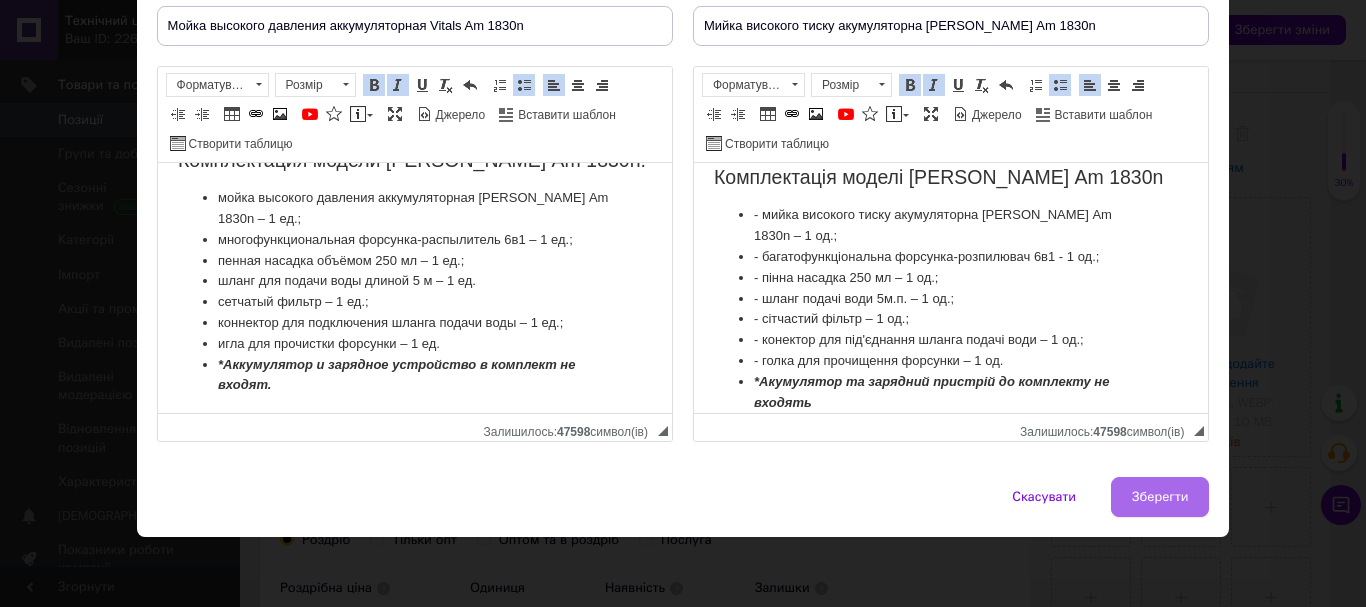 click on "Зберегти" at bounding box center [1160, 497] 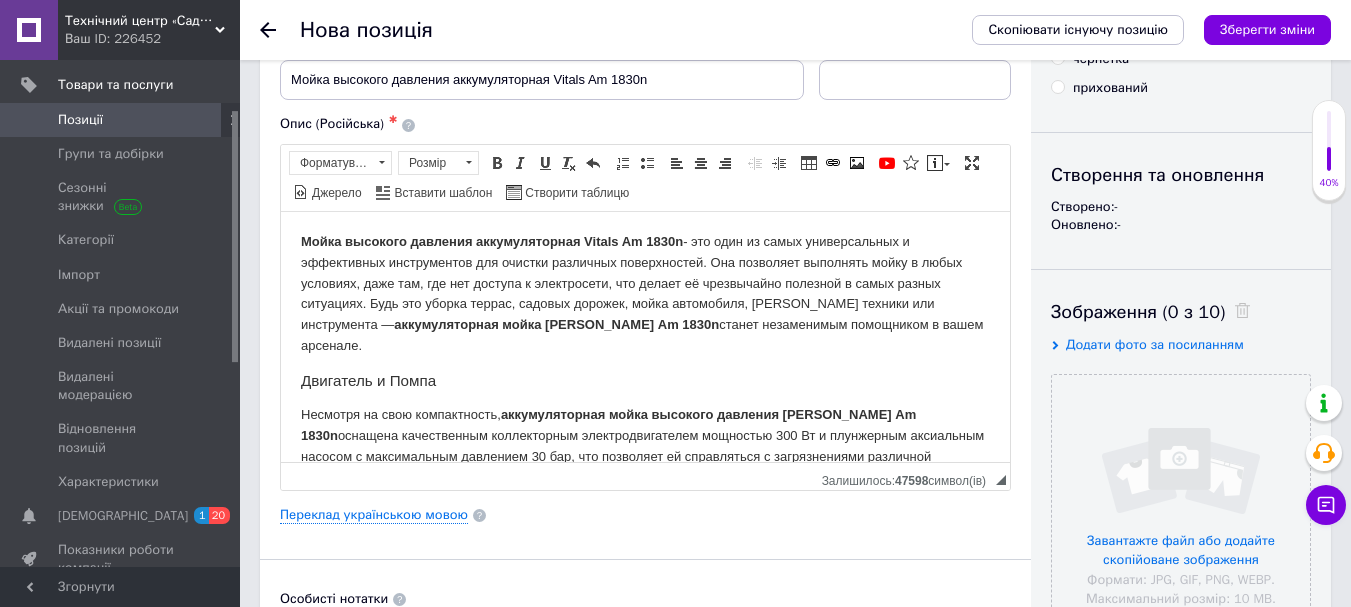 scroll, scrollTop: 300, scrollLeft: 0, axis: vertical 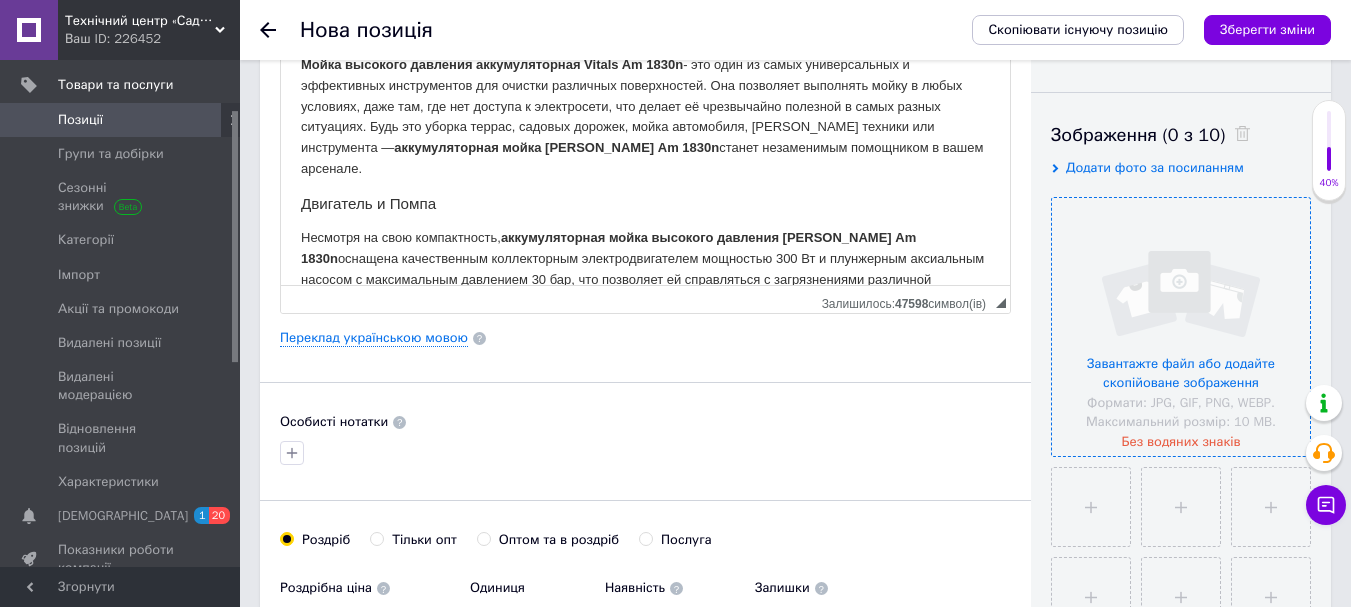click at bounding box center [1181, 327] 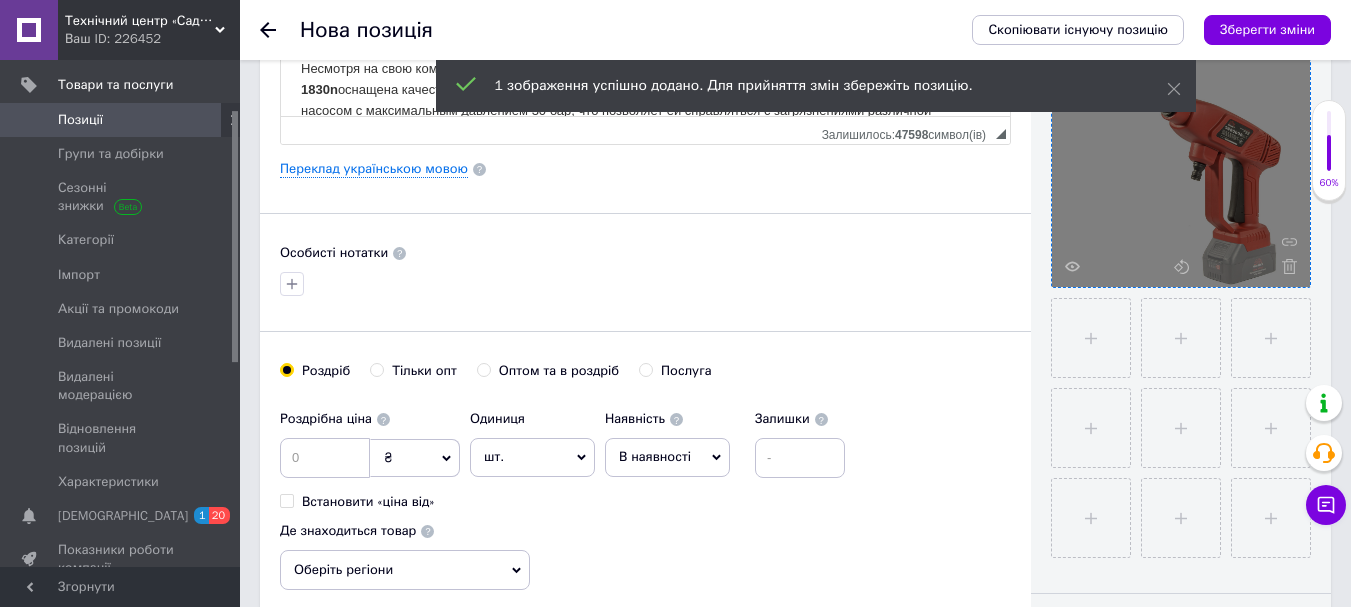 scroll, scrollTop: 500, scrollLeft: 0, axis: vertical 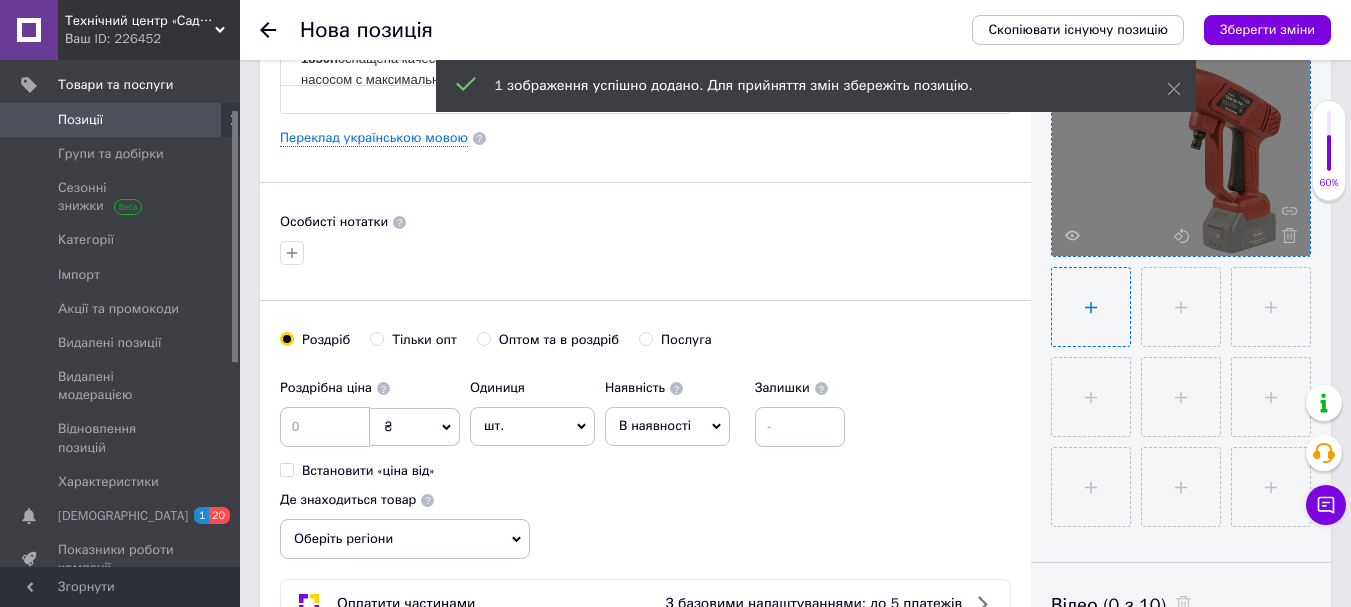 click at bounding box center [1091, 307] 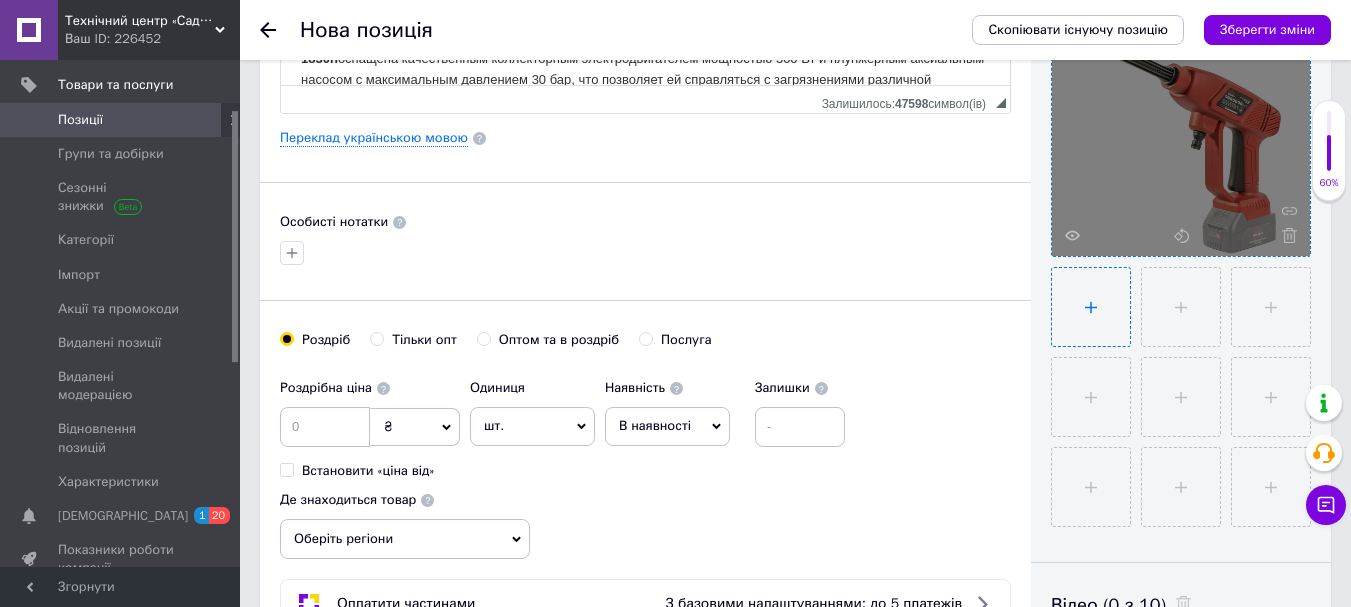 type on "C:\fakepath\mijka-visokogo-tisku-akumulyatorna-[PERSON_NAME]-am-1830n-02-1000x1000.jpg" 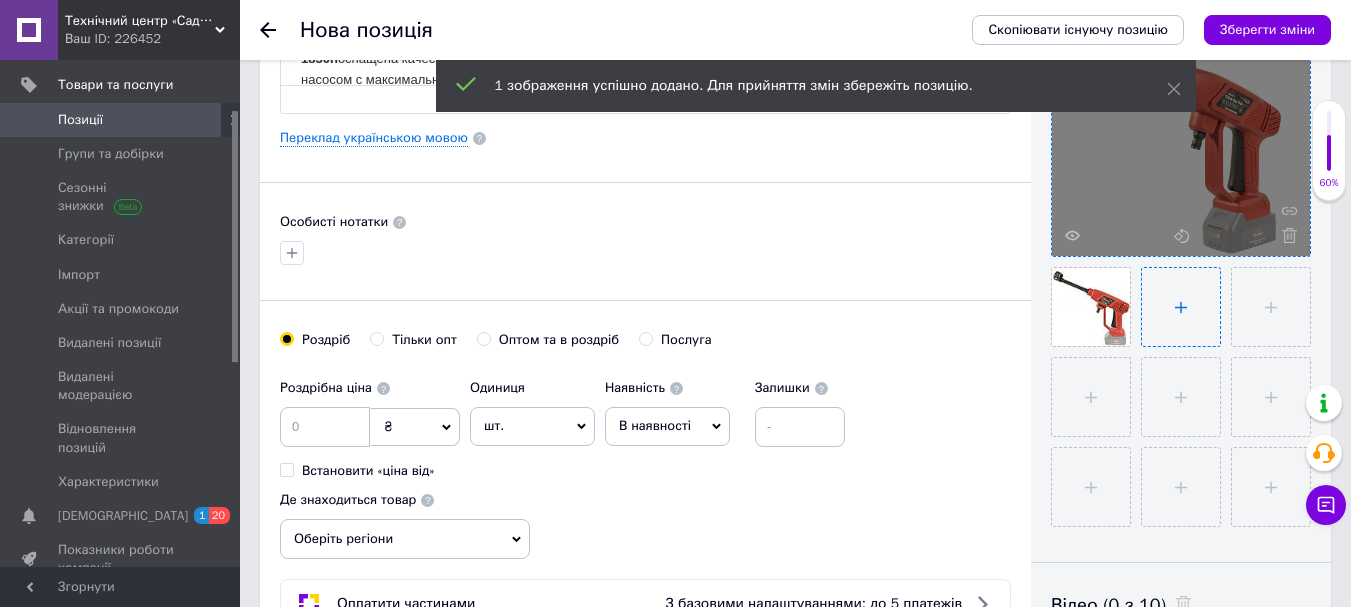 click at bounding box center [1181, 307] 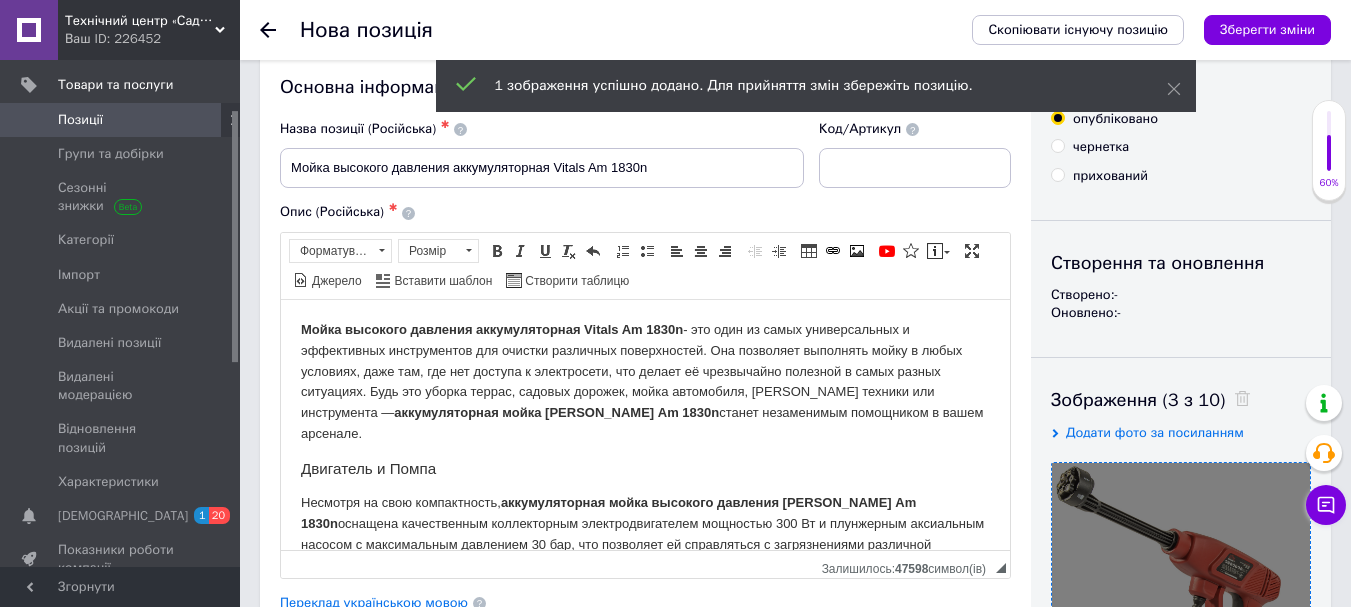 scroll, scrollTop: 0, scrollLeft: 0, axis: both 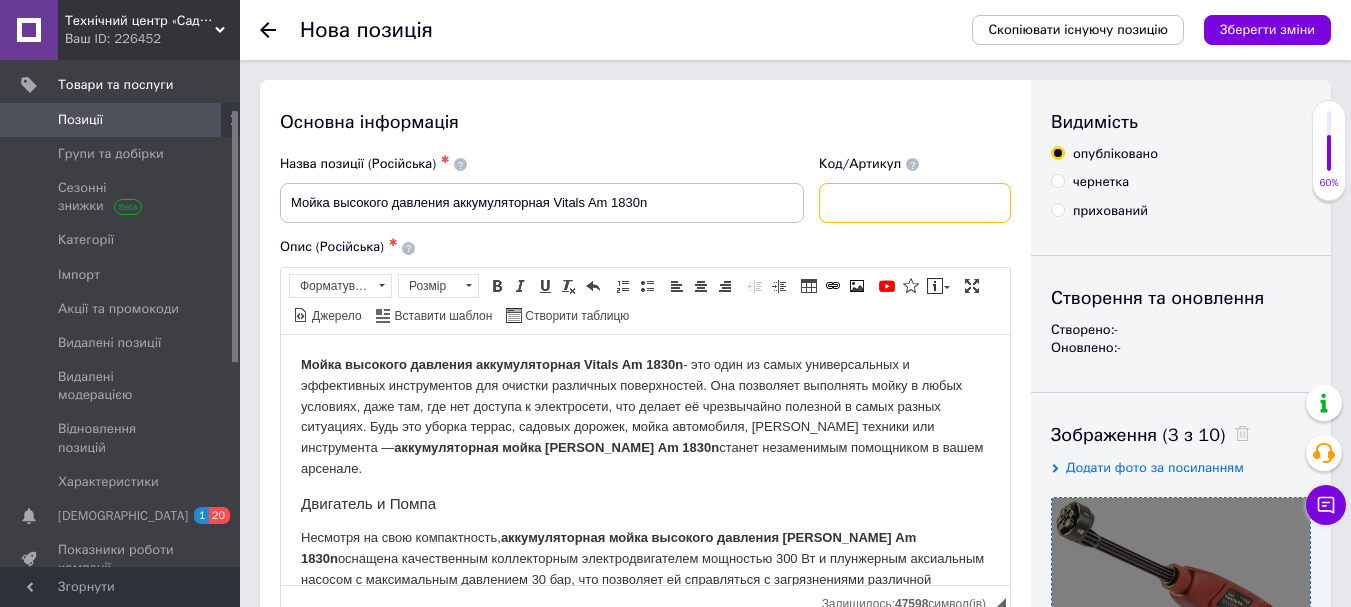click at bounding box center [915, 203] 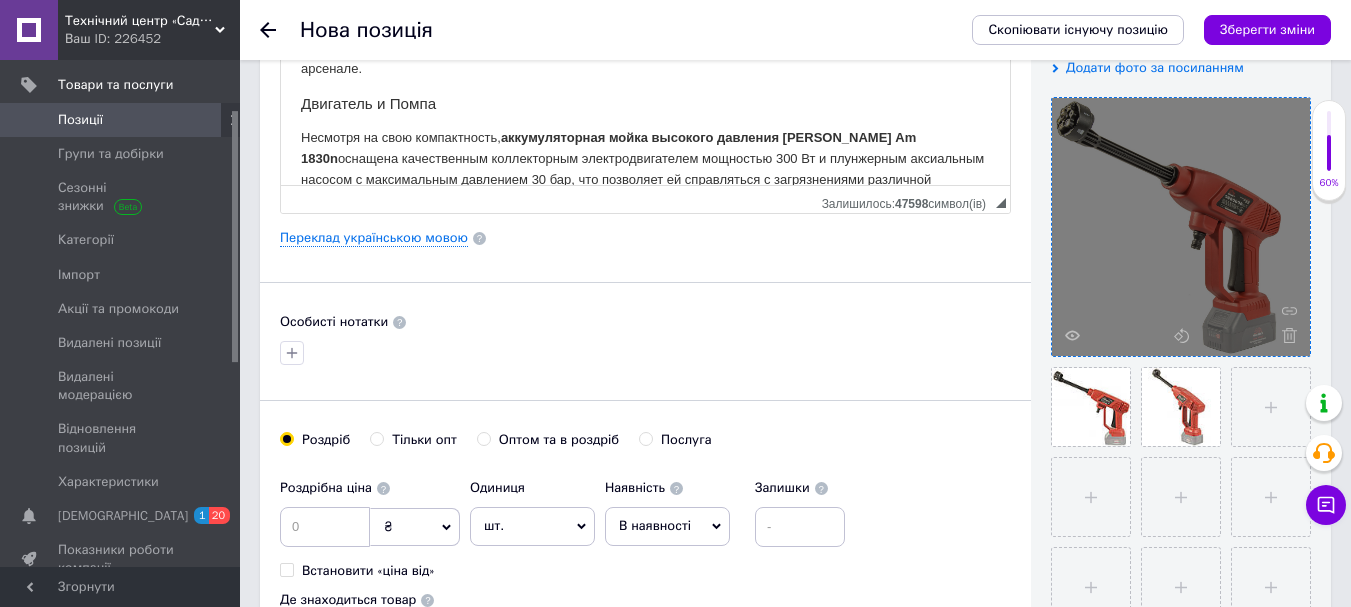 scroll, scrollTop: 700, scrollLeft: 0, axis: vertical 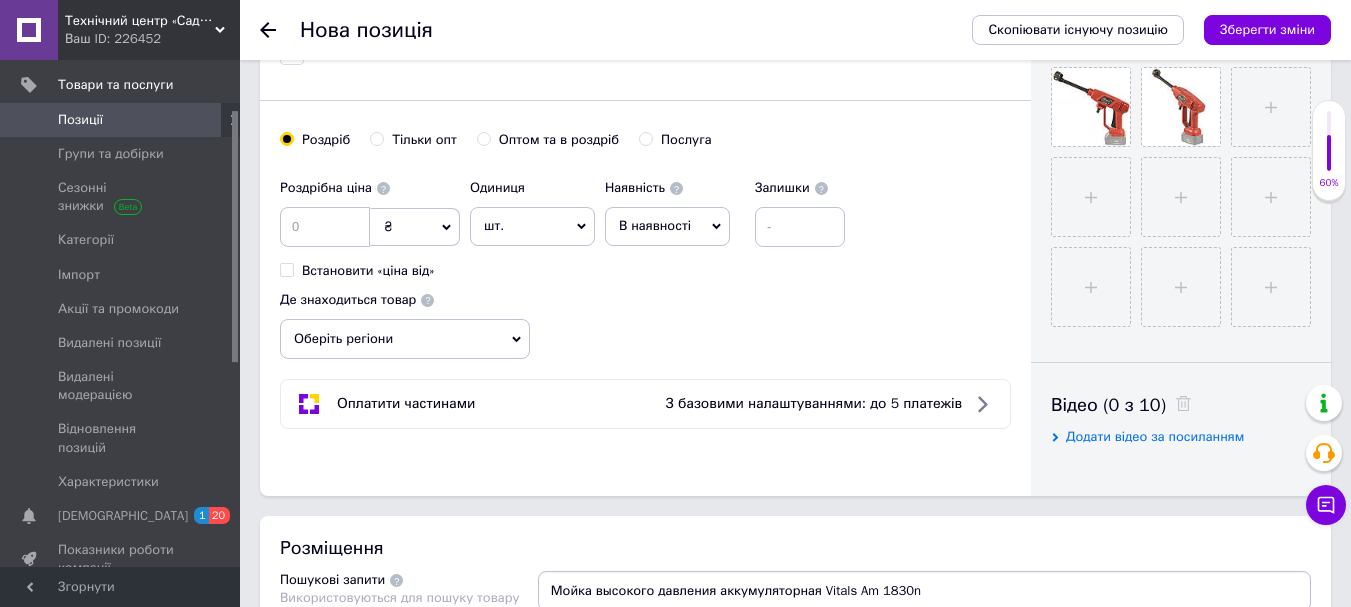 type on "227003" 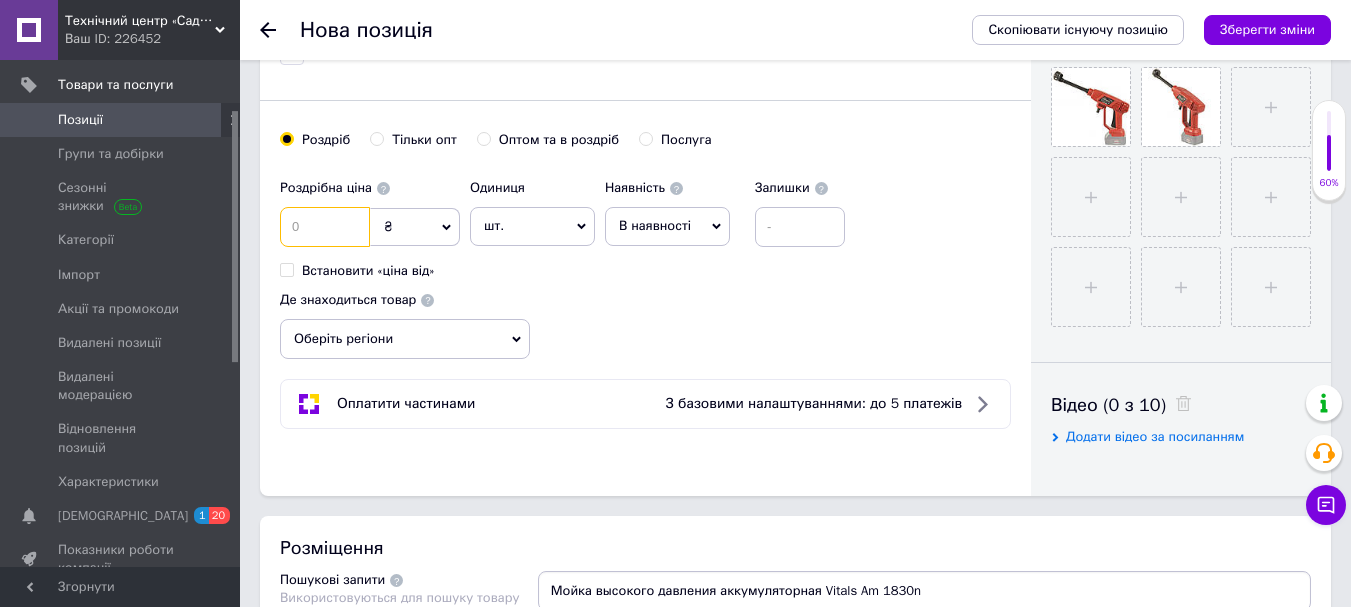 click at bounding box center (325, 227) 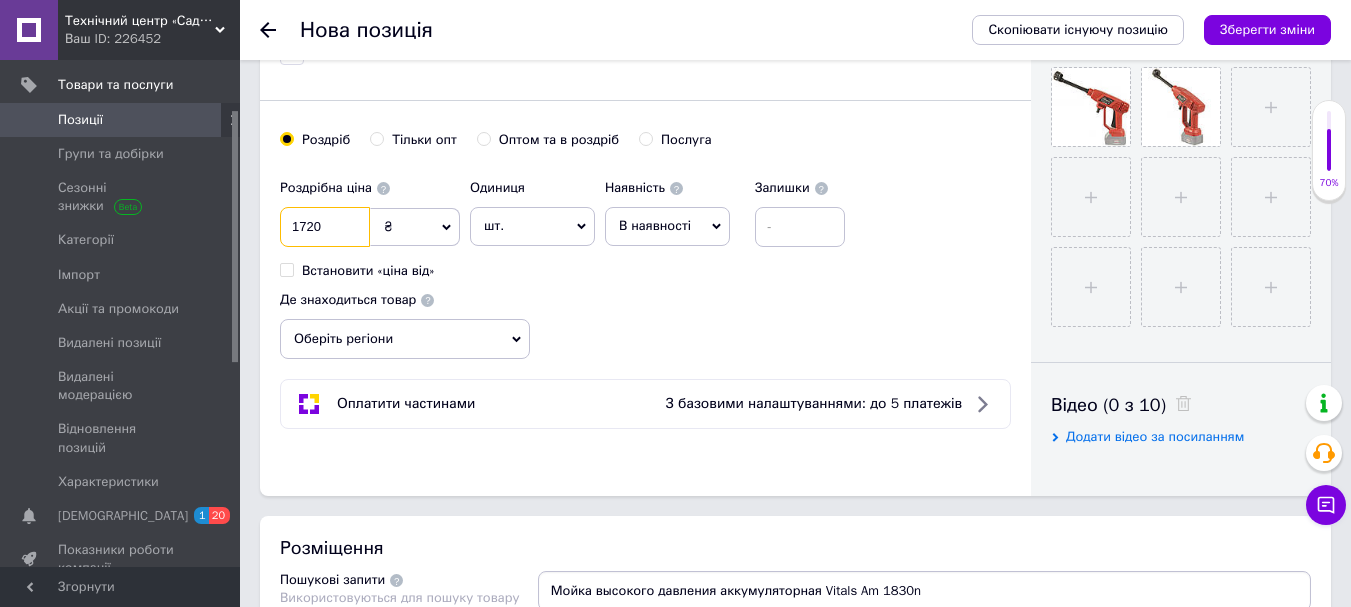 type on "1720" 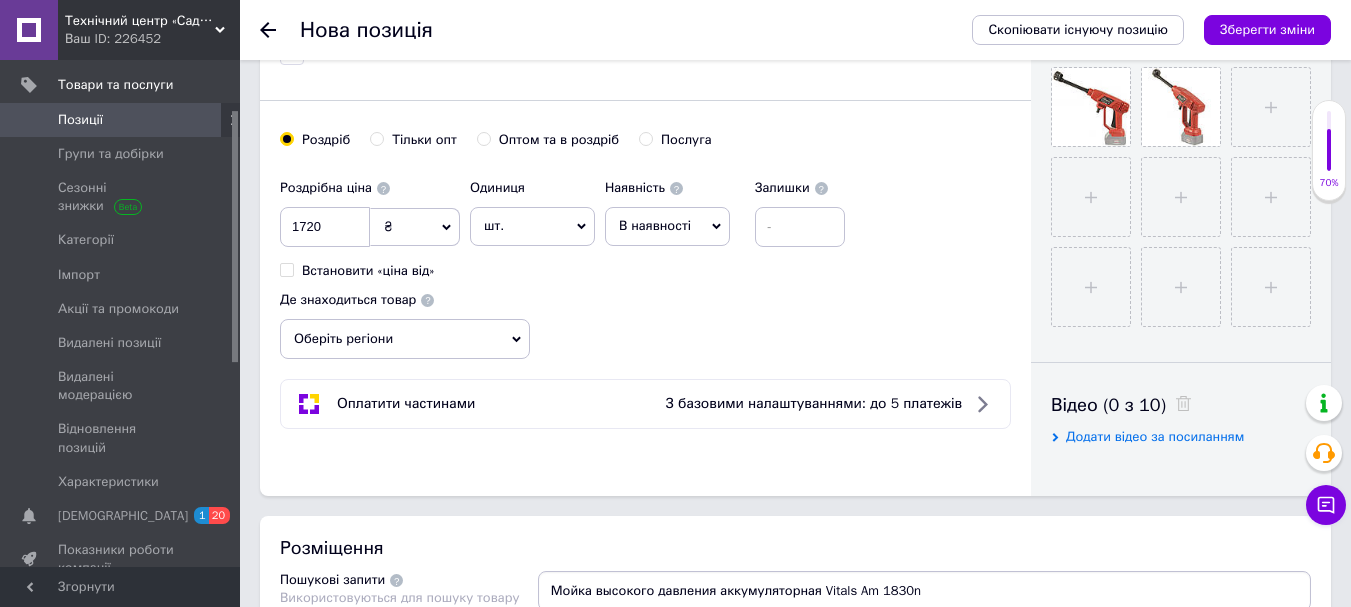 click on "Роздрібна ціна 1720 ₴ $ EUR CHF GBP ¥ PLN ₸ MDL HUF KGS CNY TRY KRW lei Встановити «ціна від» Одиниця шт. Популярне комплект упаковка кв.м пара м кг пог.м послуга т а автоцистерна ампула б балон банка блістер бобіна бочка [PERSON_NAME] бухта в ват виїзд відро г г га година гр/кв.м гігакалорія д дав два місяці день доба доза є єврокуб з зміна к кВт каністра карат кв.дм кв.м кв.см кв.фут квартал кг кг/кв.м км колесо комплект коробка куб.дм куб.м л л лист м м мВт мл мм моток місяць мішок н набір номер о об'єкт од. п палетомісце пара партія пач пог.м послуга посівна одиниця птахомісце півроку пігулка" at bounding box center (567, 224) 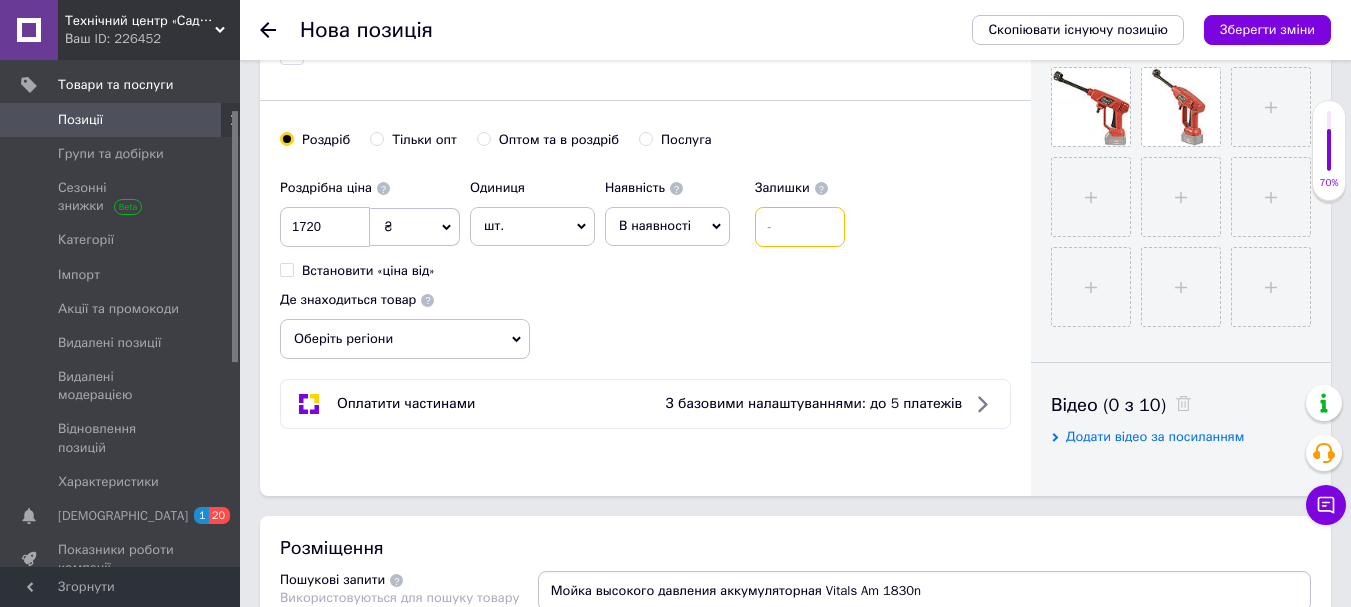 click at bounding box center [800, 227] 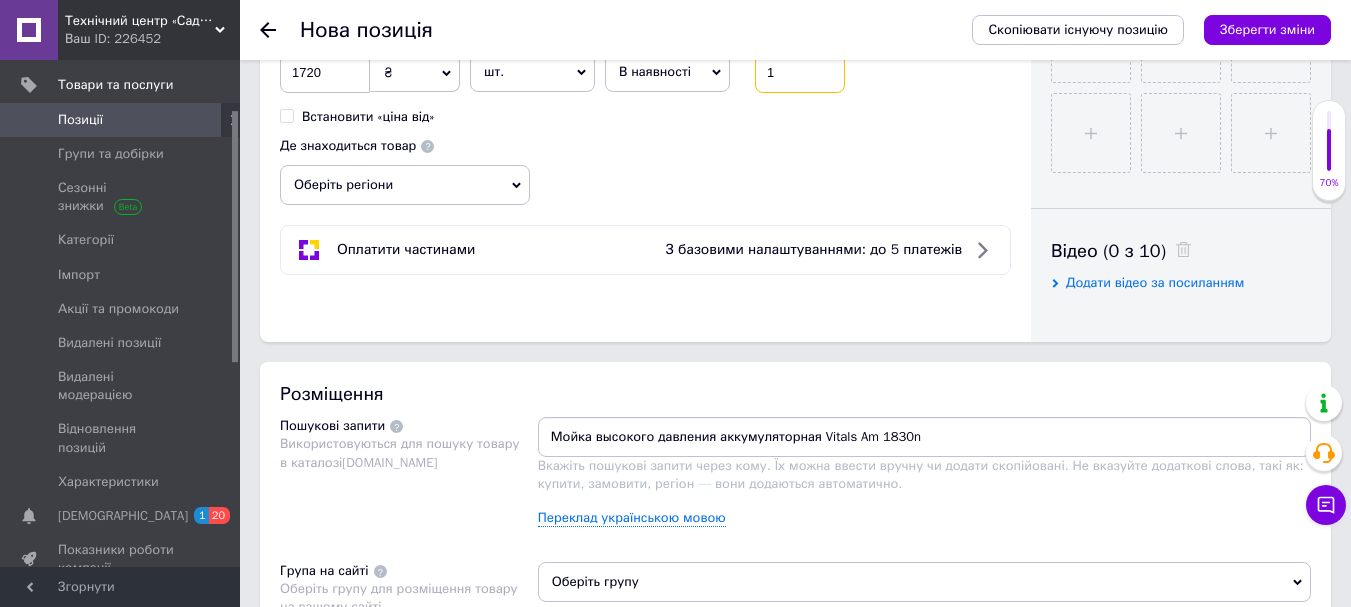 scroll, scrollTop: 1200, scrollLeft: 0, axis: vertical 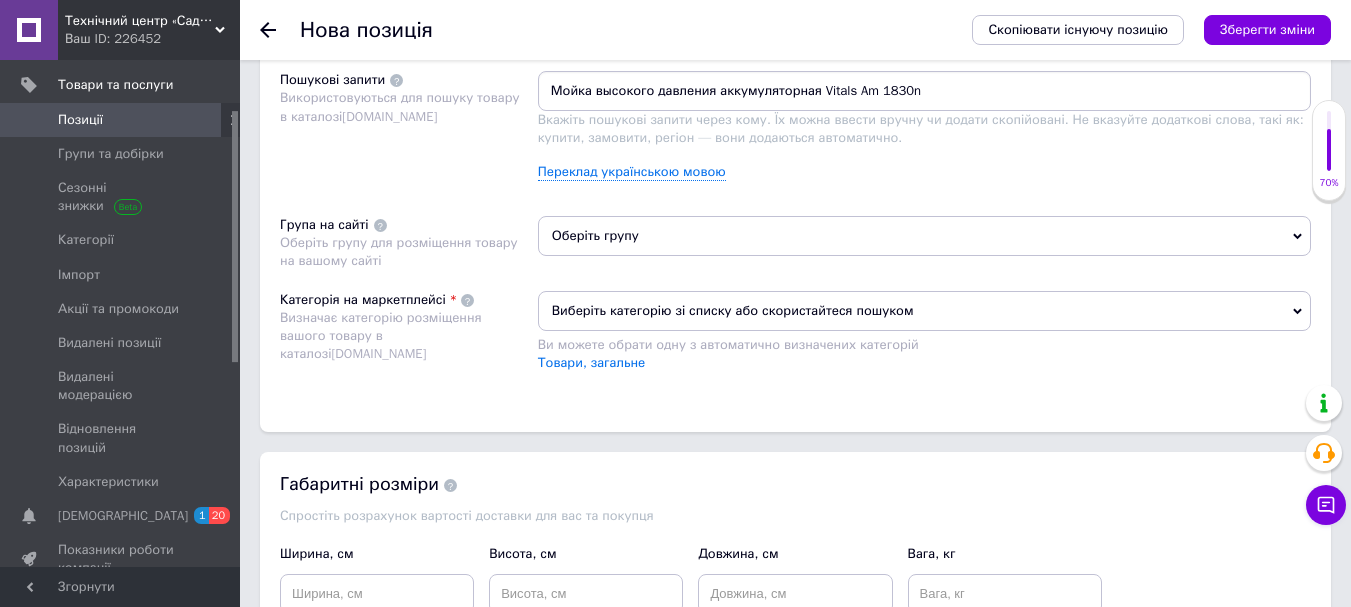 type on "1" 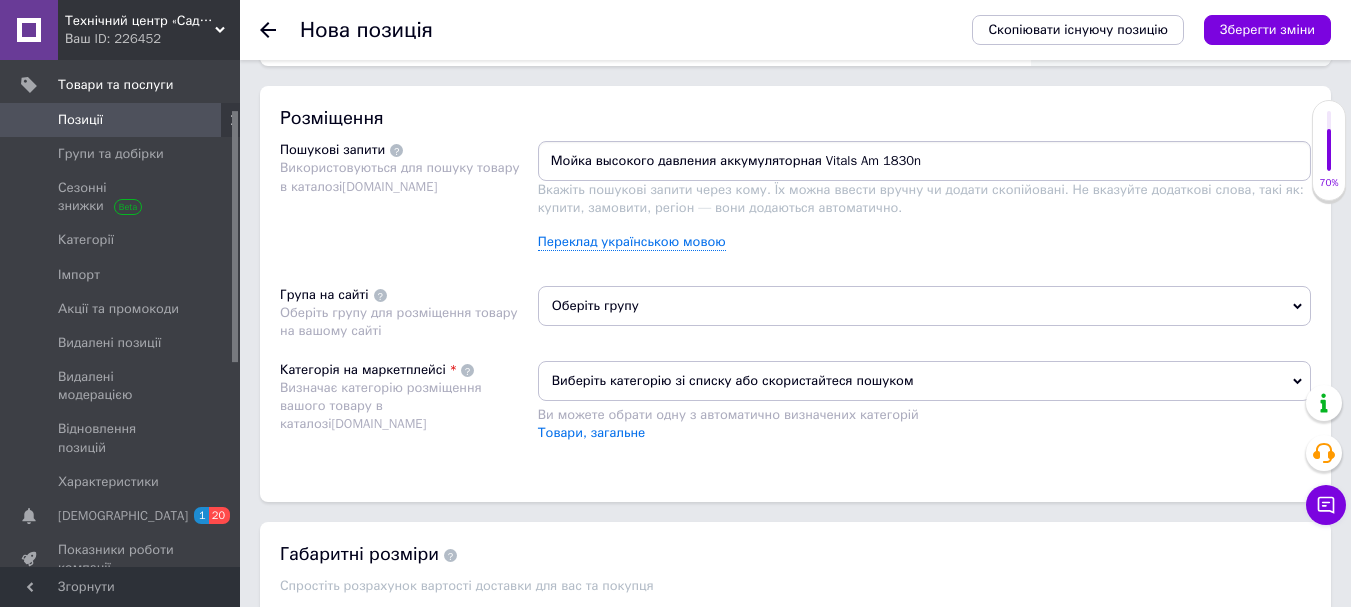 scroll, scrollTop: 1100, scrollLeft: 0, axis: vertical 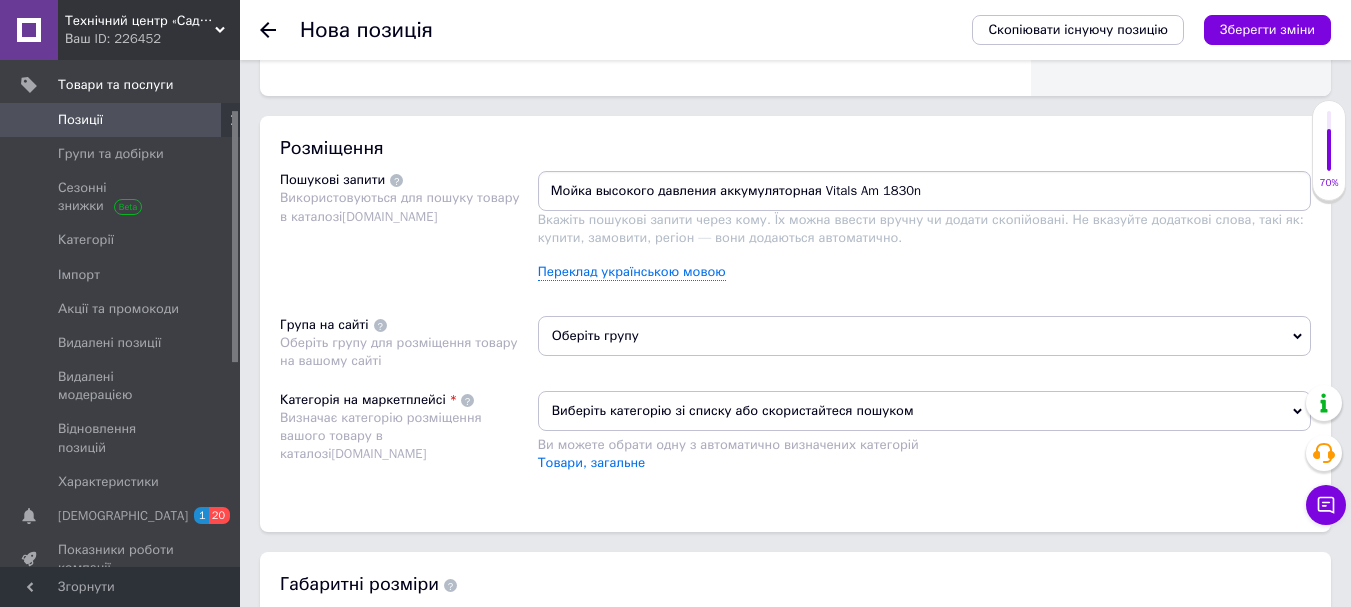 click on "Мойка высокого давления аккумуляторная Vitals Am 1830n" at bounding box center [924, 191] 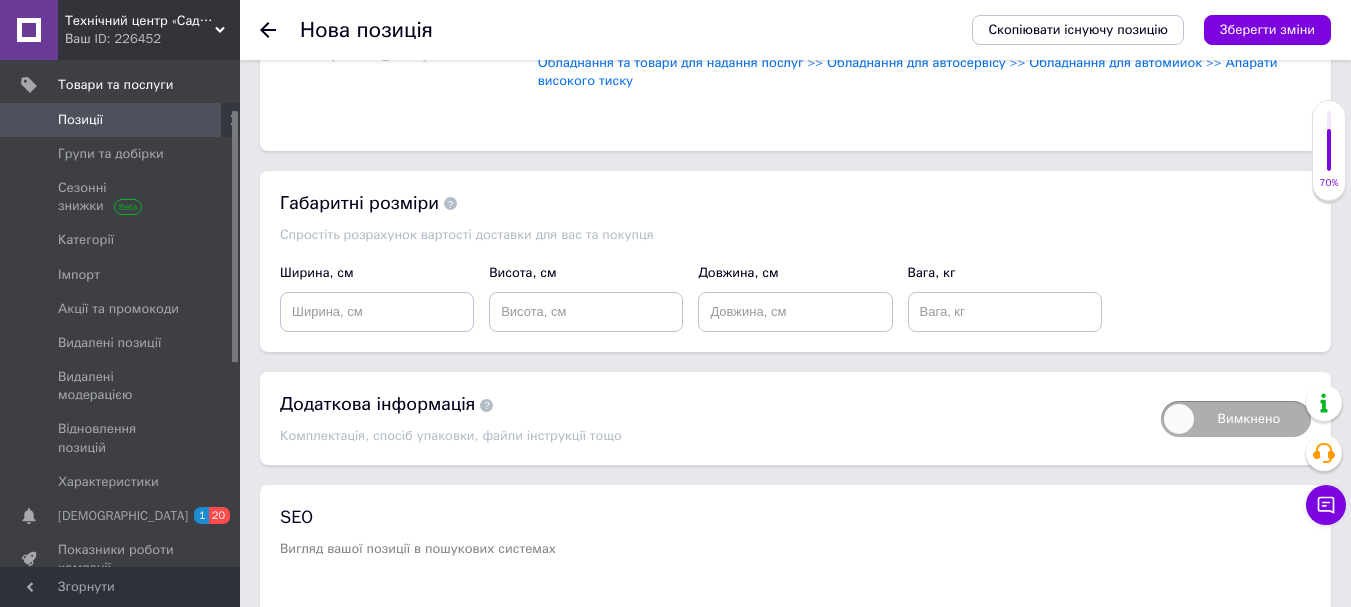 click on "Основна інформація Назва позиції (Російська) ✱ Мойка высокого давления аккумуляторная [PERSON_NAME] Am 1830n Код/Артикул 227003 Опис (Російська) ✱ Мойка высокого давления аккумуляторная [PERSON_NAME] Am 1830n  - это один из самых универсальных и эффективных инструментов для очистки различных поверхностей. Она позволяет выполнять мойку в любых условиях, даже там, где нет доступа к электросети, что делает её чрезвычайно полезной в самых разных ситуациях. Будь это уборка террас, садовых дорожек, мойка автомобиля, [PERSON_NAME] техники или инструмента —  аккумуляторная мойка [PERSON_NAME] Am 1830n" at bounding box center (795, -352) 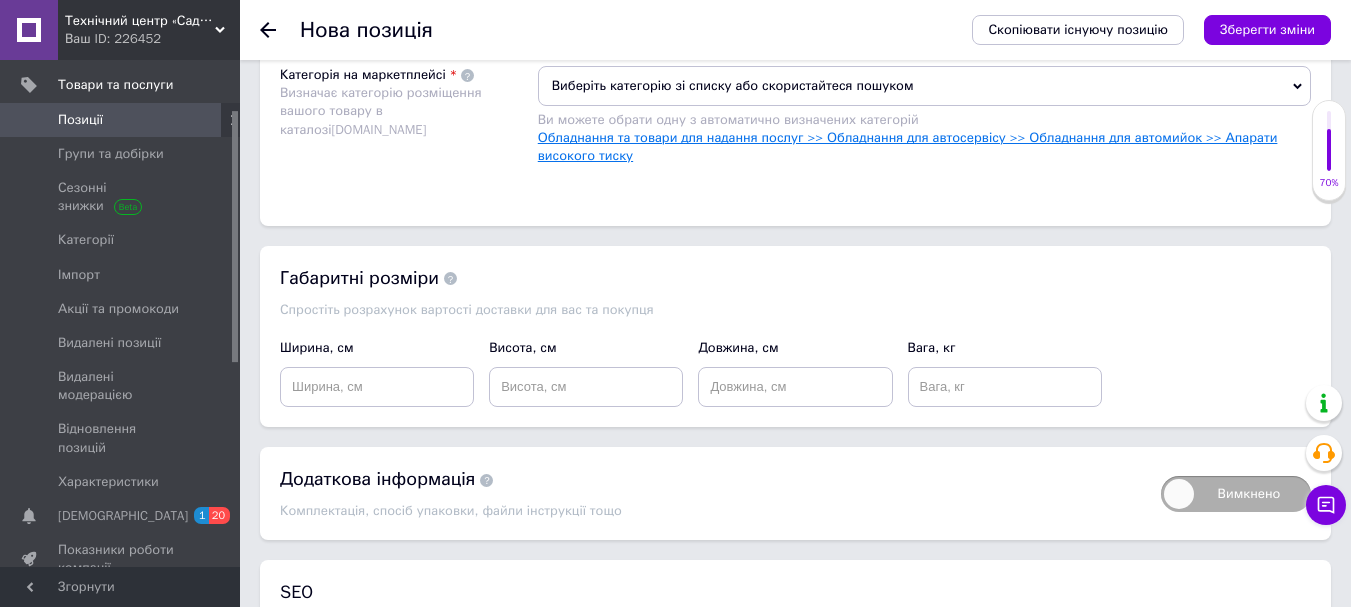 scroll, scrollTop: 1400, scrollLeft: 0, axis: vertical 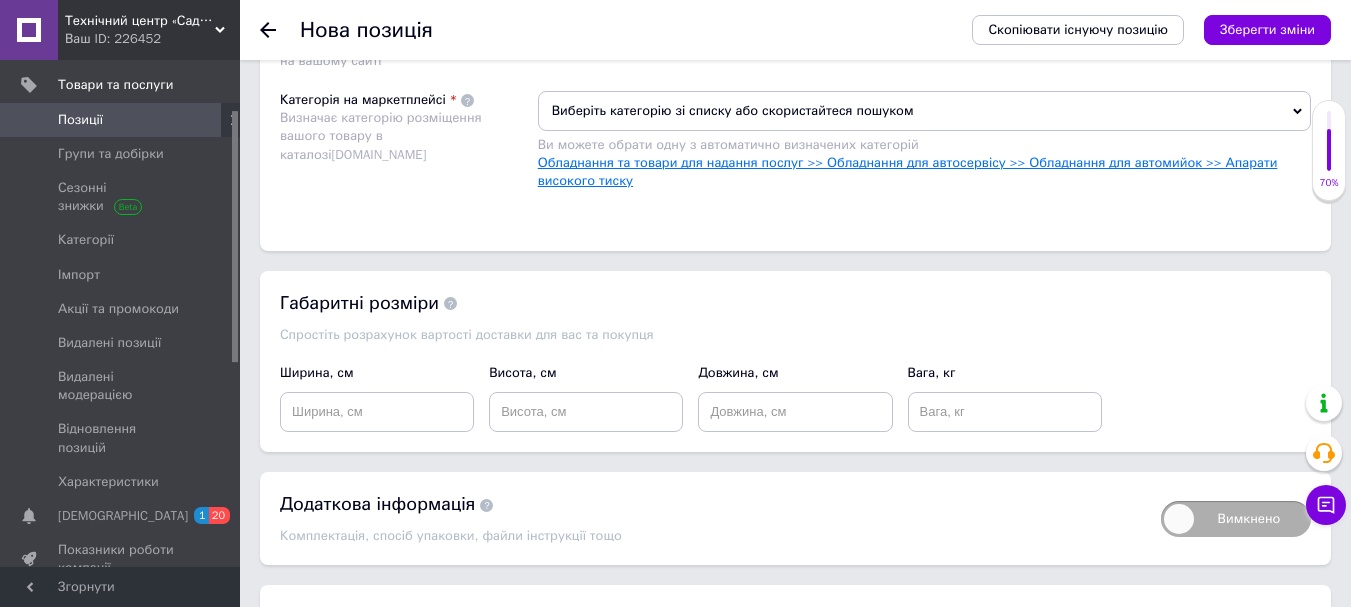 click on "Обладнання та товари для надання послуг >> Обладнання для автосервісу >> Обладнання для автомийок >> Апарати високого тиску" at bounding box center [908, 171] 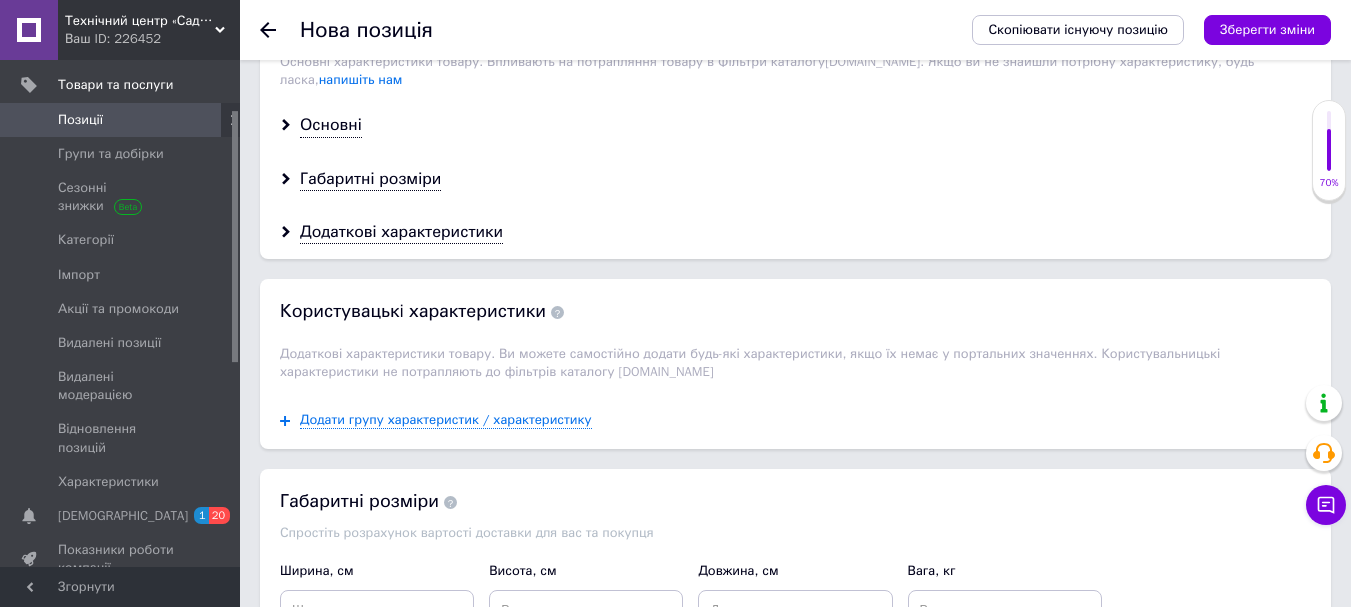 scroll, scrollTop: 1600, scrollLeft: 0, axis: vertical 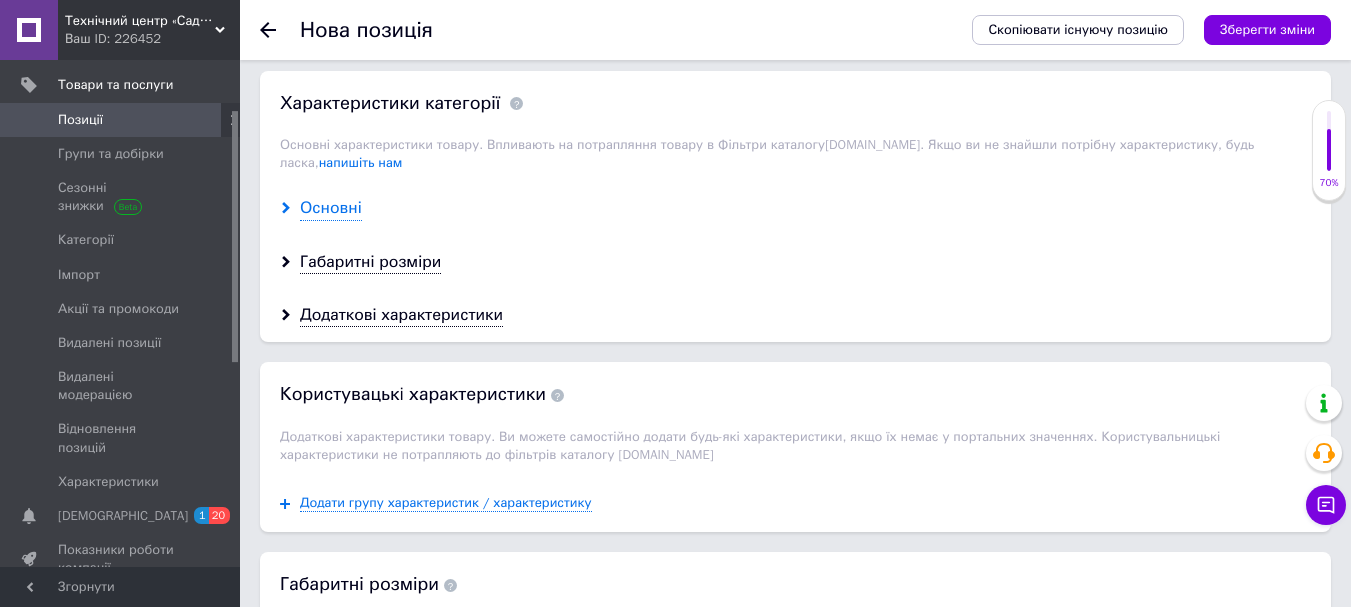 click on "Основні" at bounding box center (331, 208) 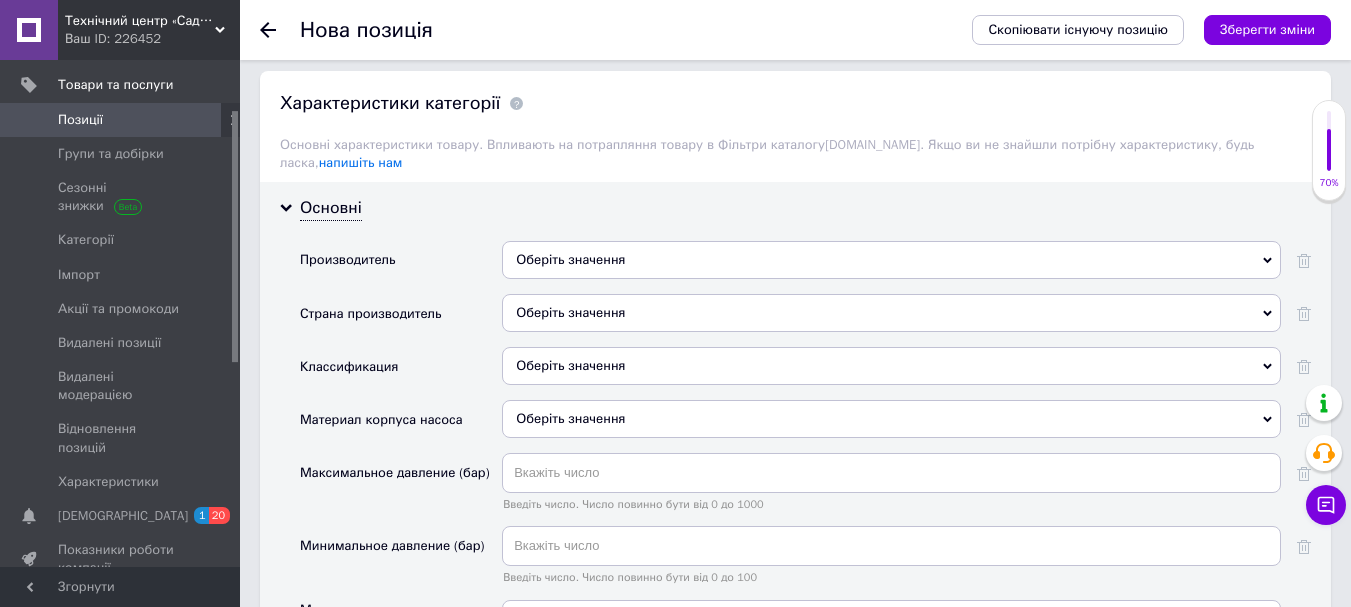 click on "Оберіть значення" at bounding box center [891, 260] 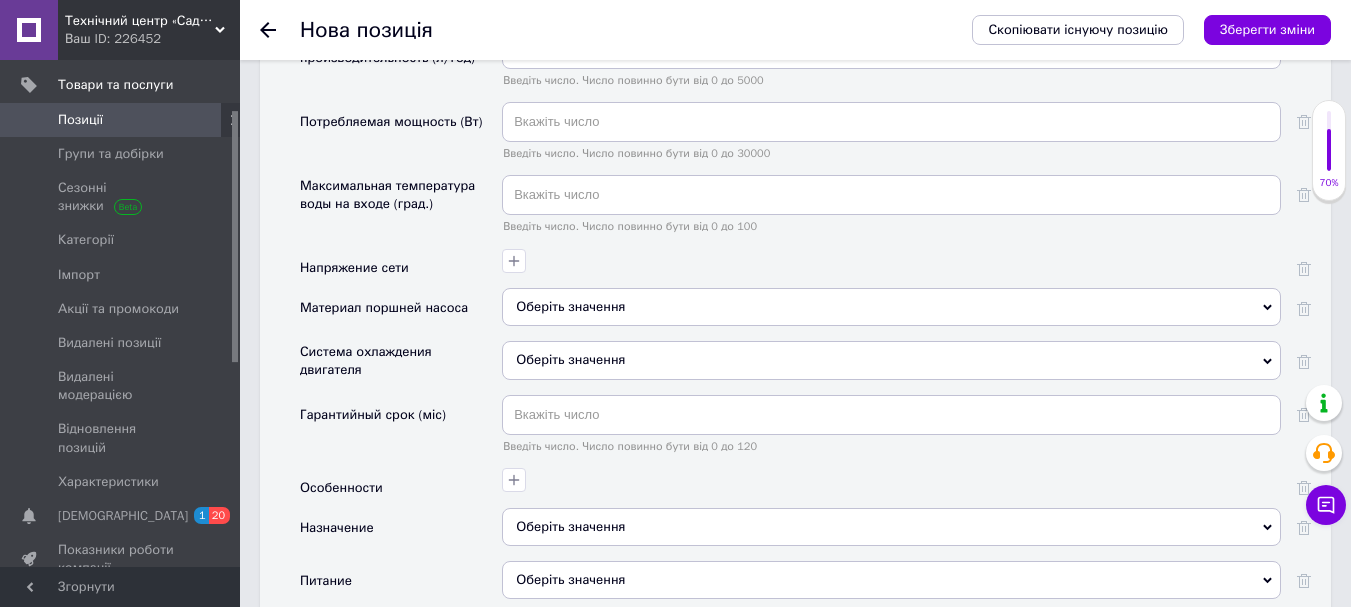 scroll, scrollTop: 2300, scrollLeft: 0, axis: vertical 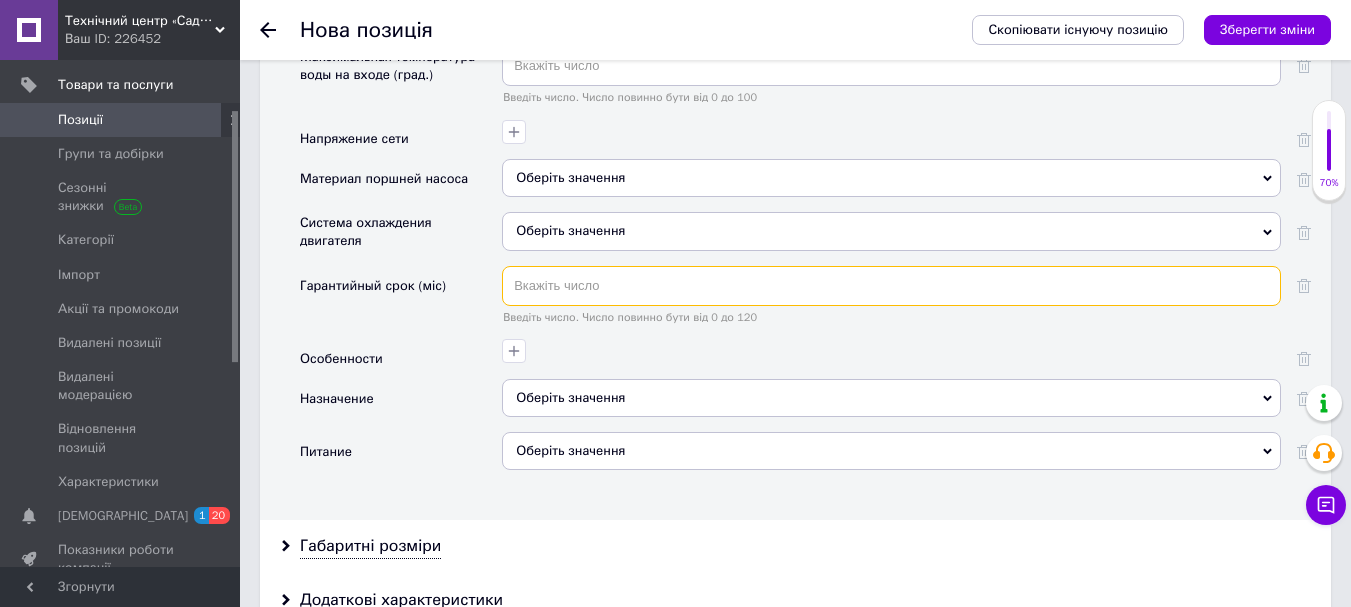click at bounding box center (891, 286) 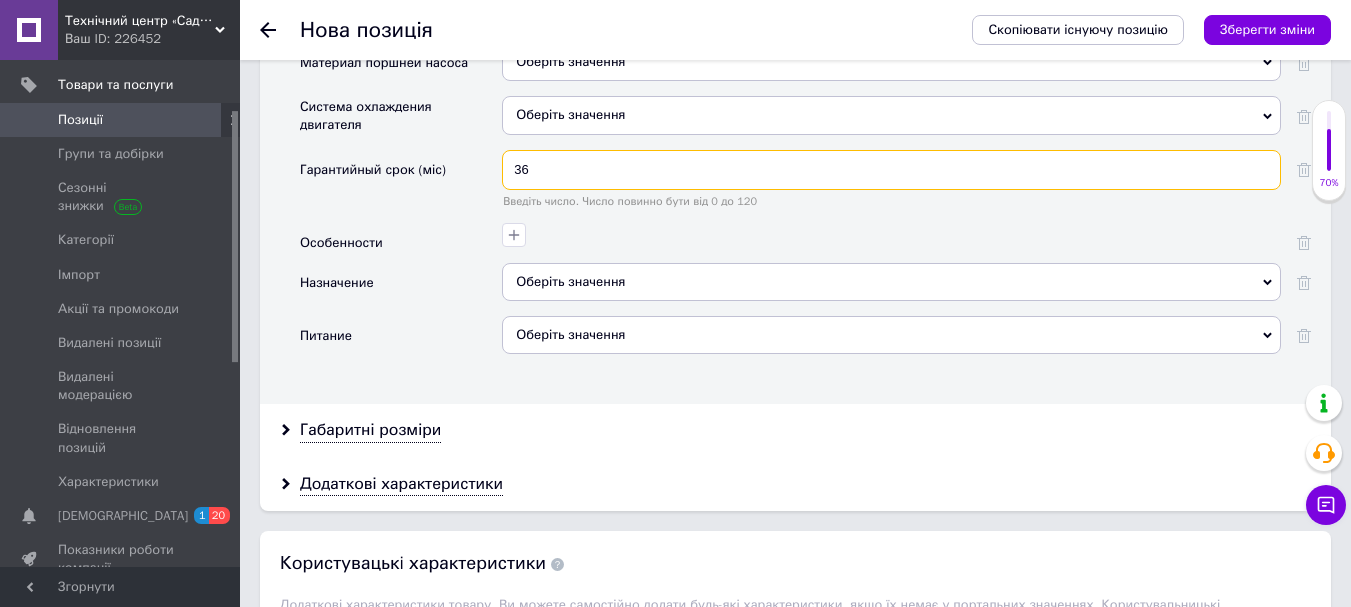 scroll, scrollTop: 2600, scrollLeft: 0, axis: vertical 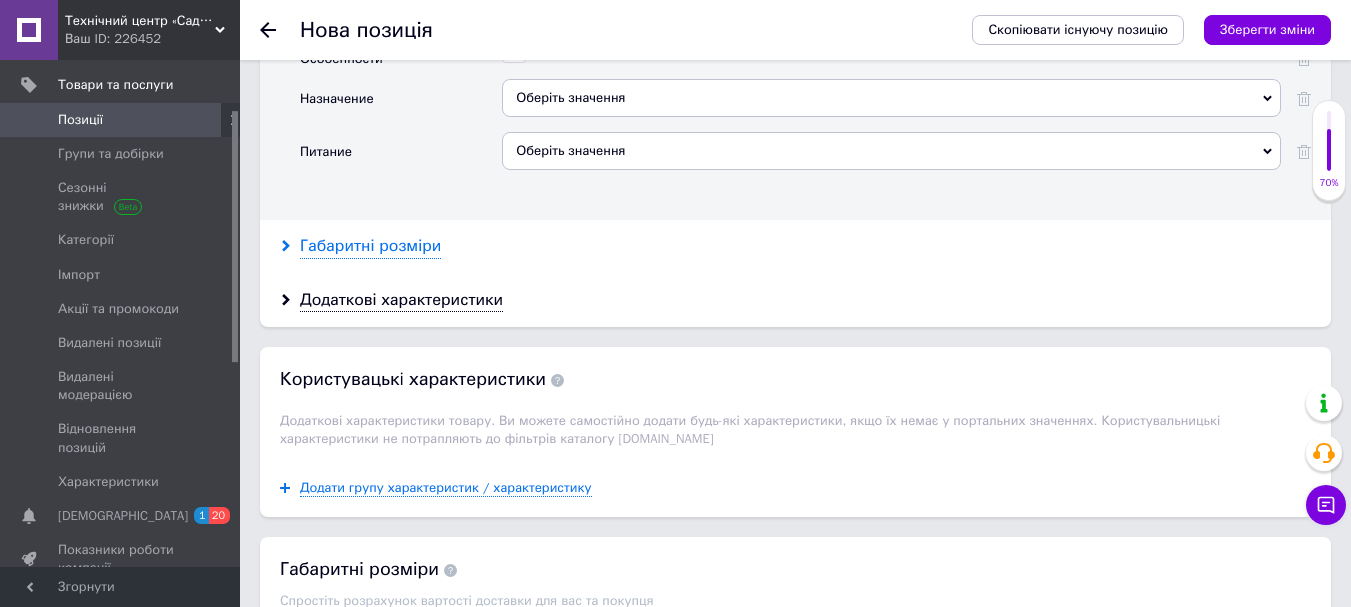 type on "36" 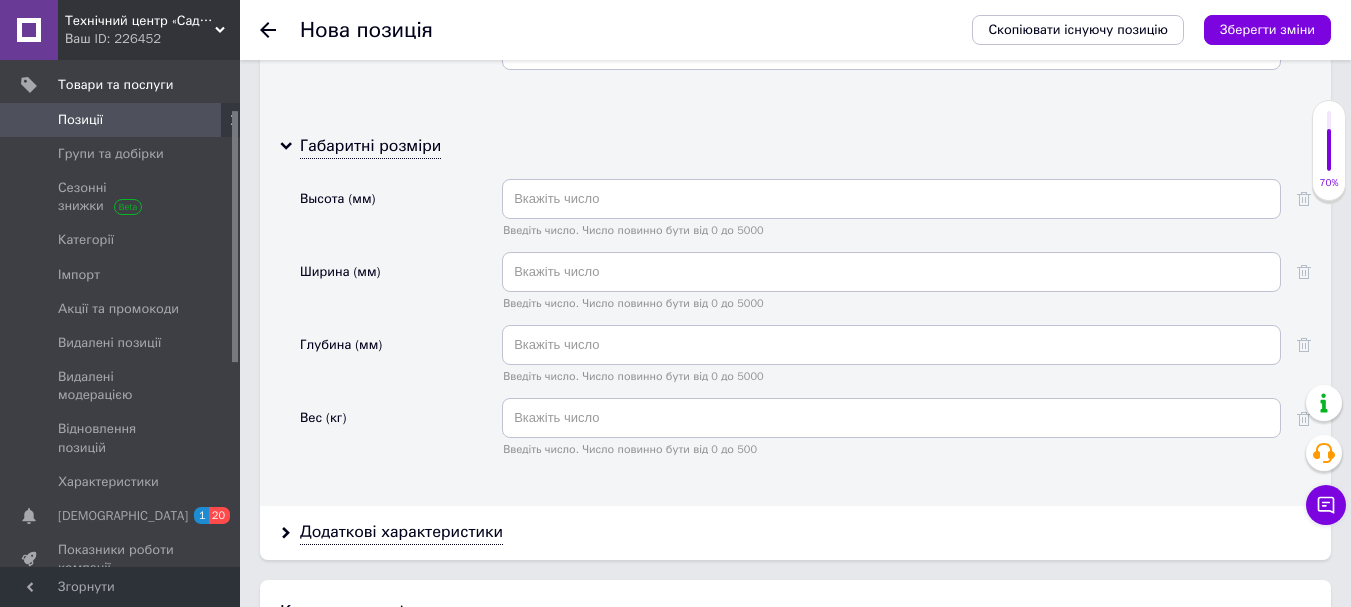 scroll, scrollTop: 2800, scrollLeft: 0, axis: vertical 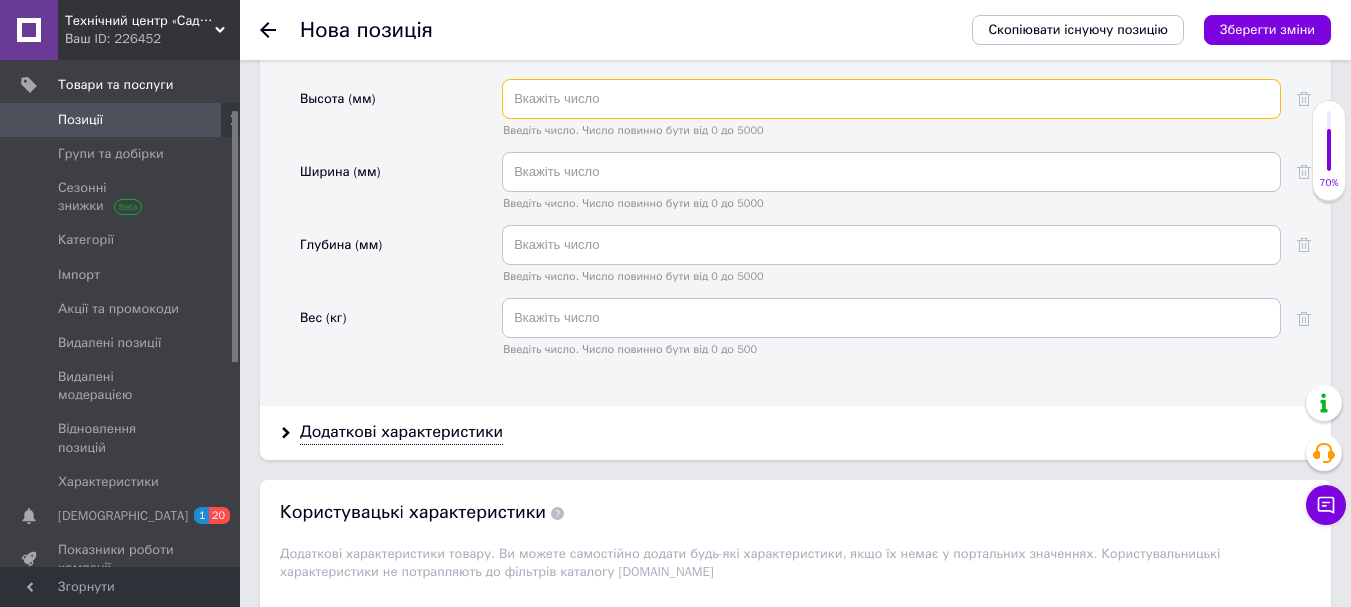click at bounding box center (891, 99) 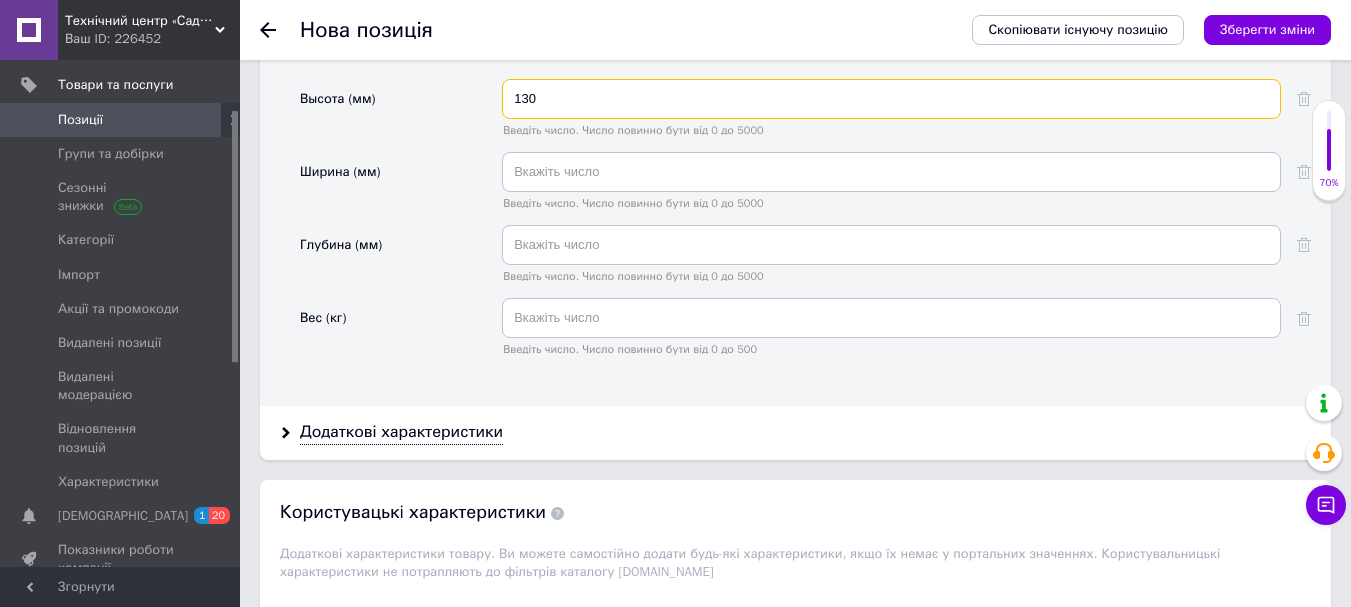 type on "130" 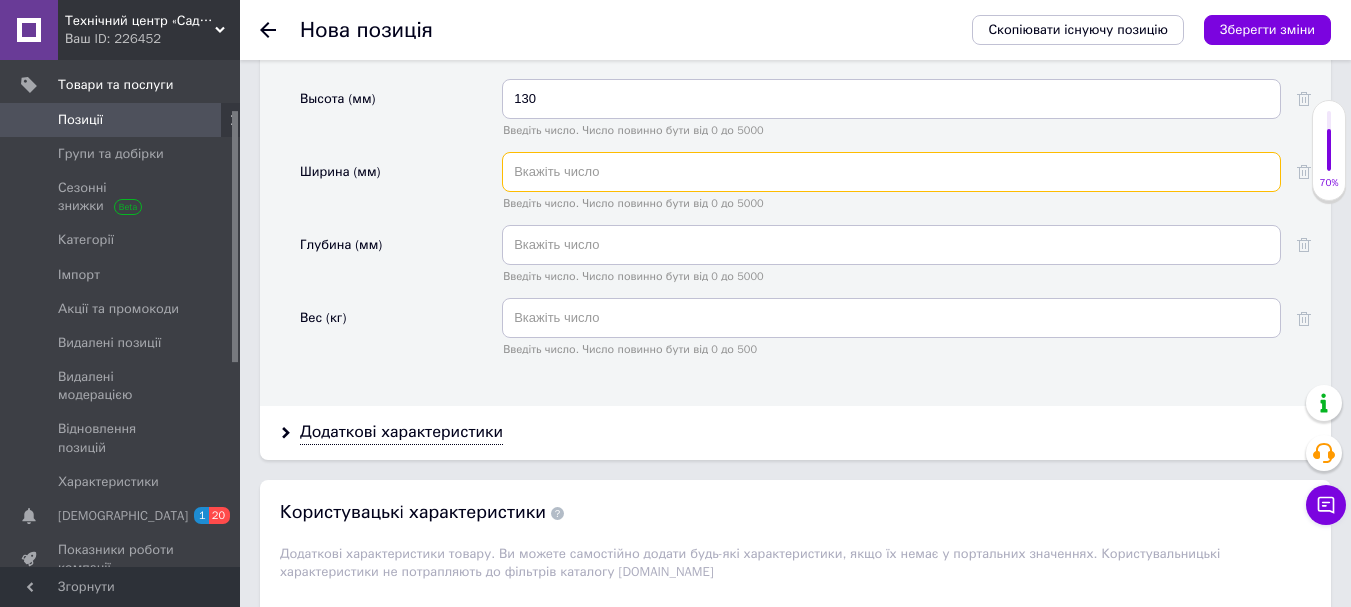 click at bounding box center (891, 172) 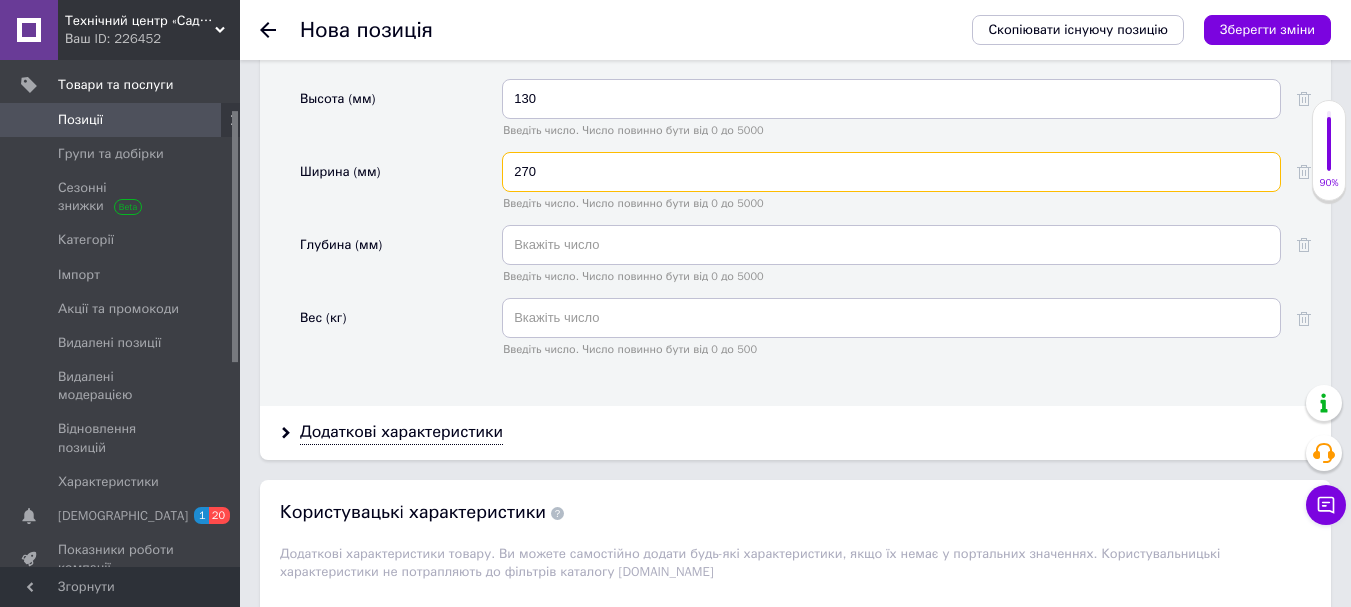 type on "270" 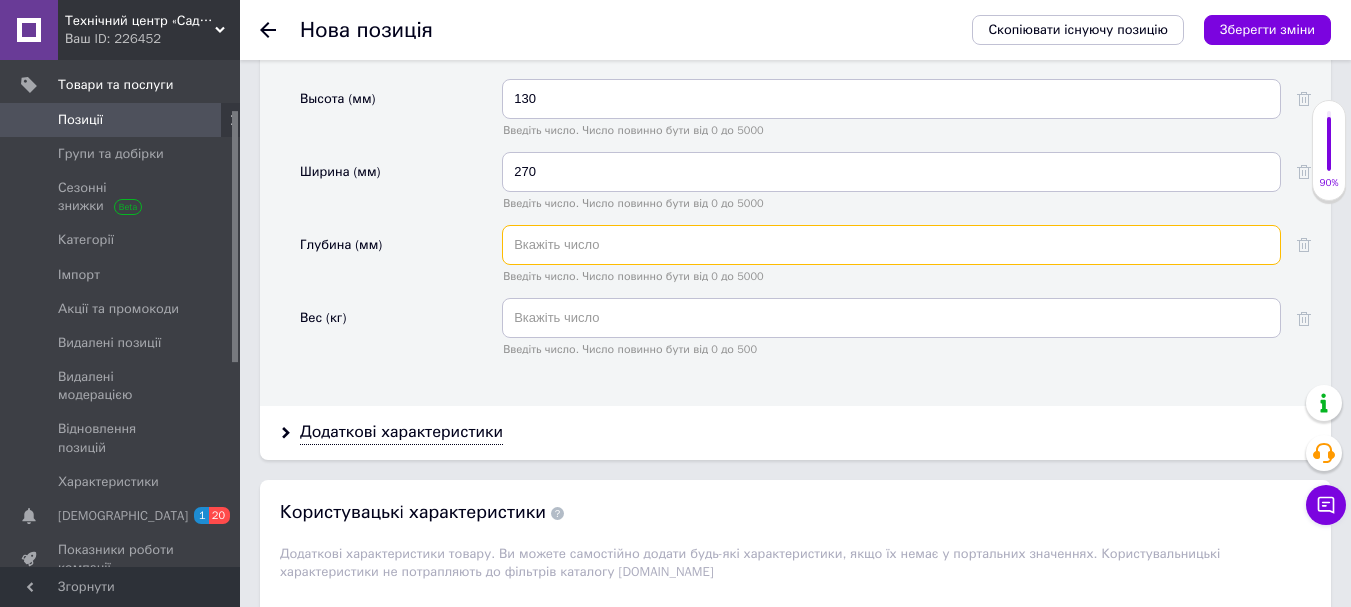 click at bounding box center [891, 245] 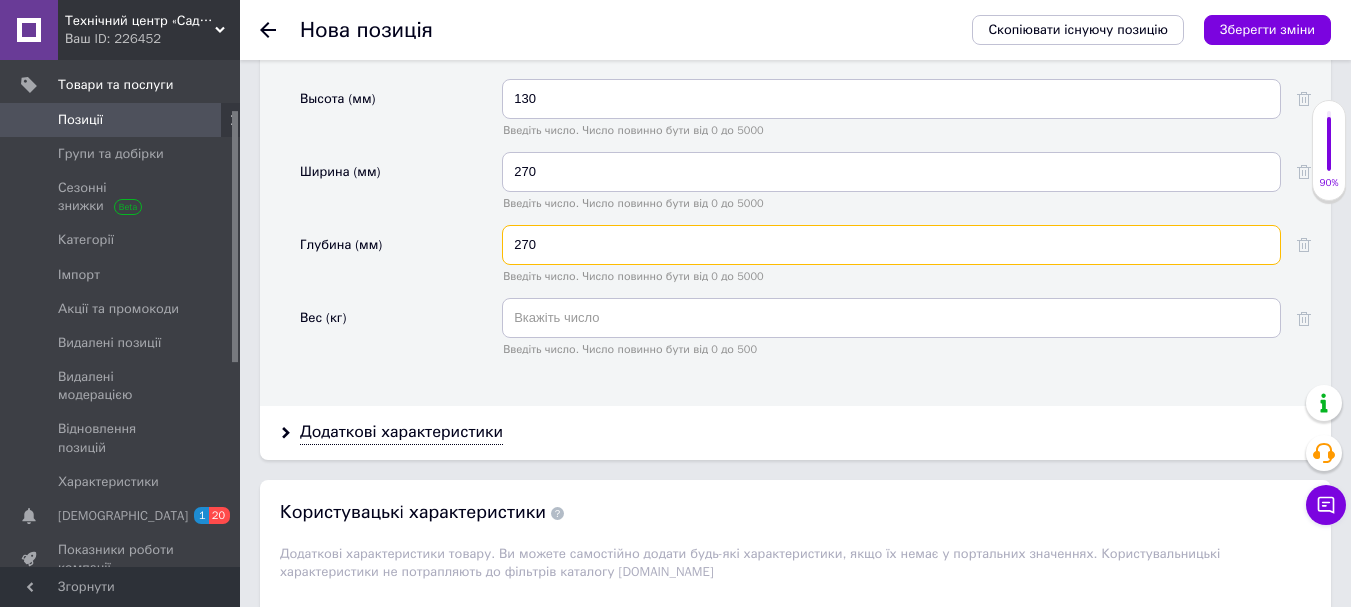 type on "270" 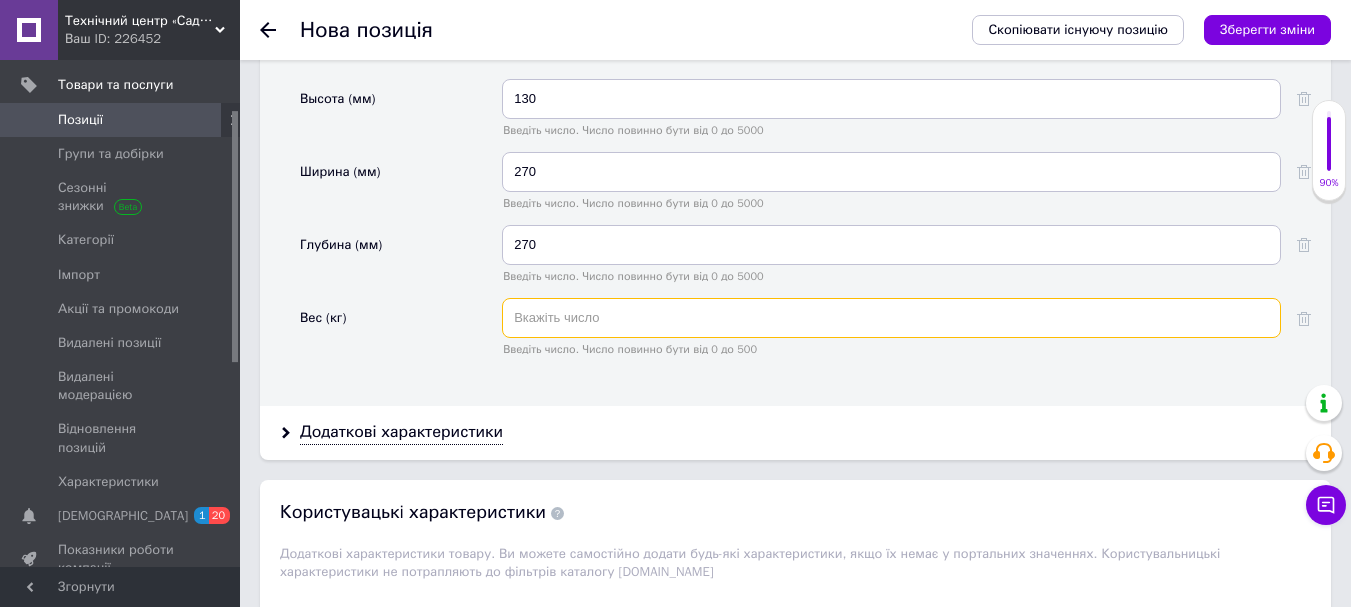 click at bounding box center (891, 318) 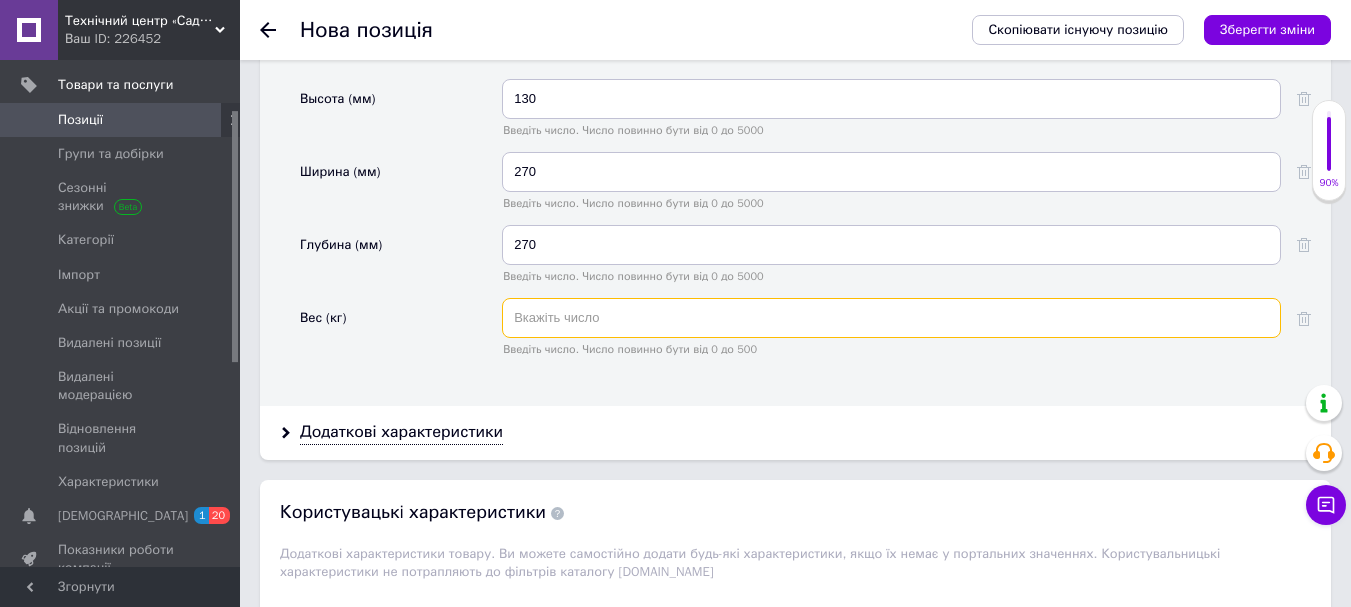 type on "1" 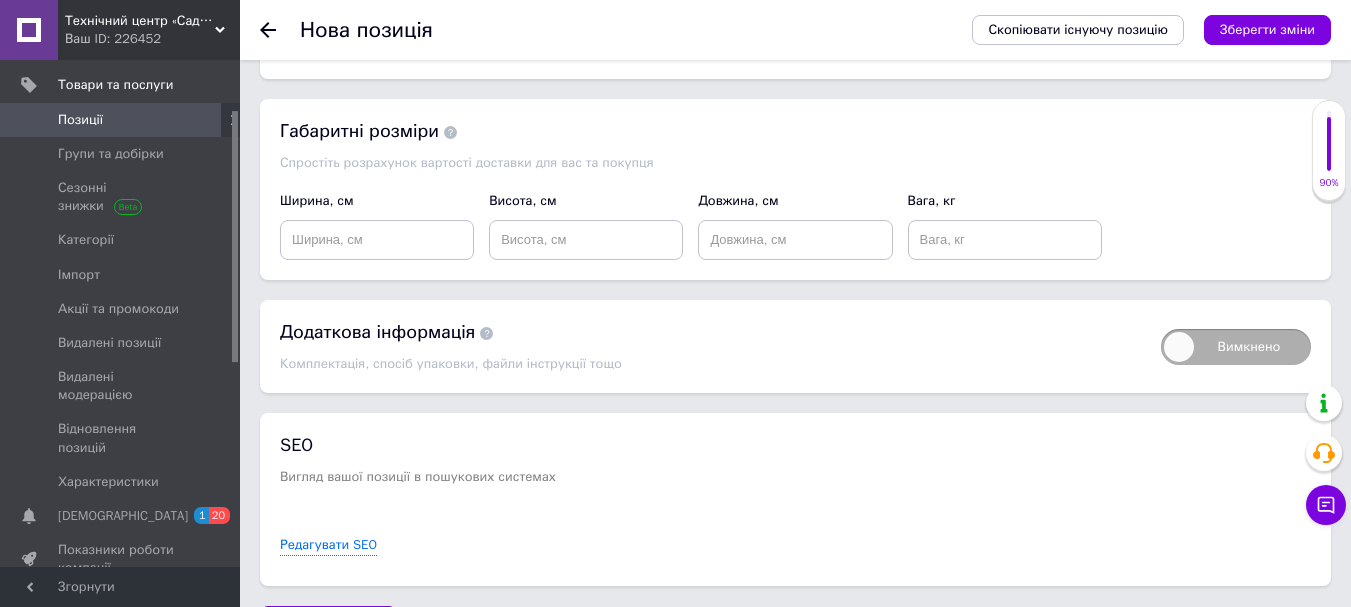 scroll, scrollTop: 3400, scrollLeft: 0, axis: vertical 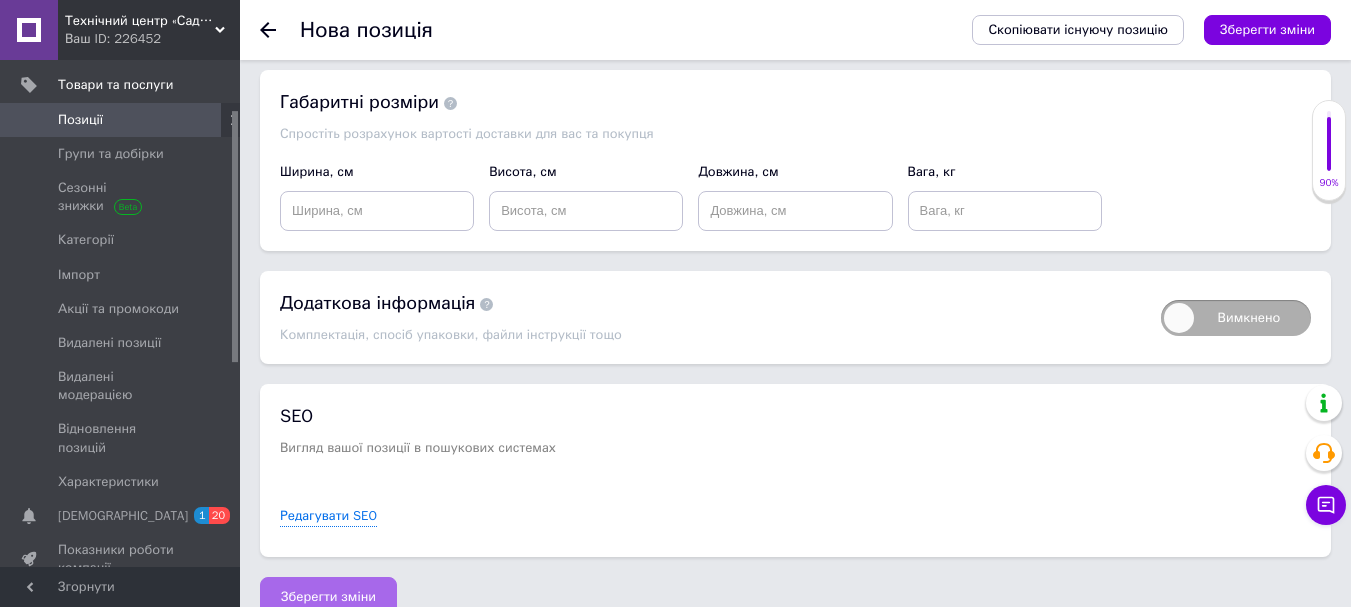 type on "2" 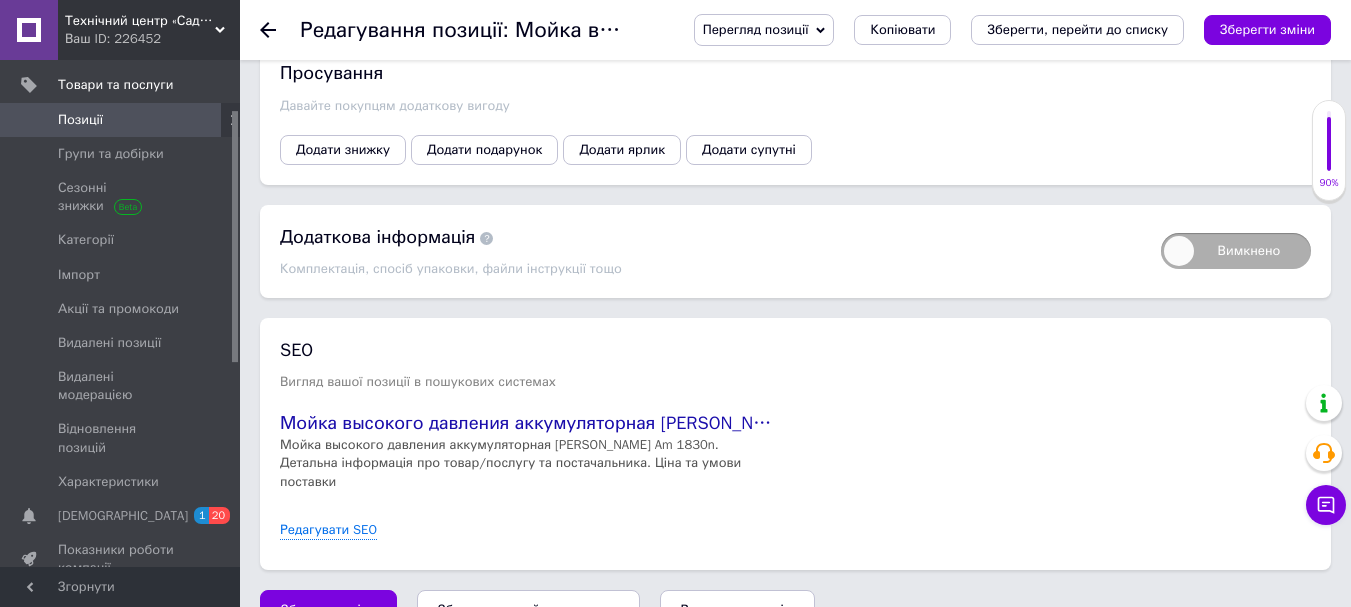 scroll, scrollTop: 2320, scrollLeft: 0, axis: vertical 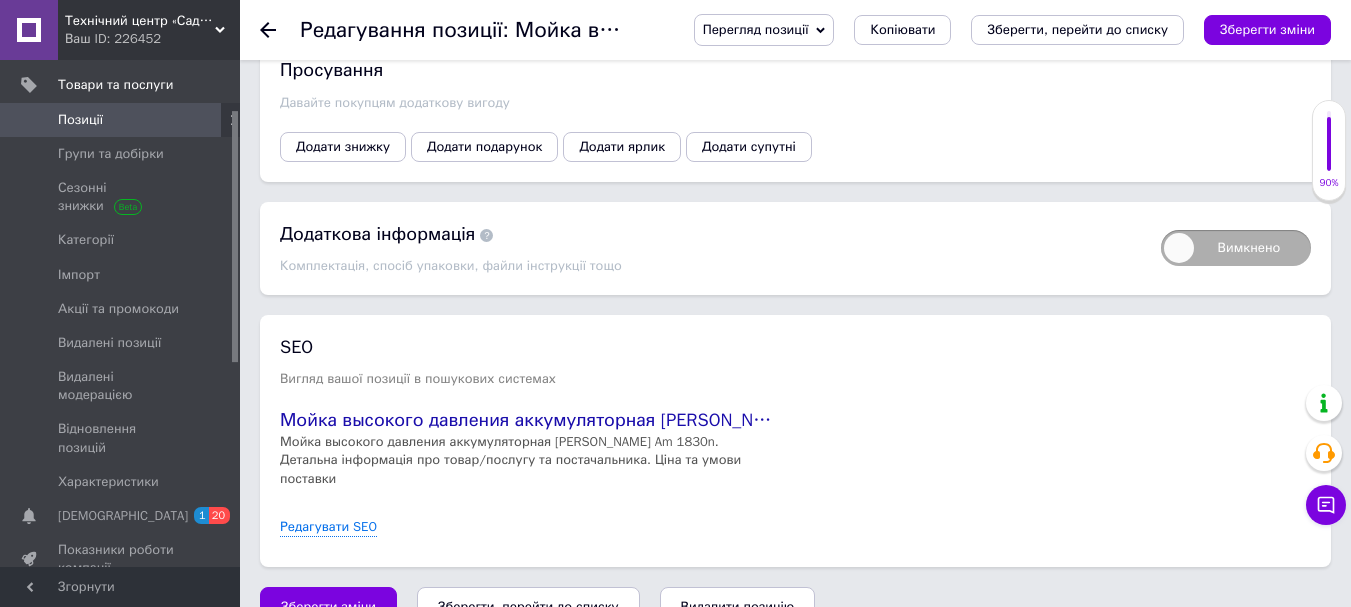 click on "Зберегти, перейти до списку" at bounding box center [528, 607] 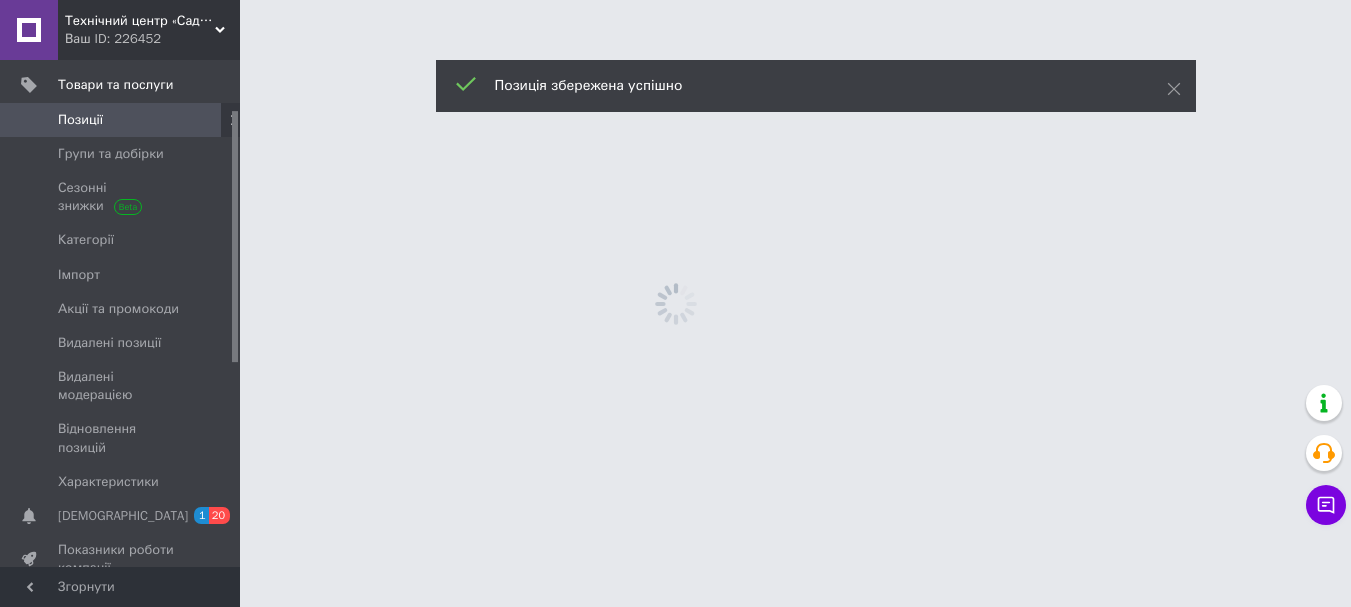 scroll, scrollTop: 0, scrollLeft: 0, axis: both 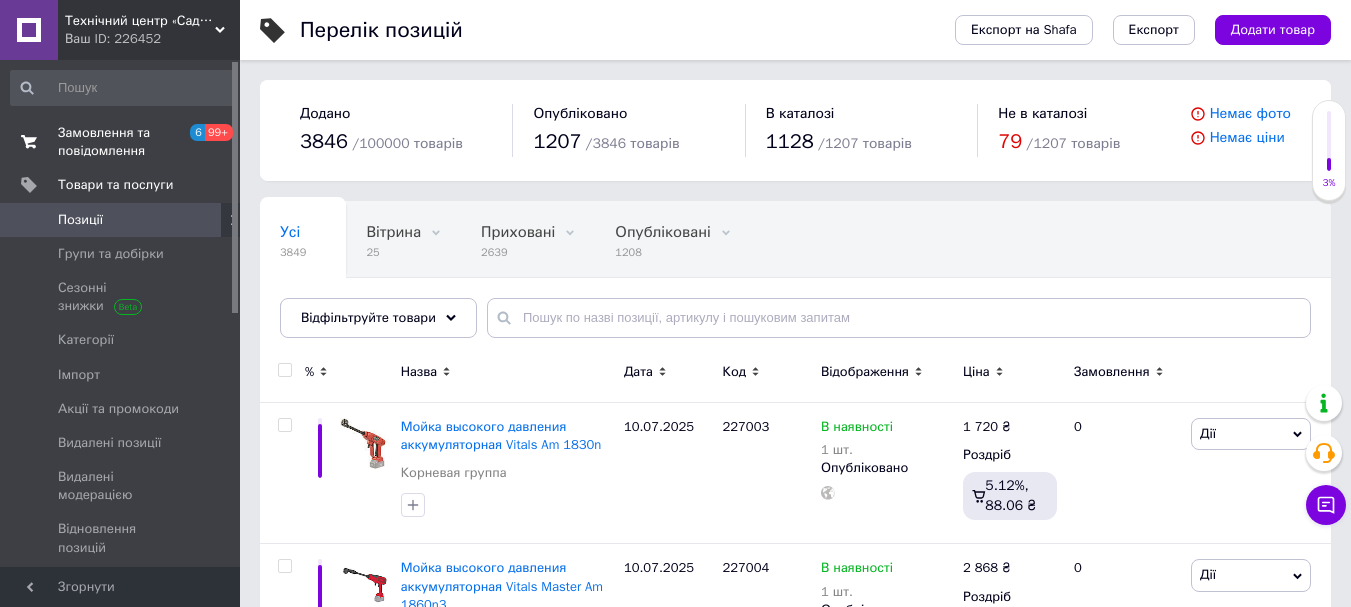 click on "Замовлення та повідомлення" at bounding box center (121, 142) 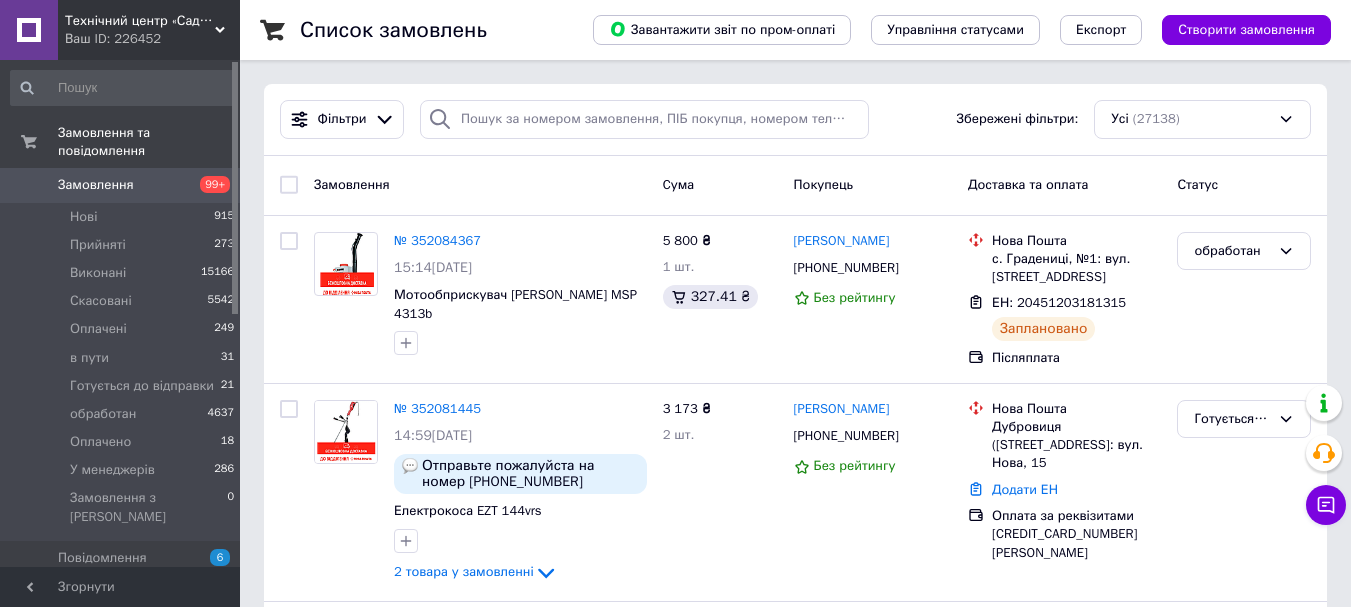 click on "Замовлення" at bounding box center (96, 185) 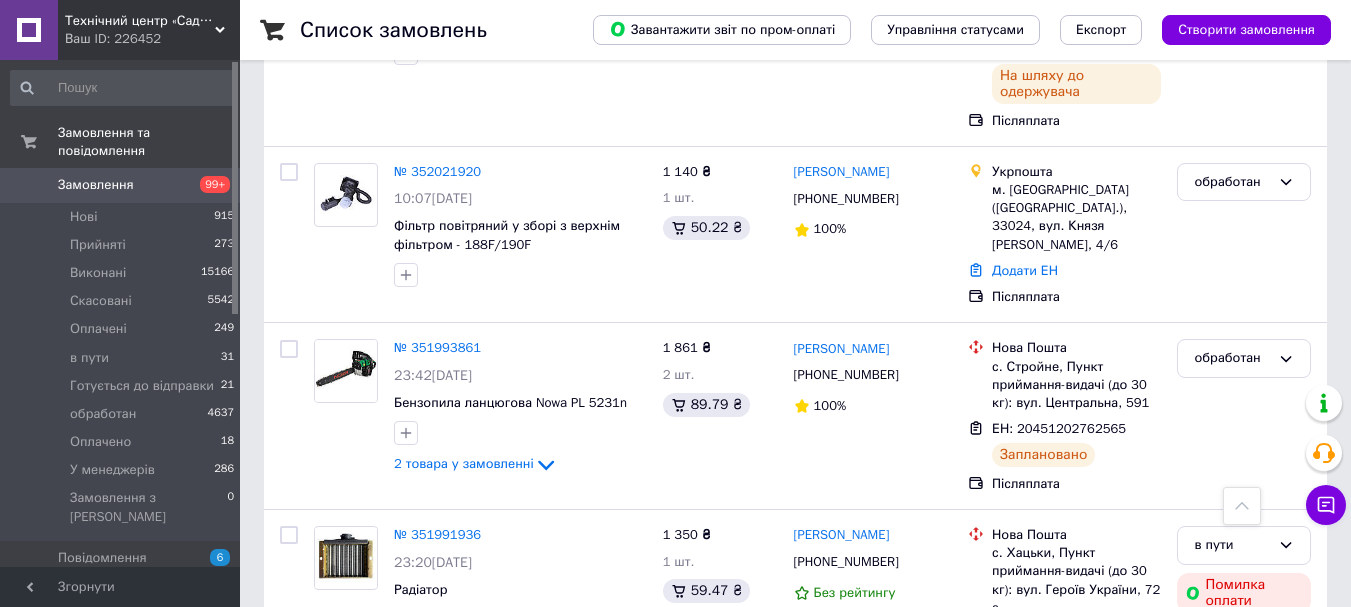 scroll, scrollTop: 1400, scrollLeft: 0, axis: vertical 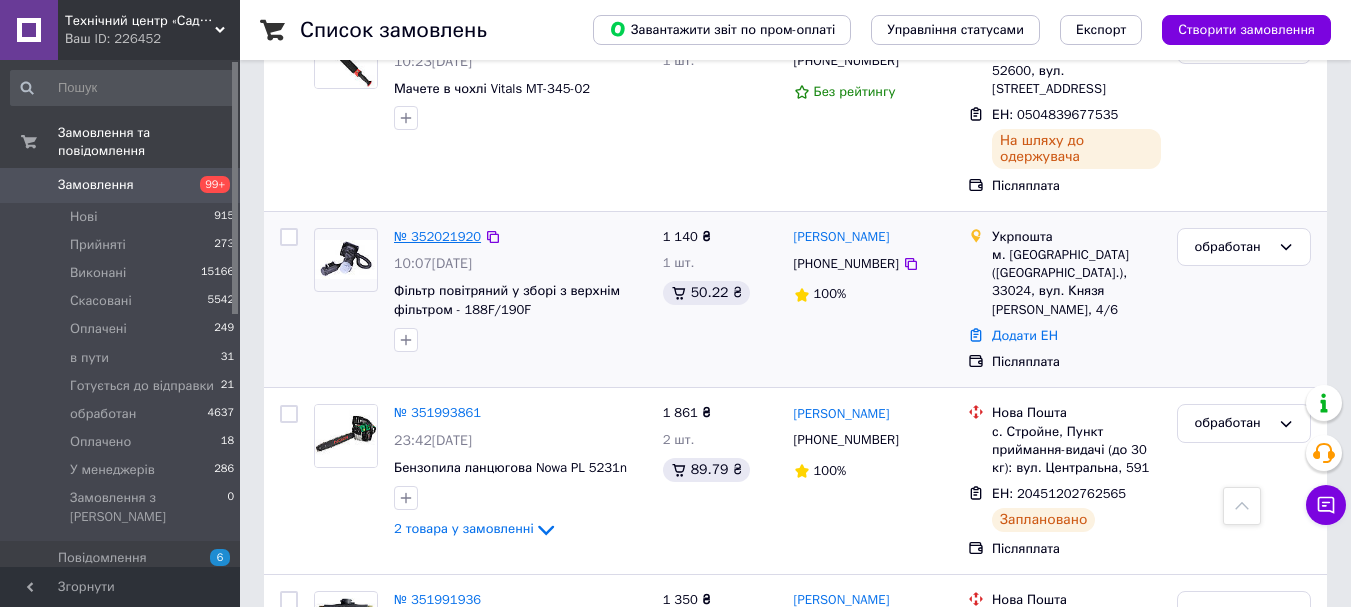 click on "№ 352021920" at bounding box center [437, 236] 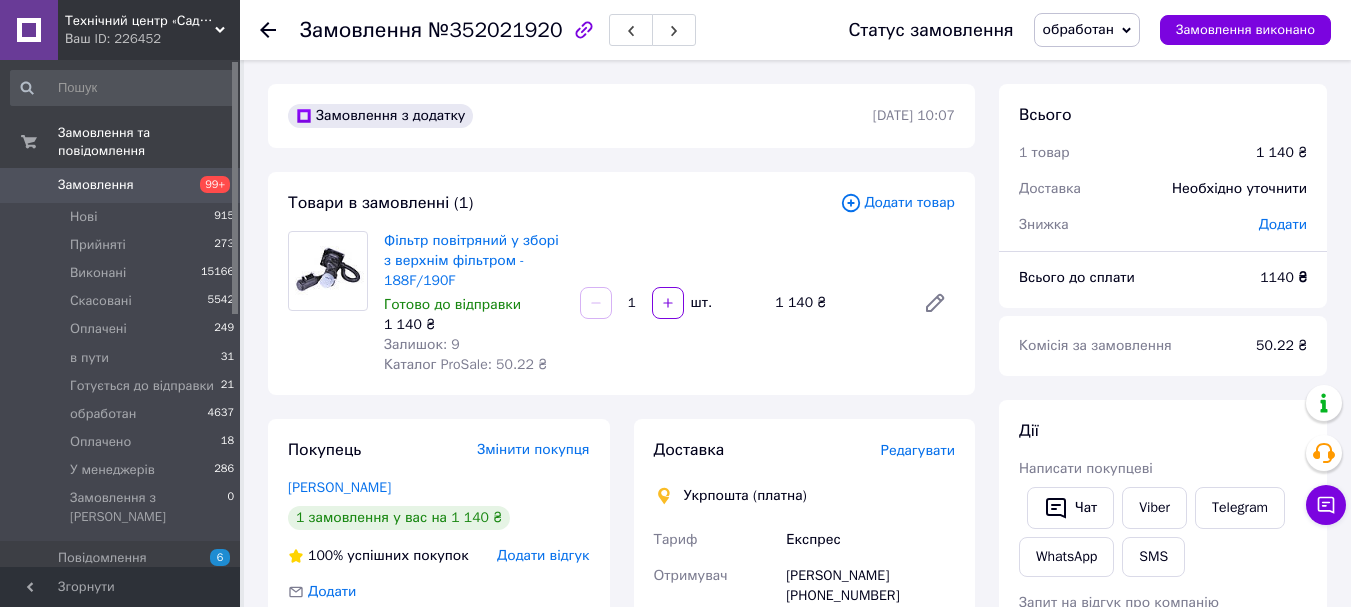 scroll, scrollTop: 300, scrollLeft: 0, axis: vertical 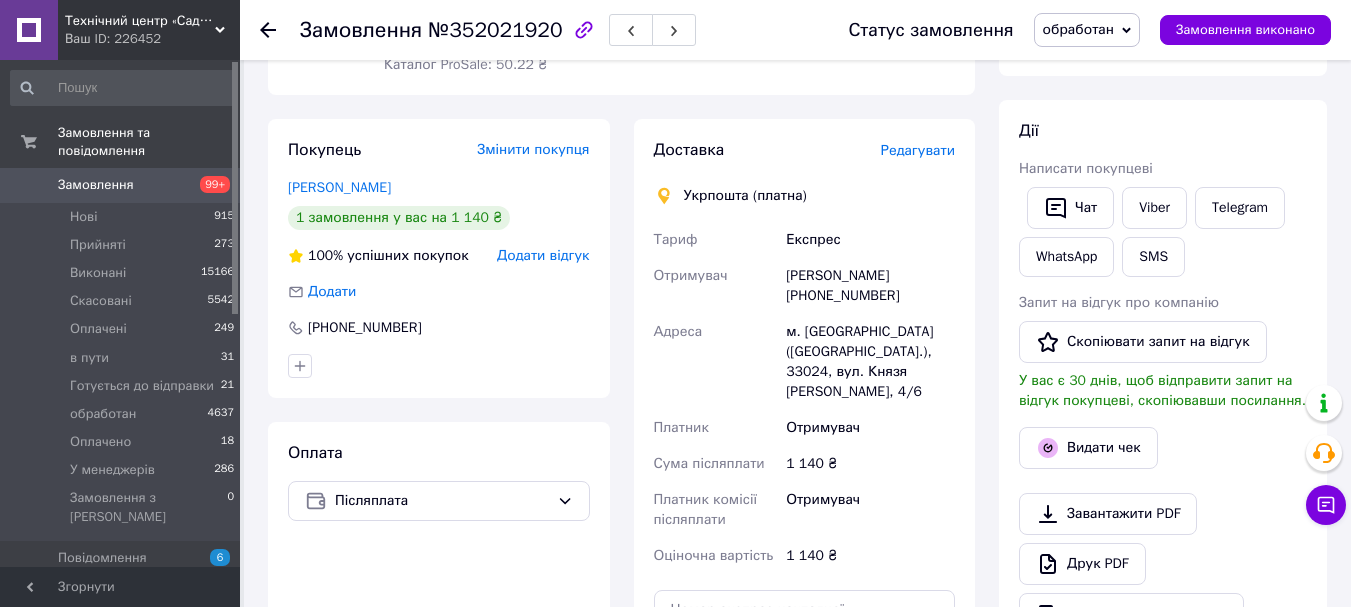 drag, startPoint x: 787, startPoint y: 277, endPoint x: 886, endPoint y: 307, distance: 103.44564 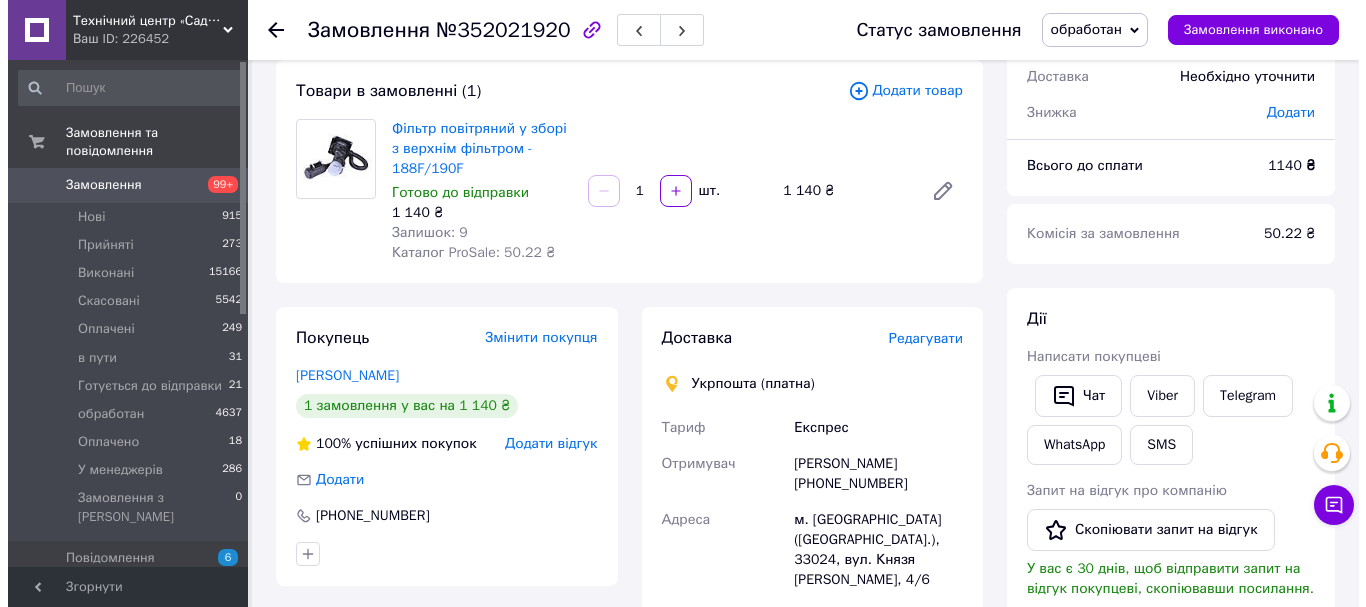 scroll, scrollTop: 0, scrollLeft: 0, axis: both 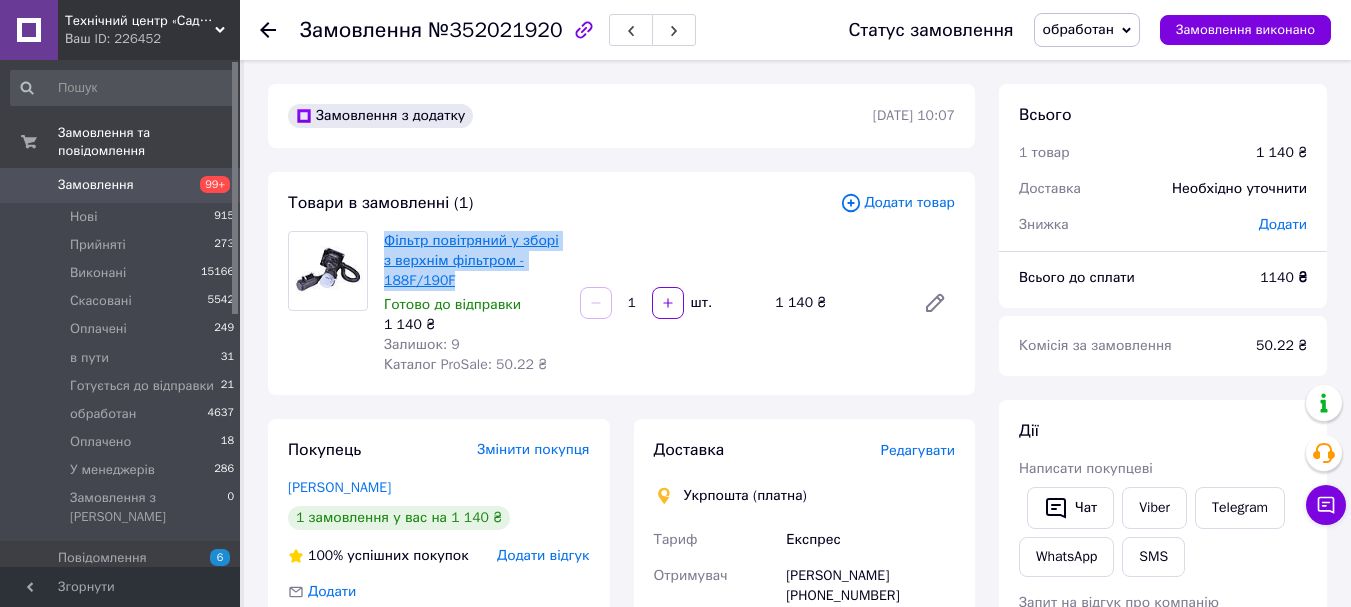 drag, startPoint x: 452, startPoint y: 284, endPoint x: 389, endPoint y: 237, distance: 78.60026 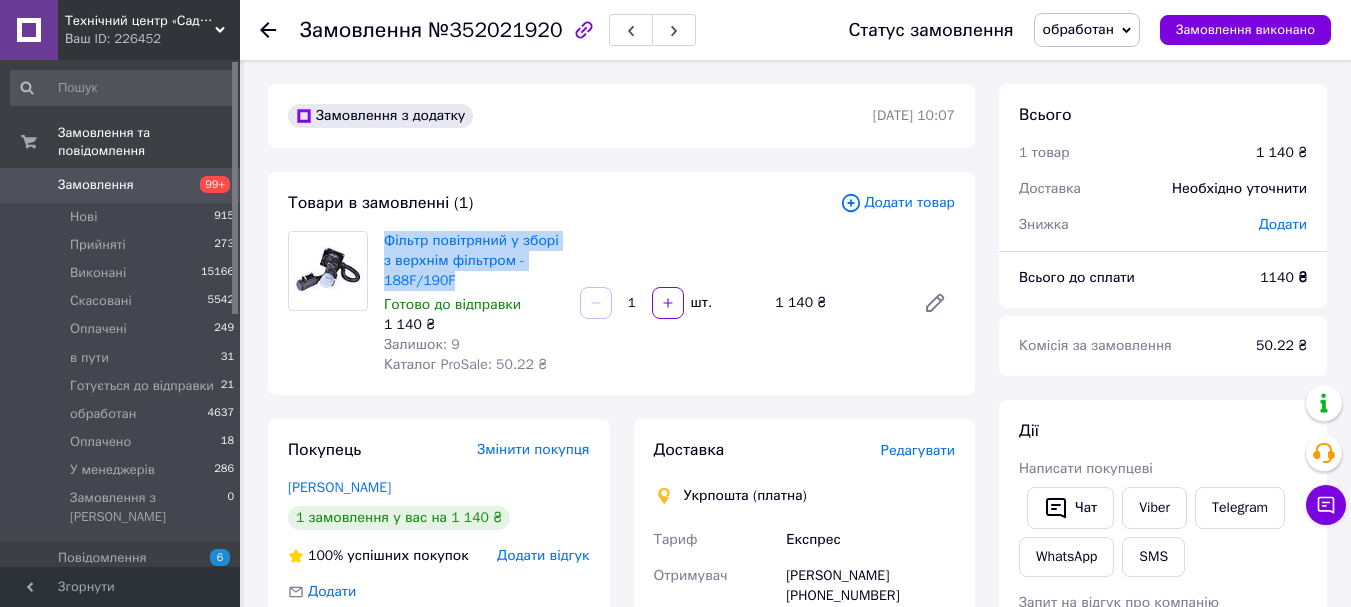 click on "99+" at bounding box center (215, 184) 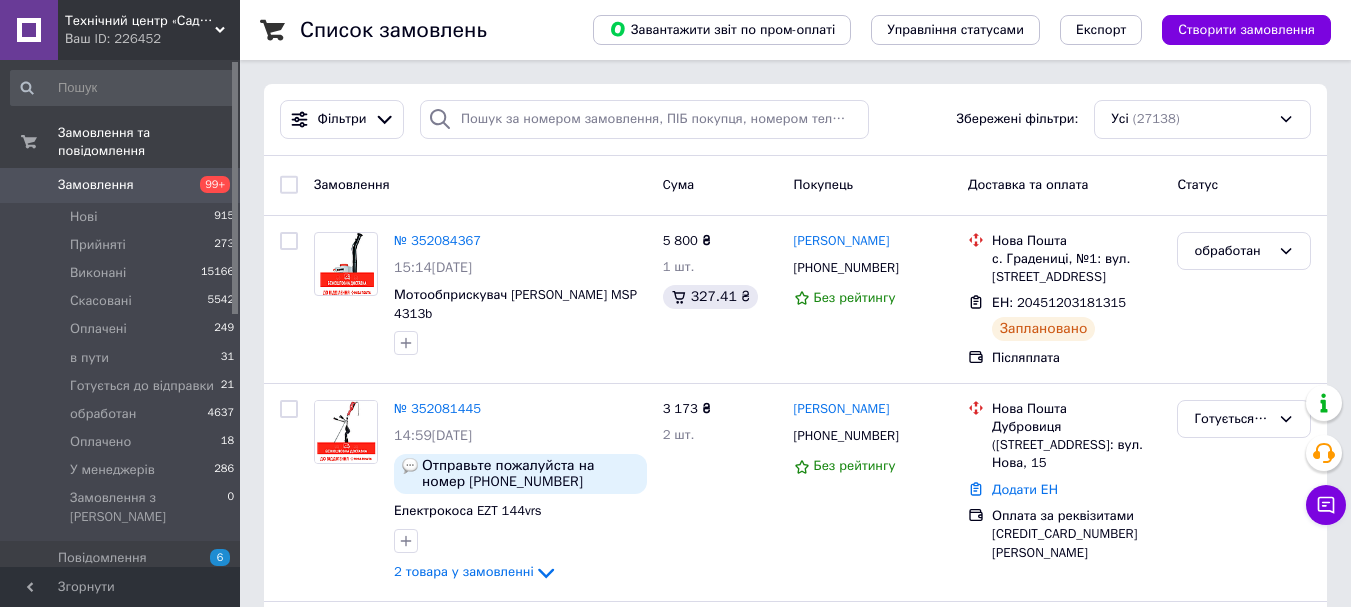 click on "Замовлення" at bounding box center (121, 185) 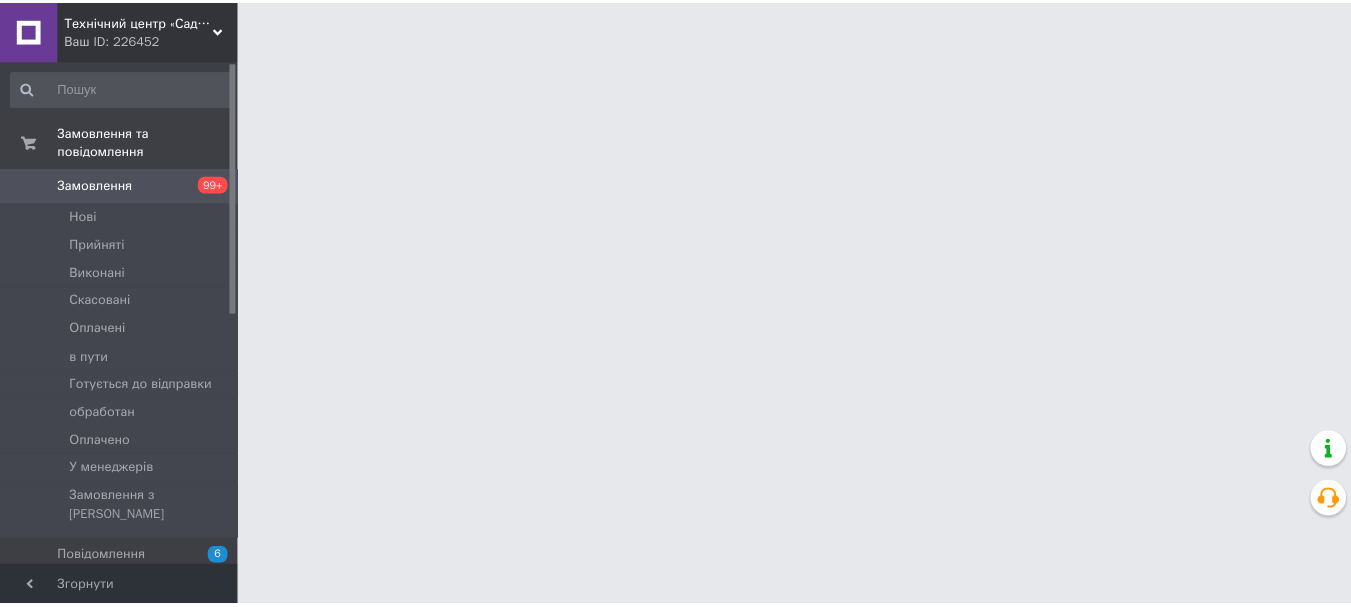scroll, scrollTop: 0, scrollLeft: 0, axis: both 